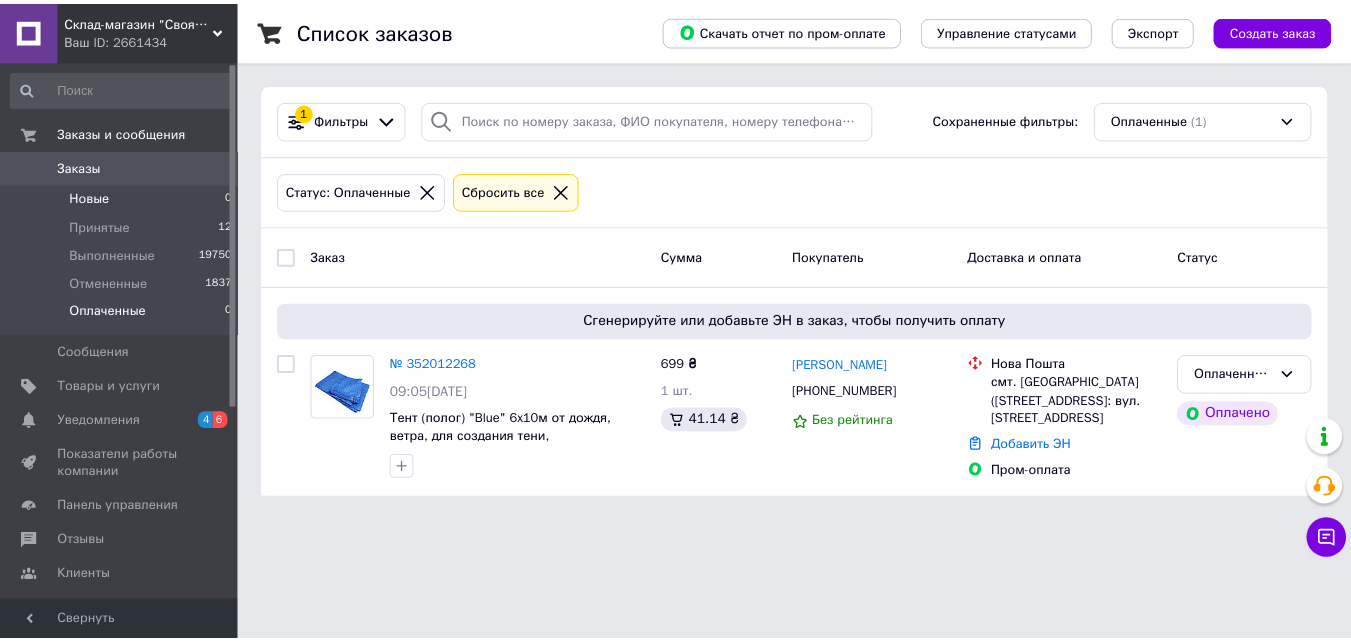 scroll, scrollTop: 0, scrollLeft: 0, axis: both 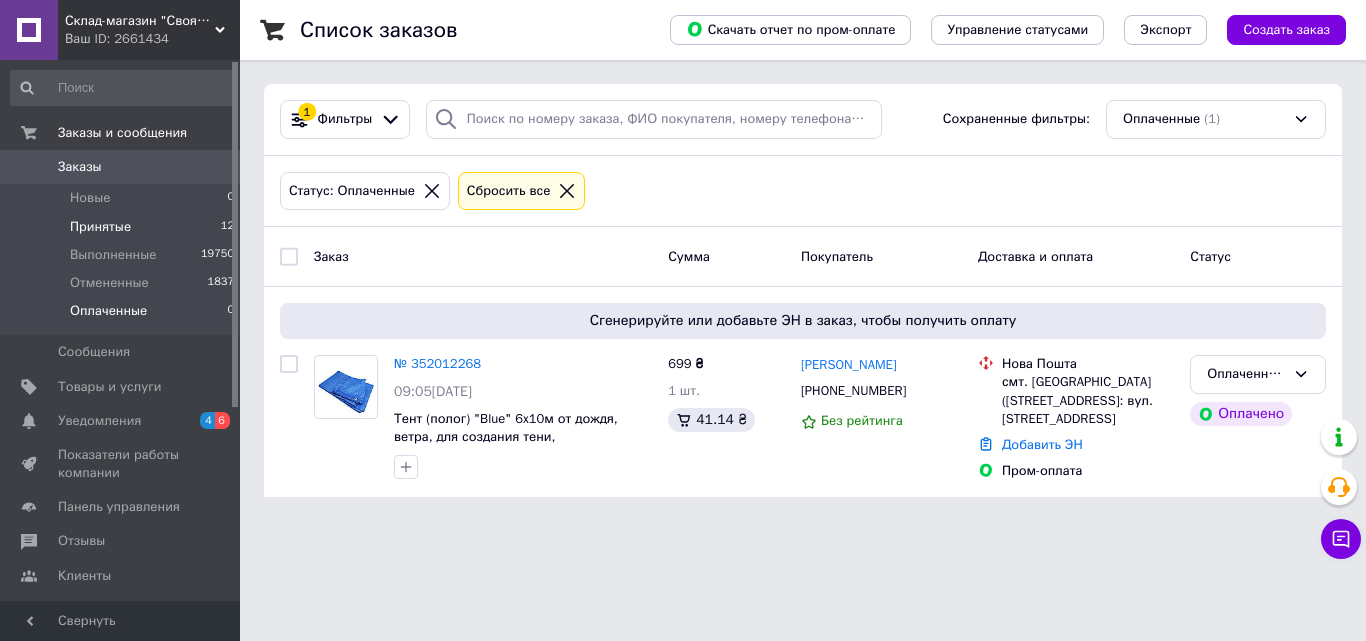 click on "Принятые 12" at bounding box center [123, 227] 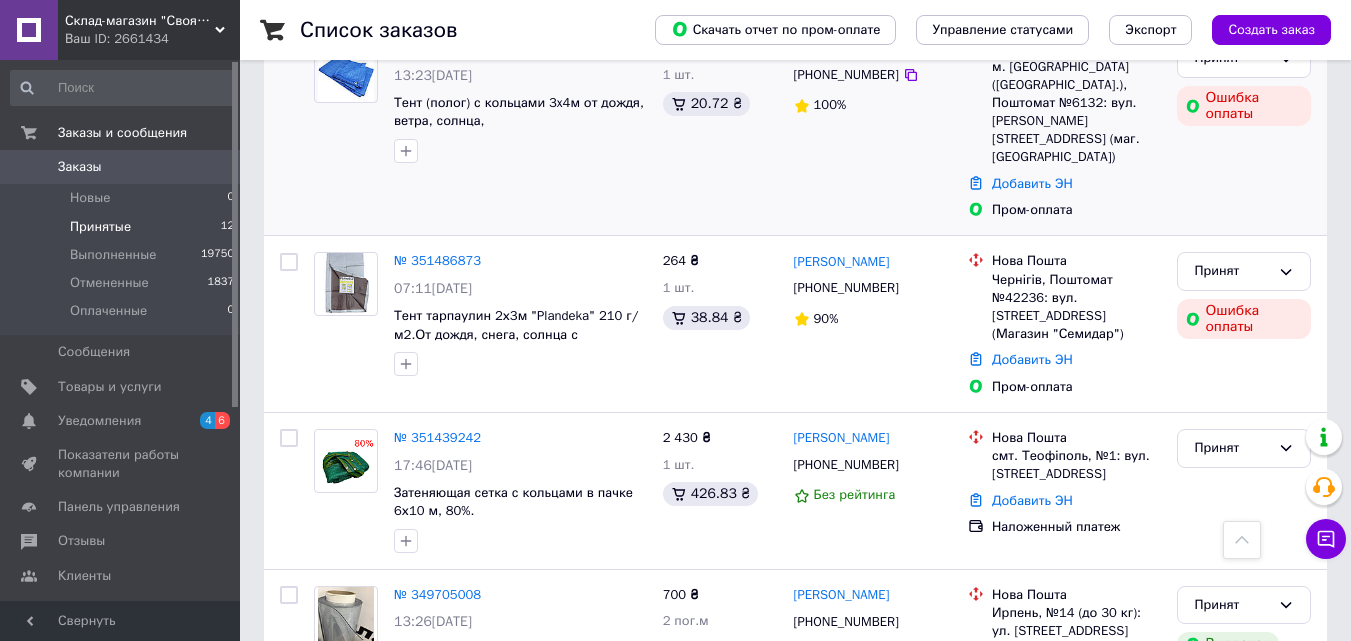 scroll, scrollTop: 1800, scrollLeft: 0, axis: vertical 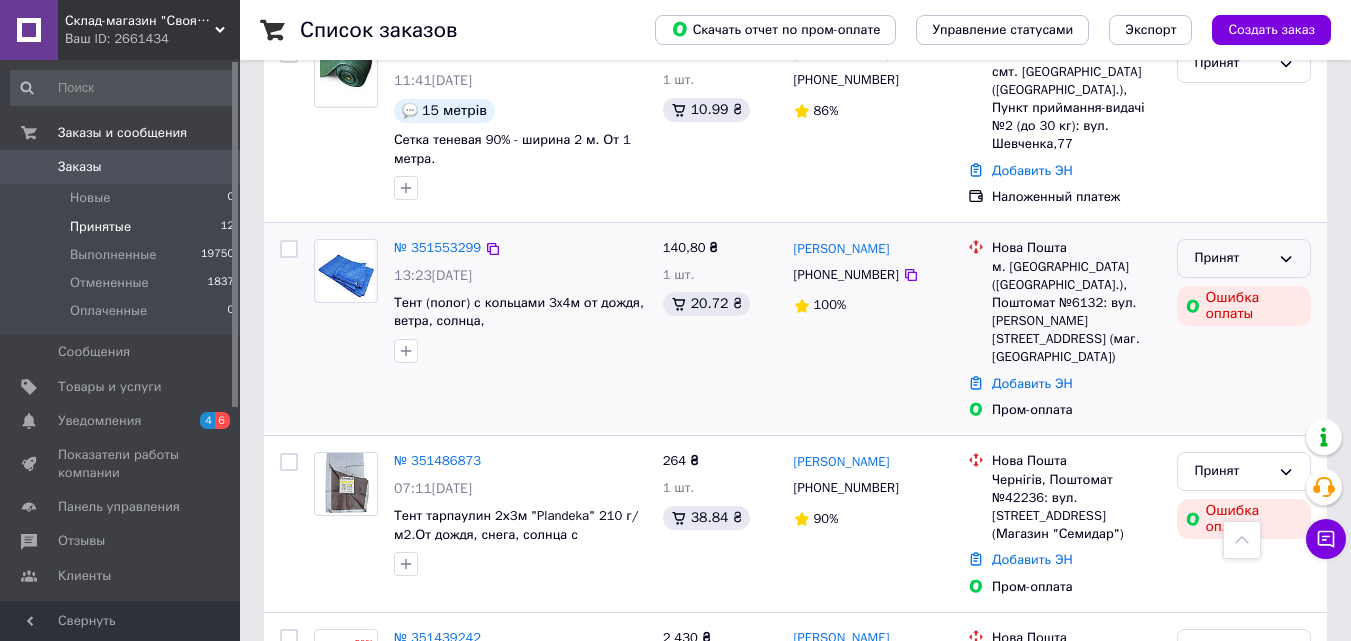 click 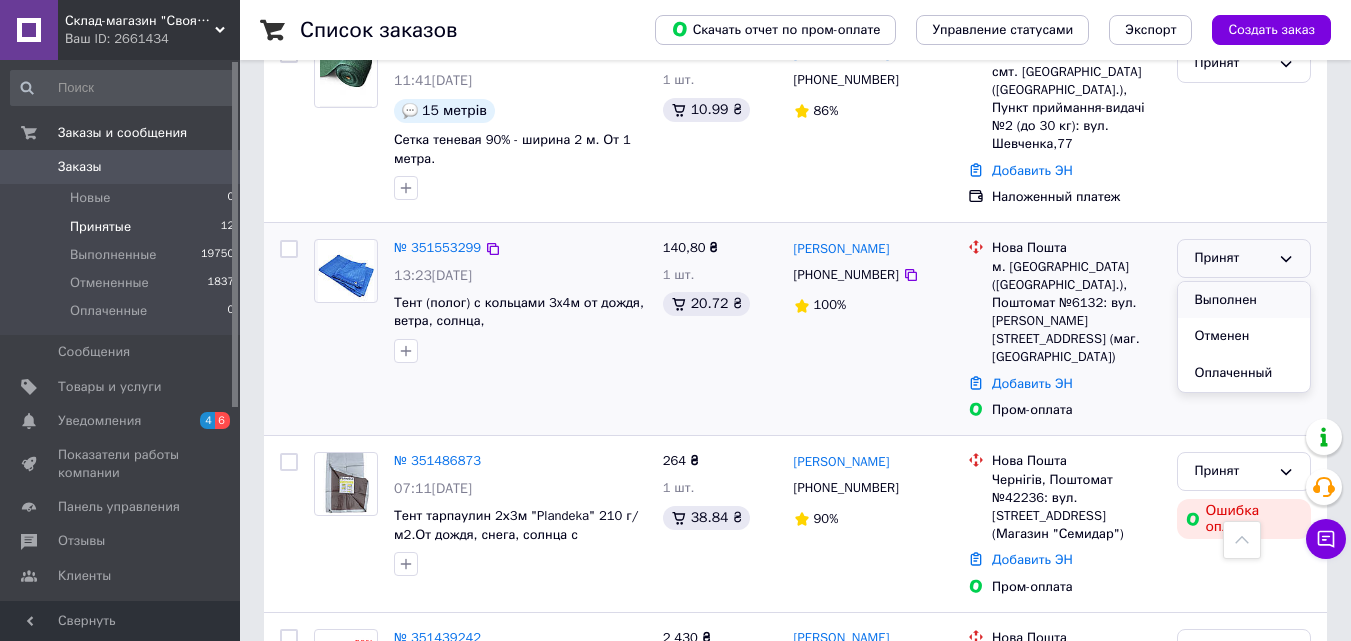 click on "Выполнен" at bounding box center (1244, 300) 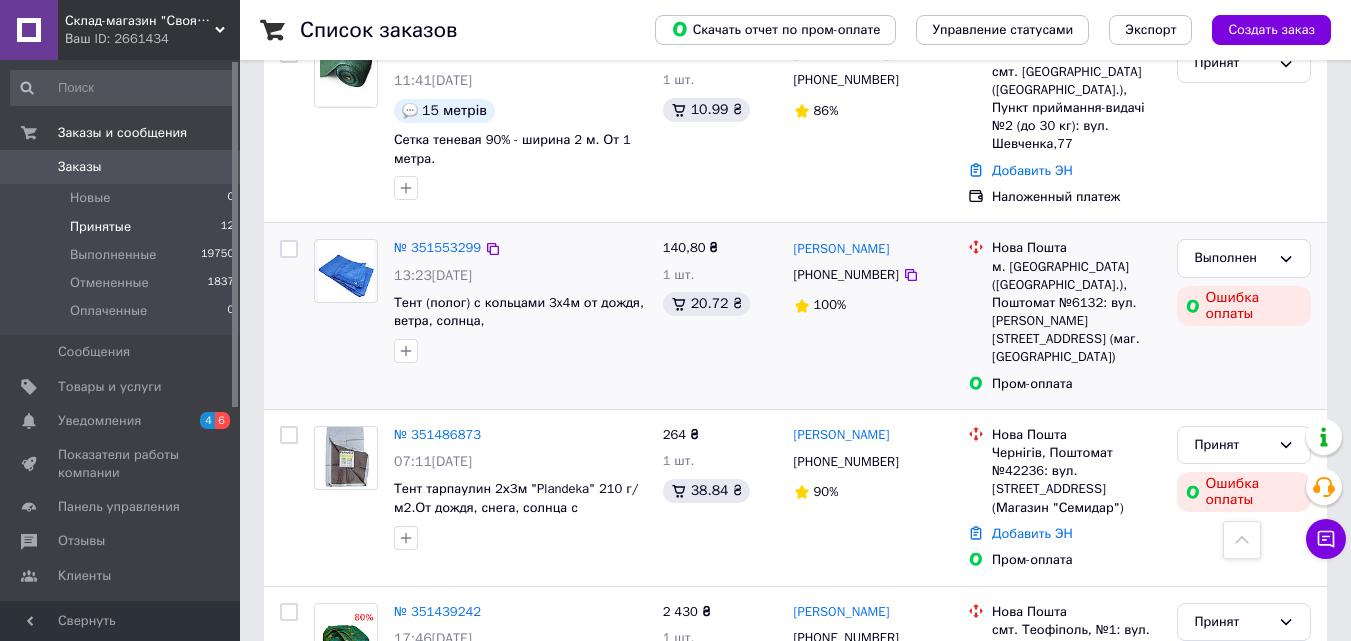 click on "Ваш ID: 2661434" at bounding box center (152, 39) 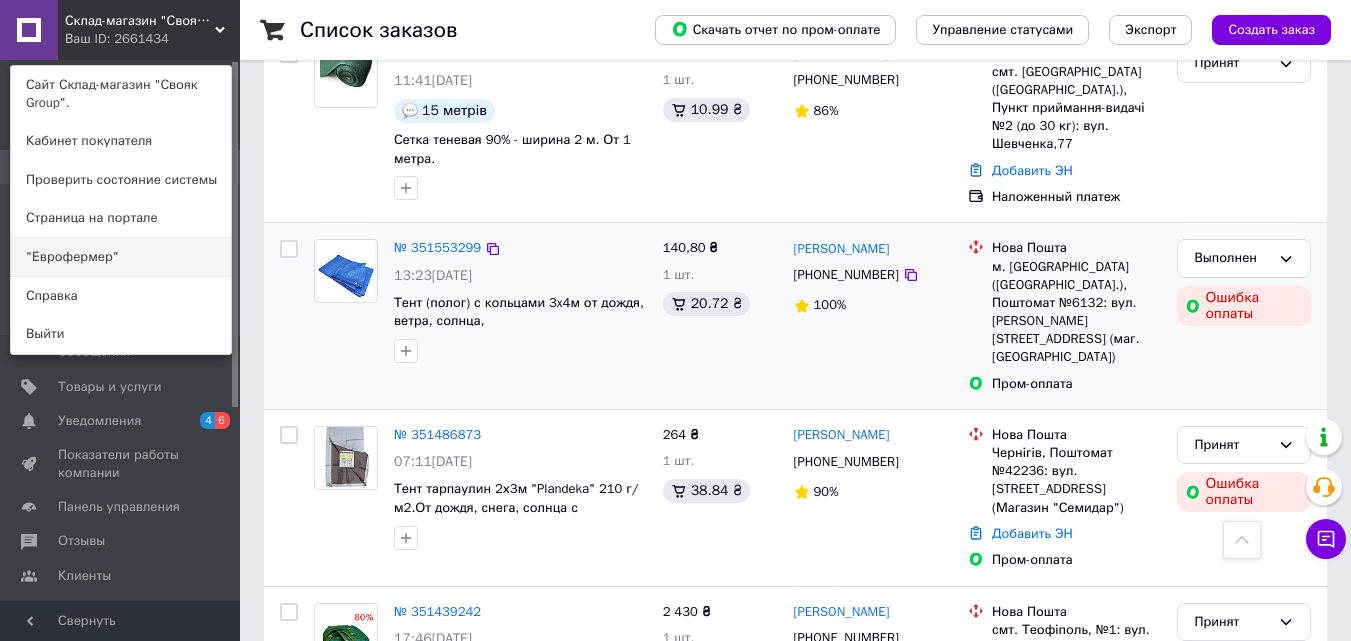 click on ""Еврофермер"" at bounding box center [121, 257] 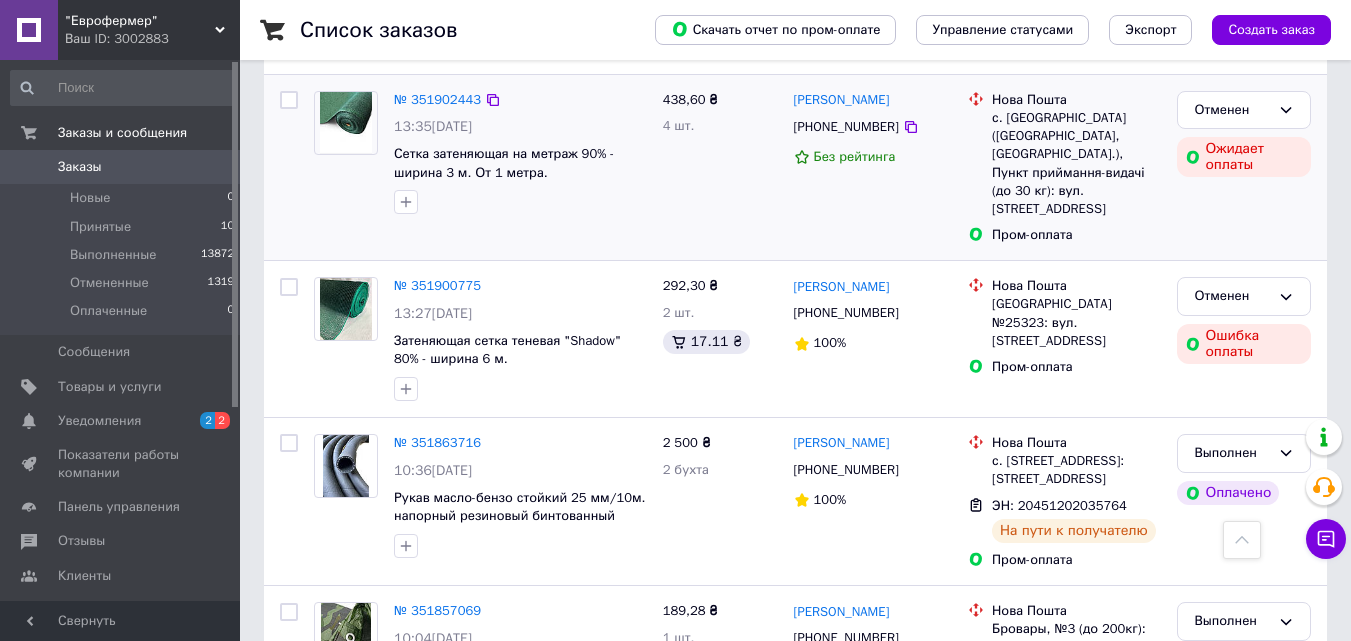 scroll, scrollTop: 1600, scrollLeft: 0, axis: vertical 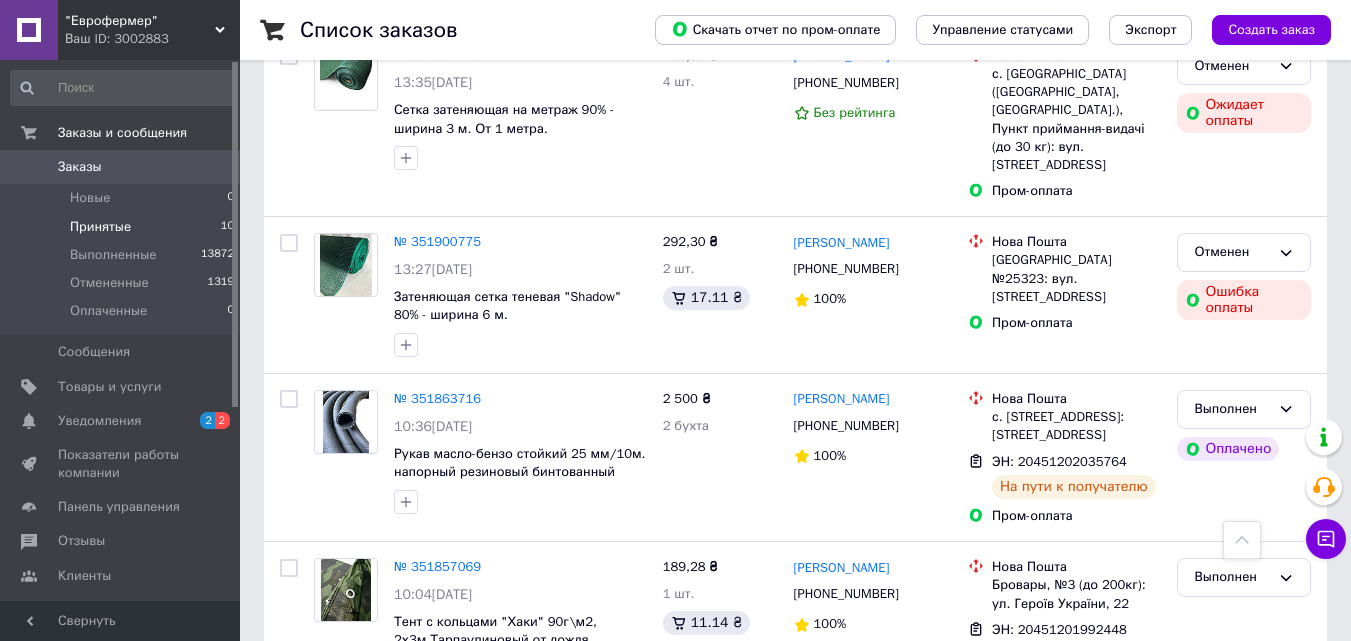 click on "Принятые" at bounding box center (100, 227) 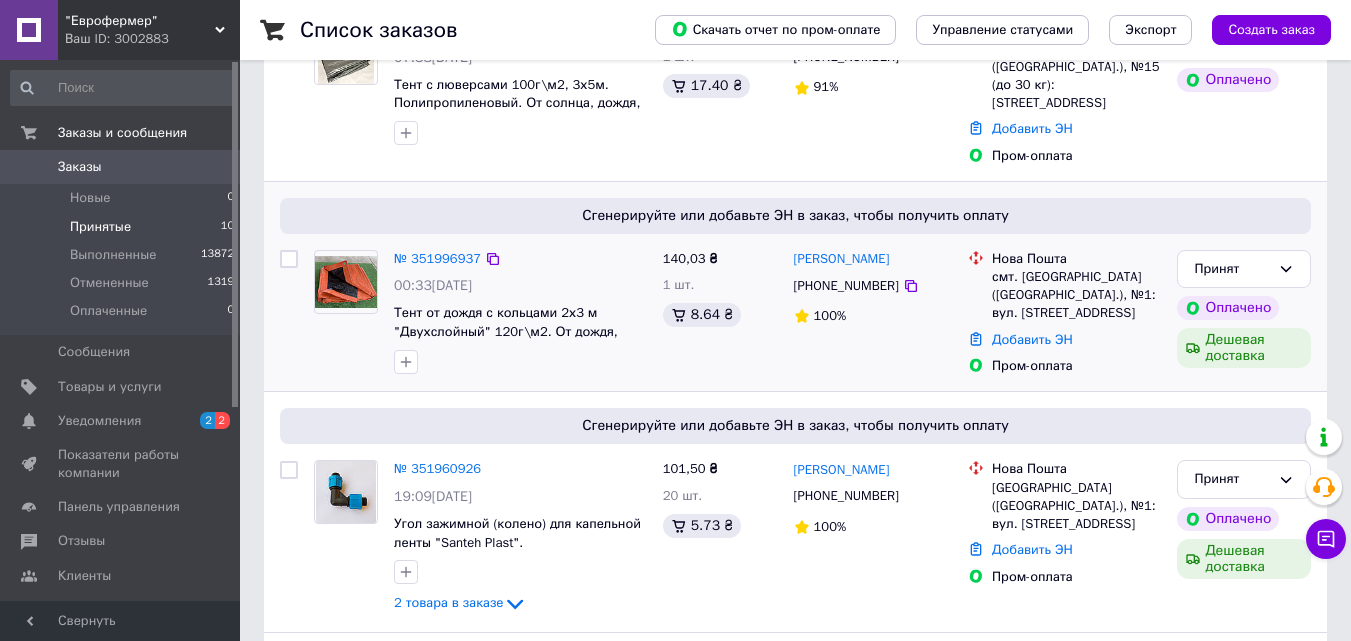 scroll, scrollTop: 400, scrollLeft: 0, axis: vertical 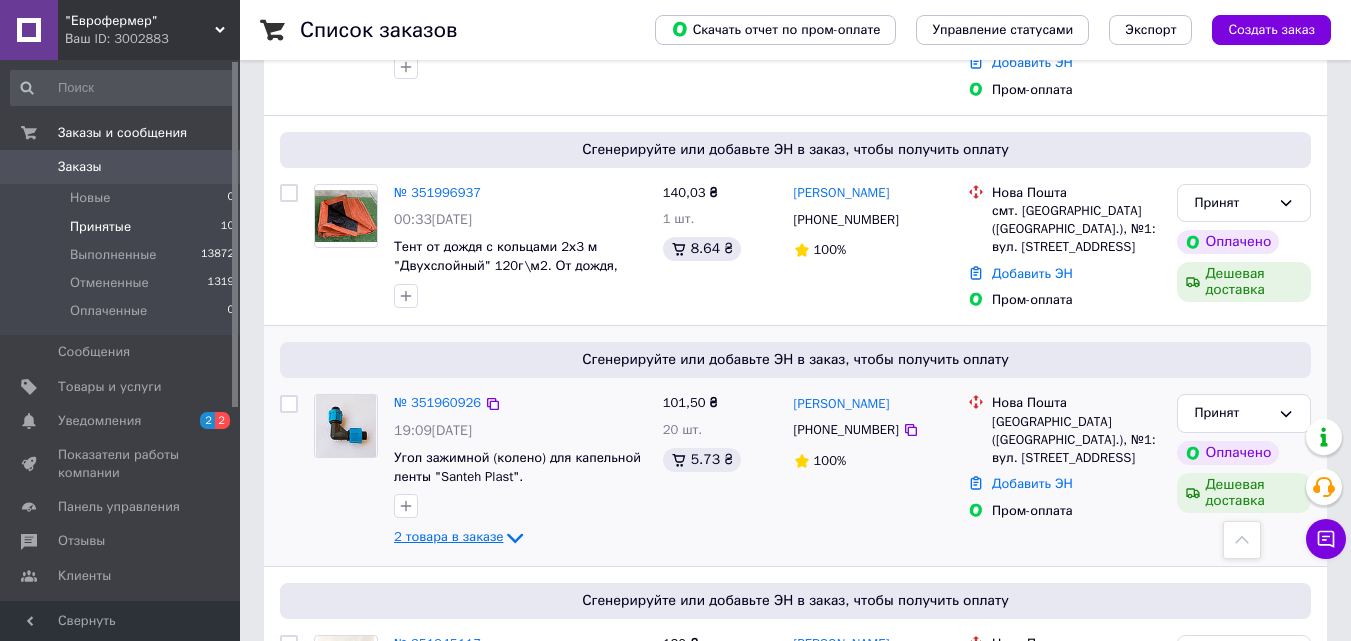 click on "2 товара в заказе" at bounding box center (448, 537) 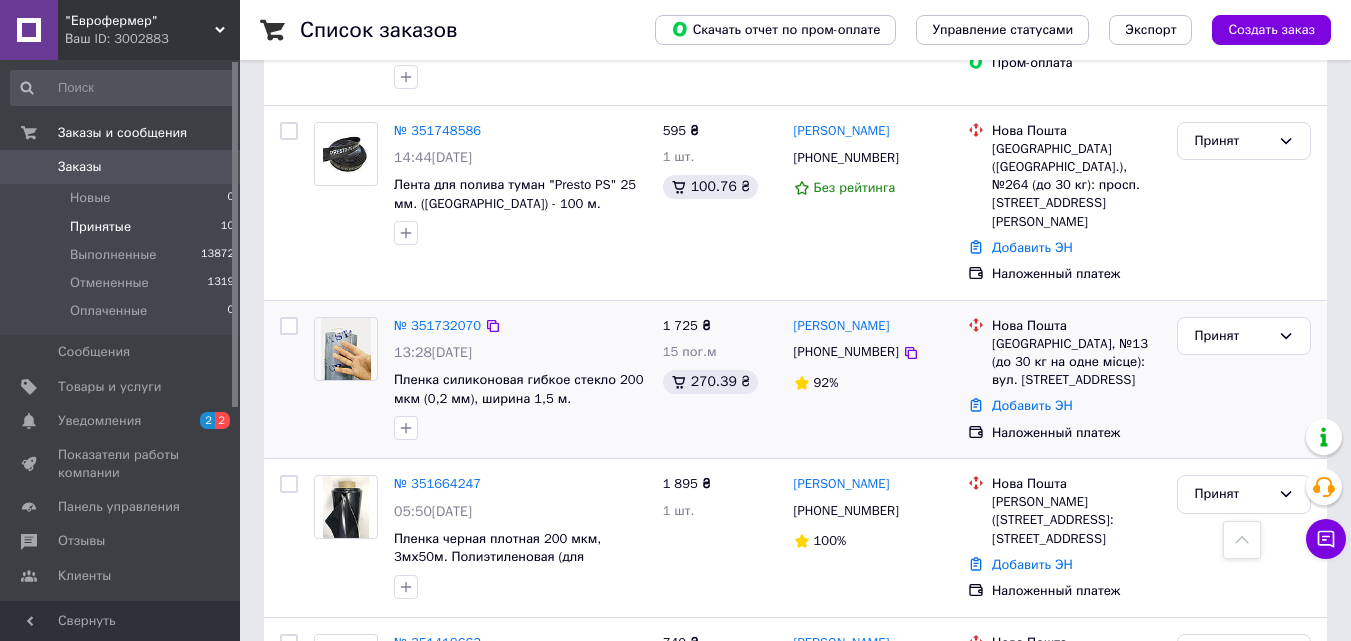 scroll, scrollTop: 1722, scrollLeft: 0, axis: vertical 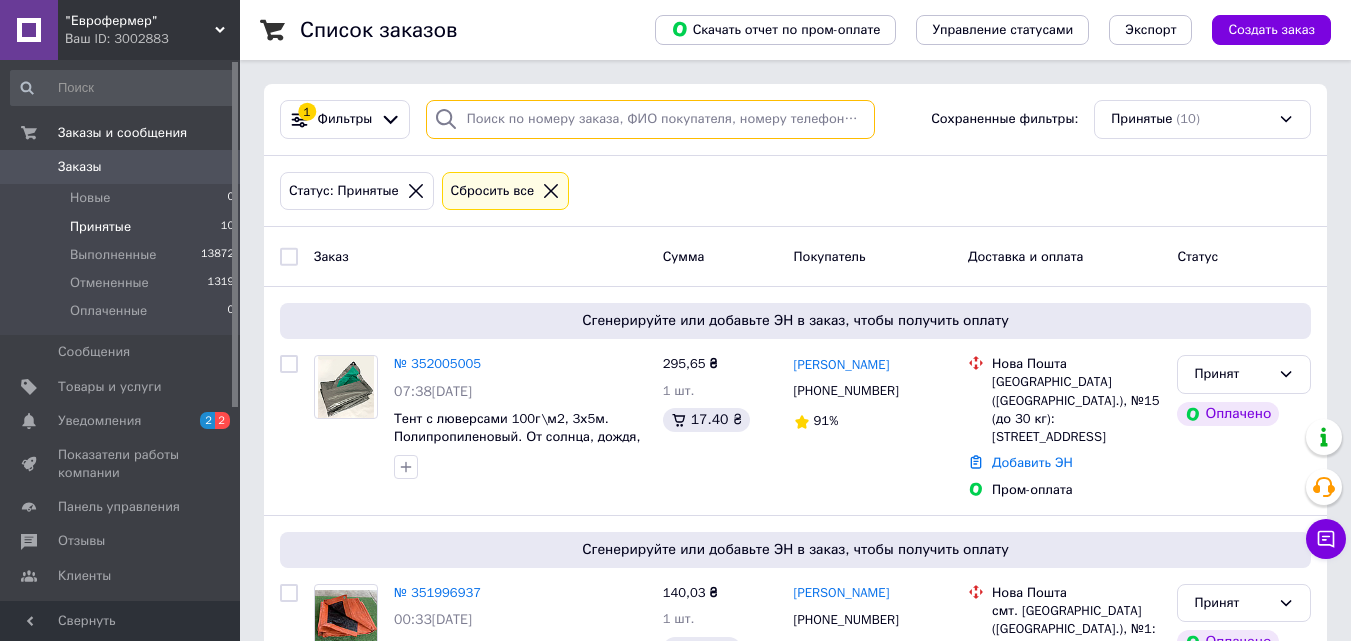 click at bounding box center (650, 119) 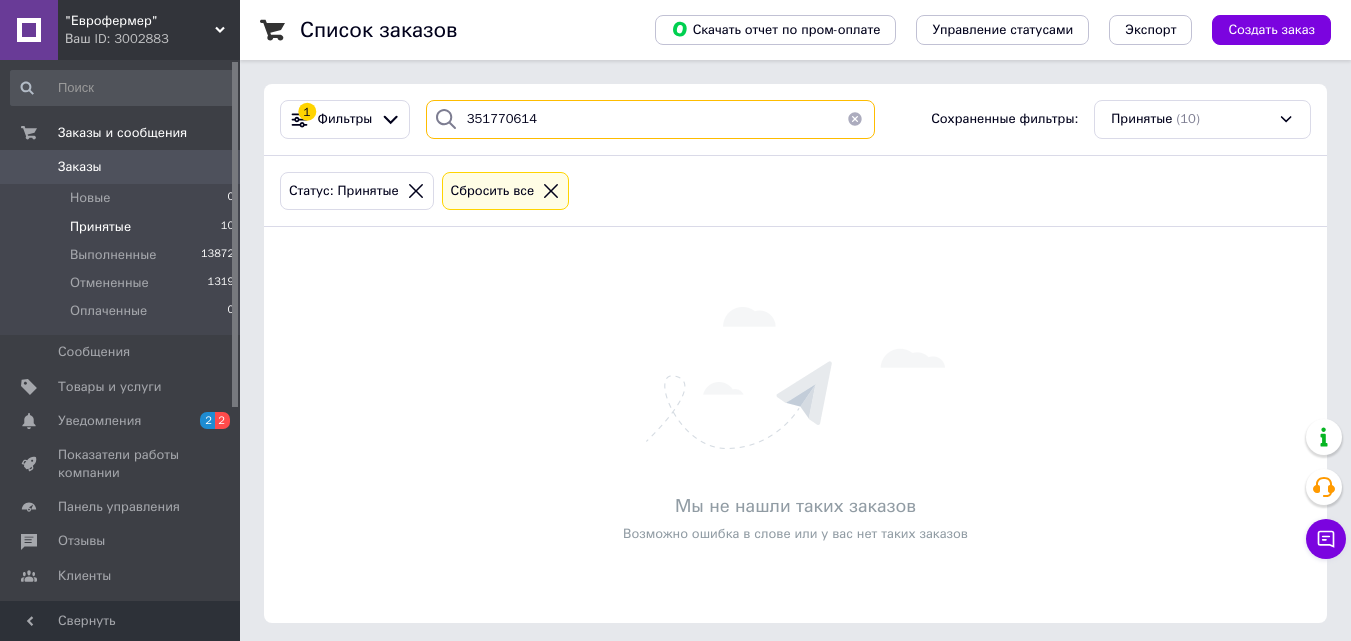 click on "351770614" at bounding box center [650, 119] 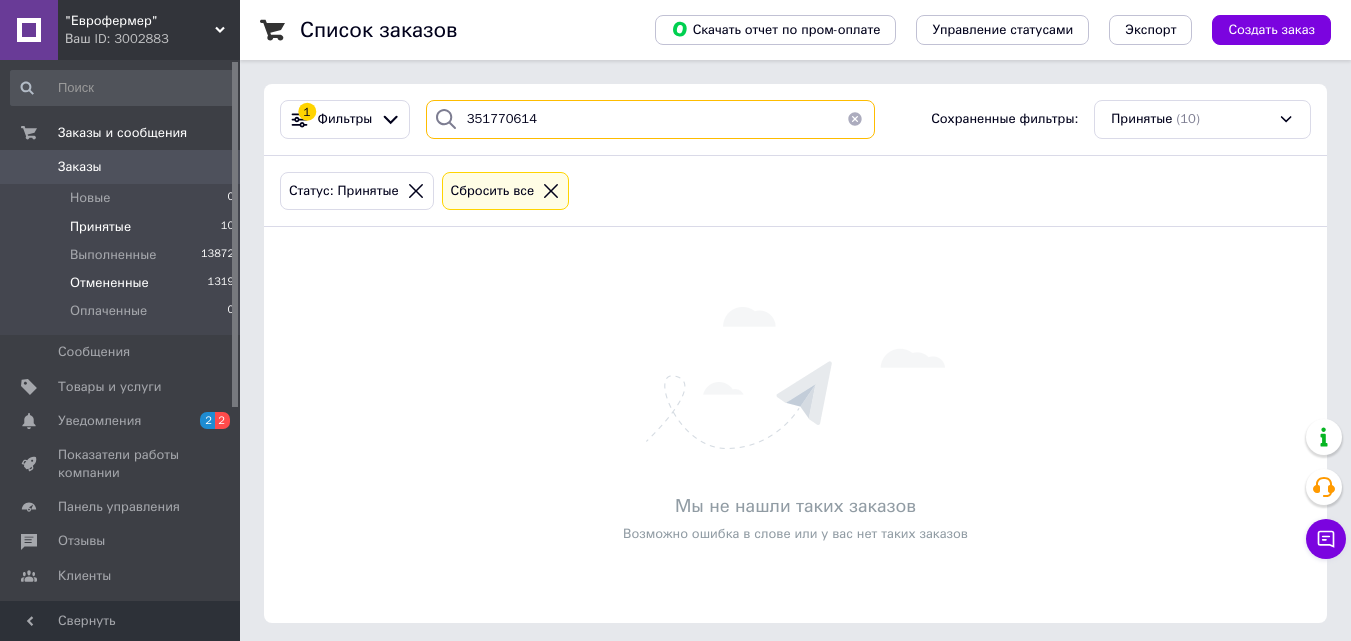 type on "351770614" 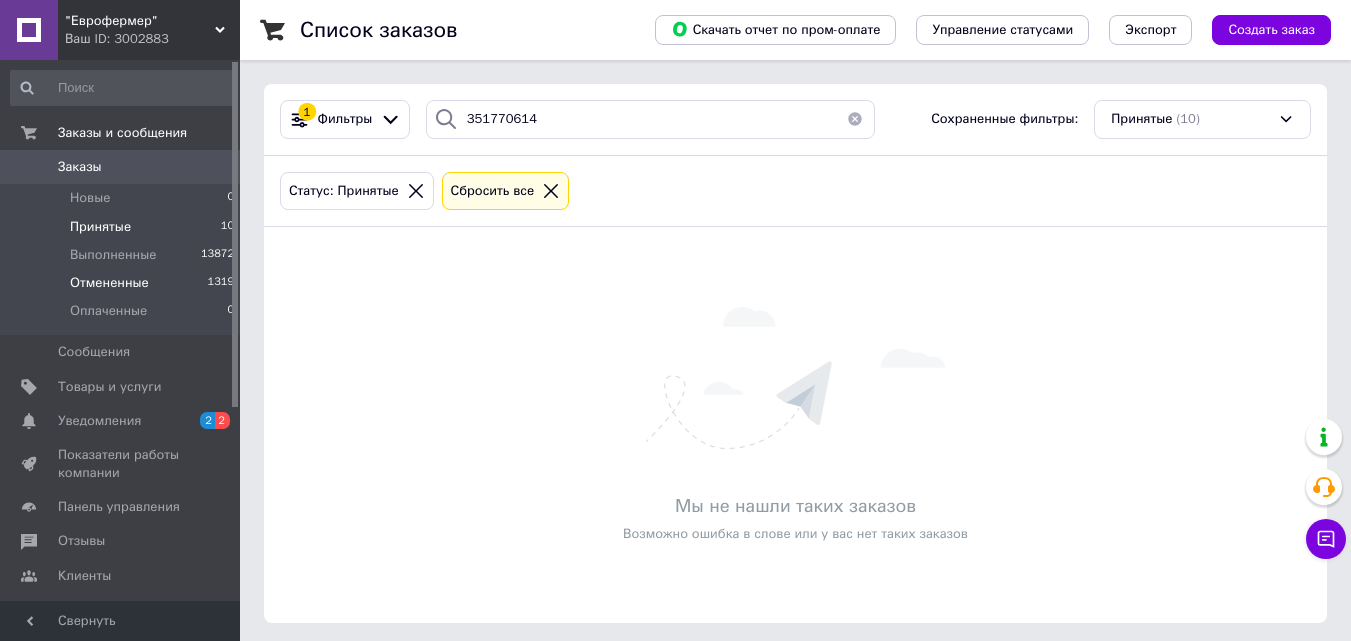 click on "Отмененные" at bounding box center (109, 283) 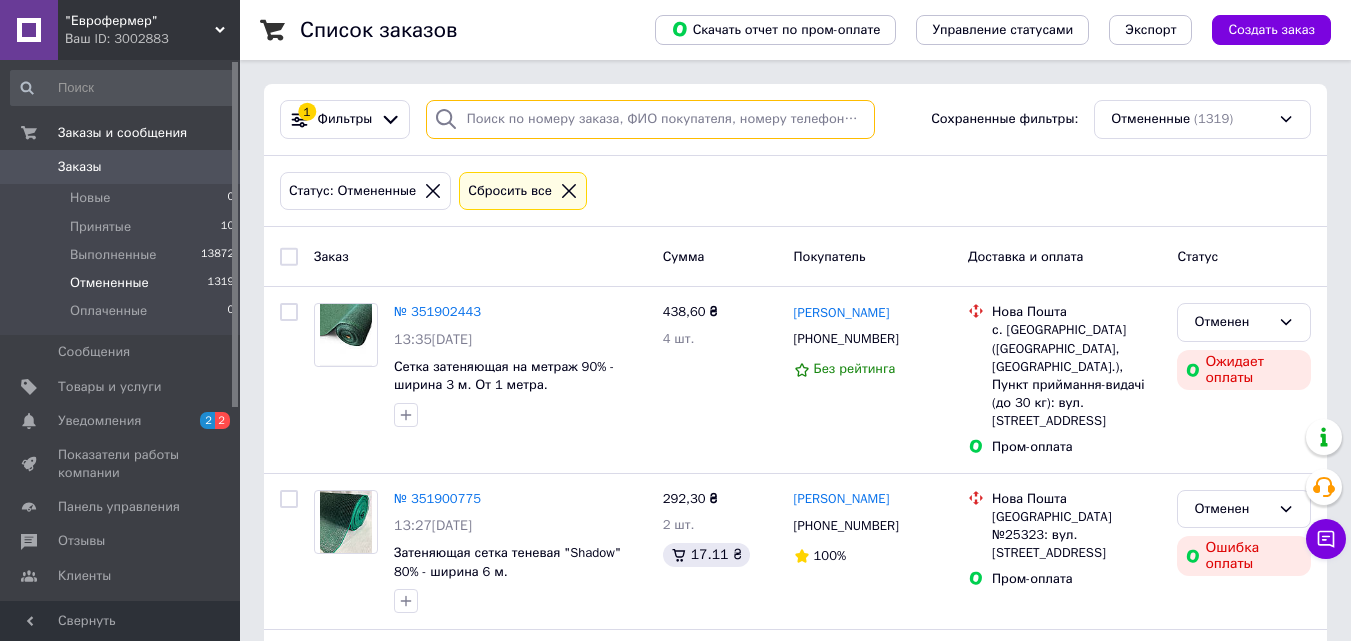 click at bounding box center (650, 119) 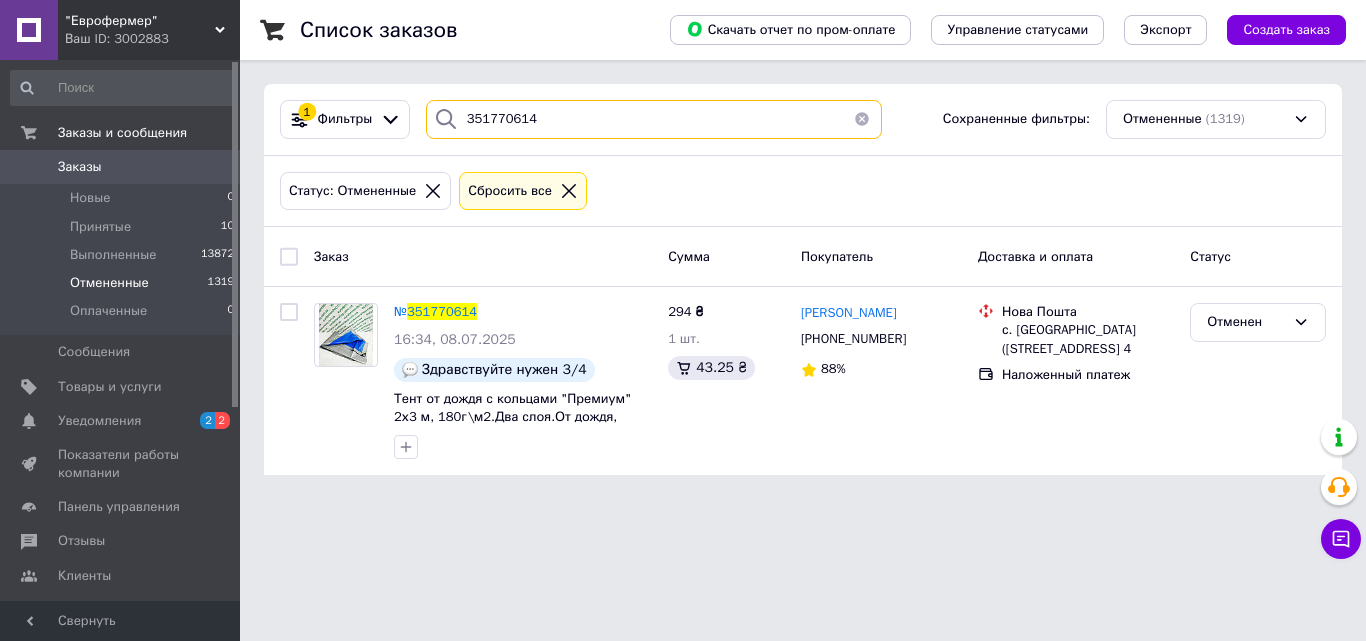 type on "351770614" 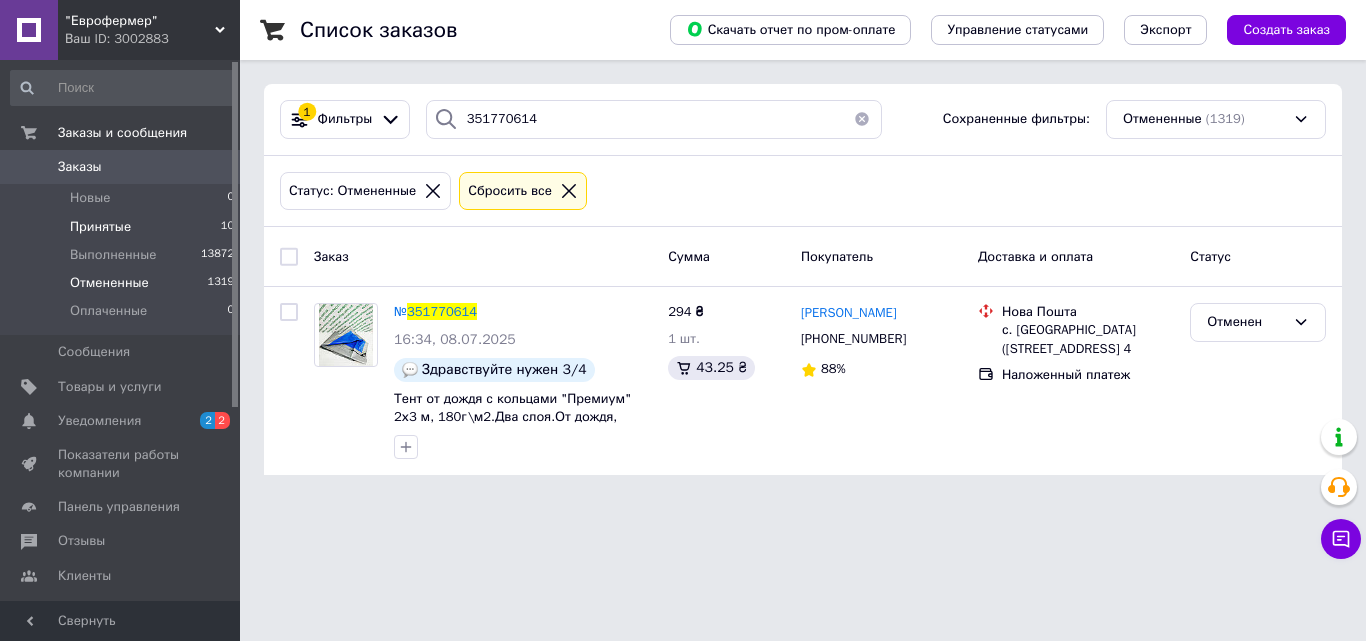 click on "Принятые 10" at bounding box center (123, 227) 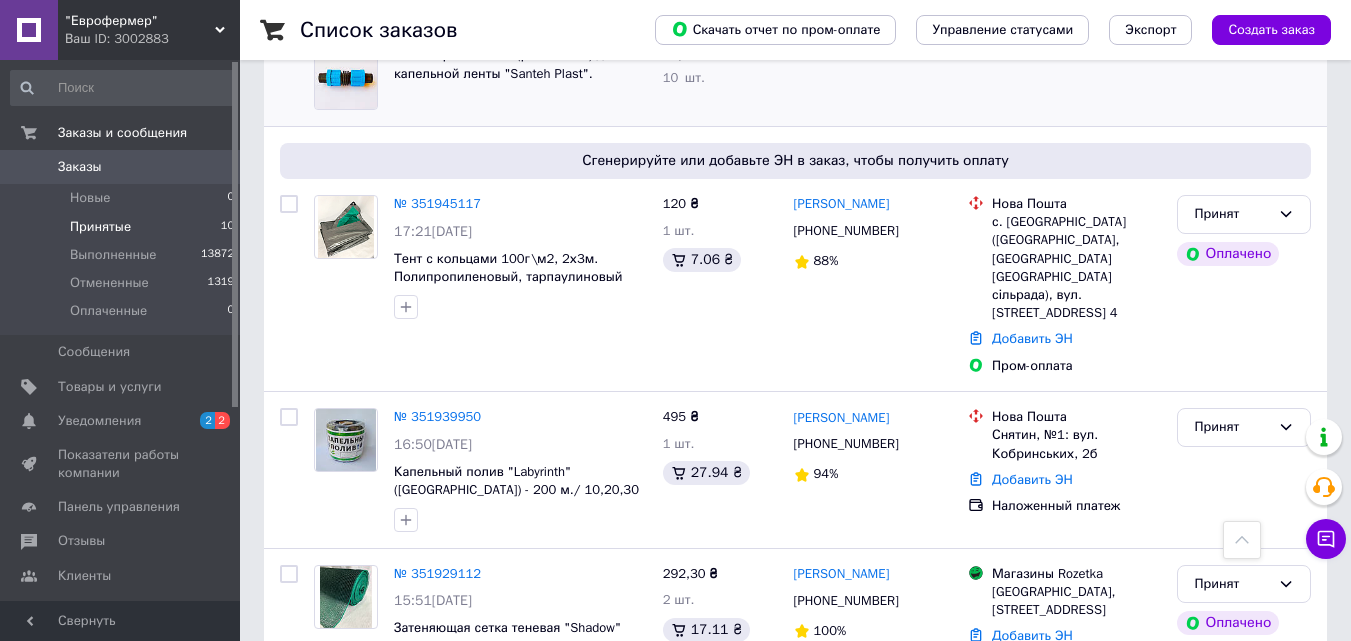 scroll, scrollTop: 1400, scrollLeft: 0, axis: vertical 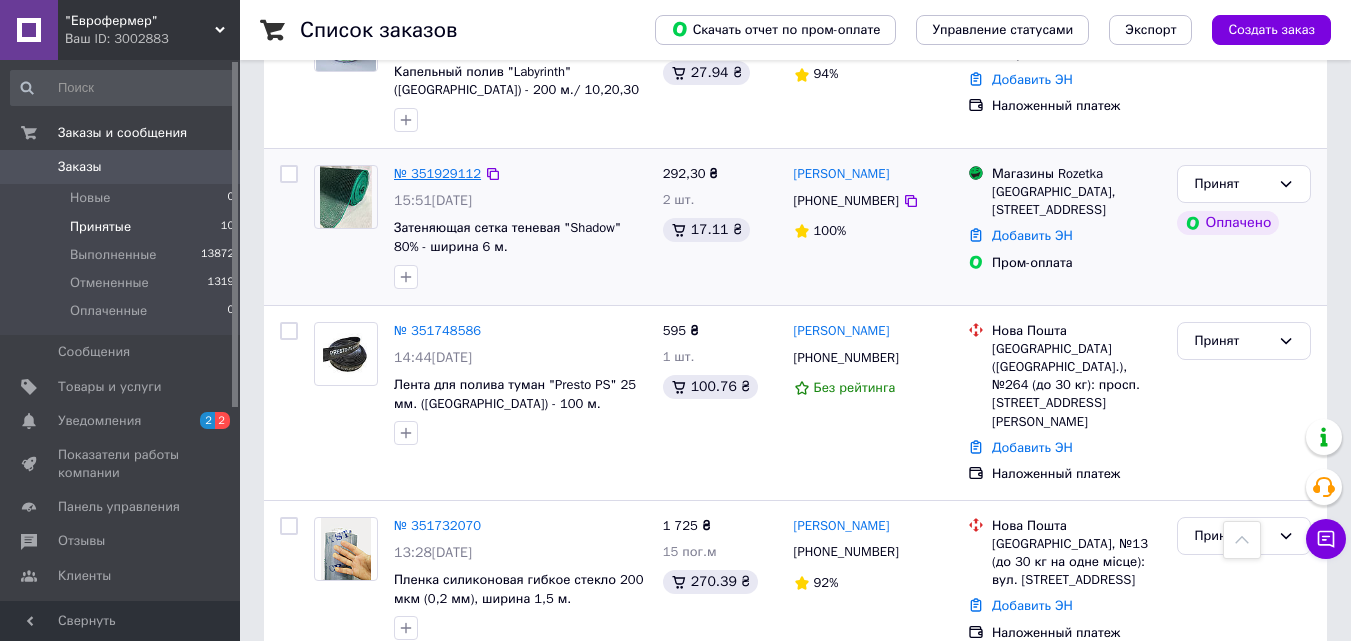 click on "№ 351929112" at bounding box center [437, 173] 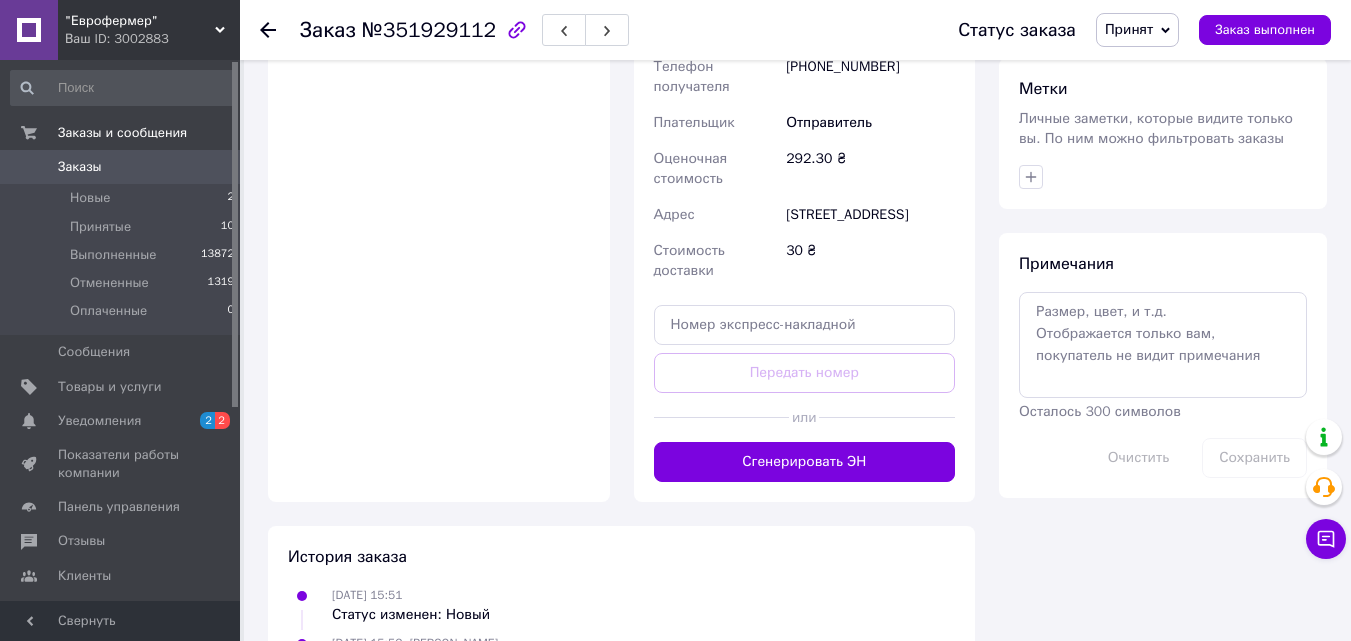 scroll, scrollTop: 1600, scrollLeft: 0, axis: vertical 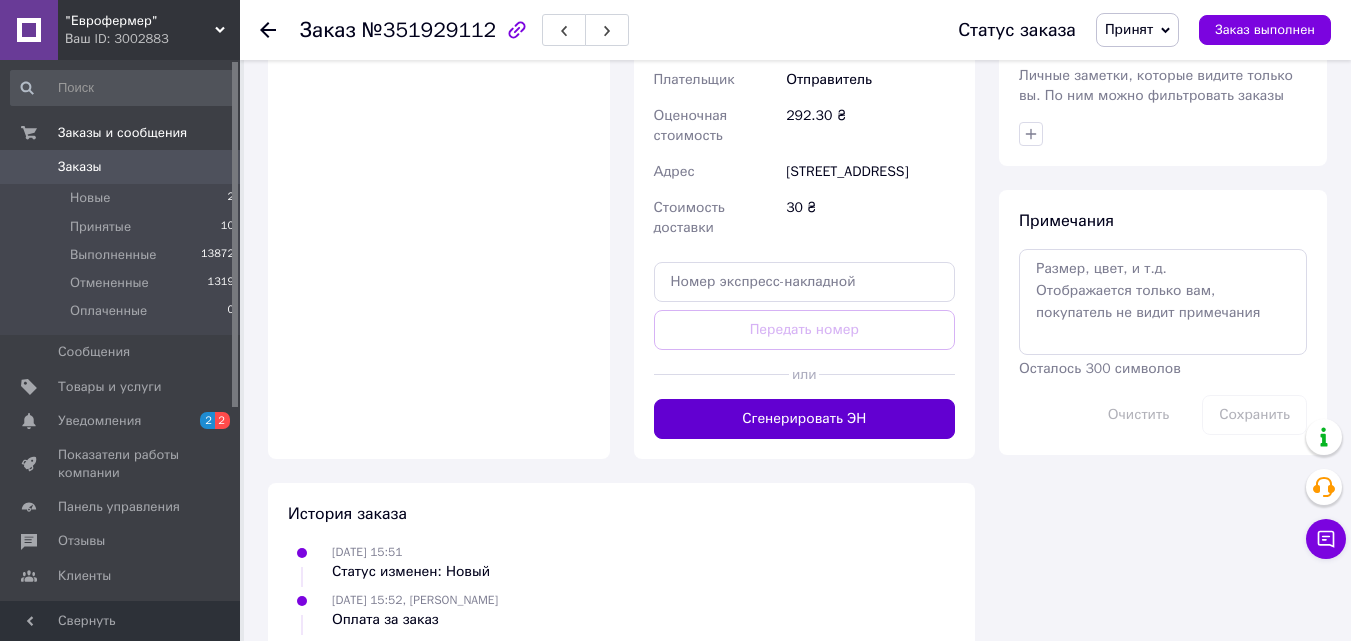 click on "Сгенерировать ЭН" at bounding box center (805, 419) 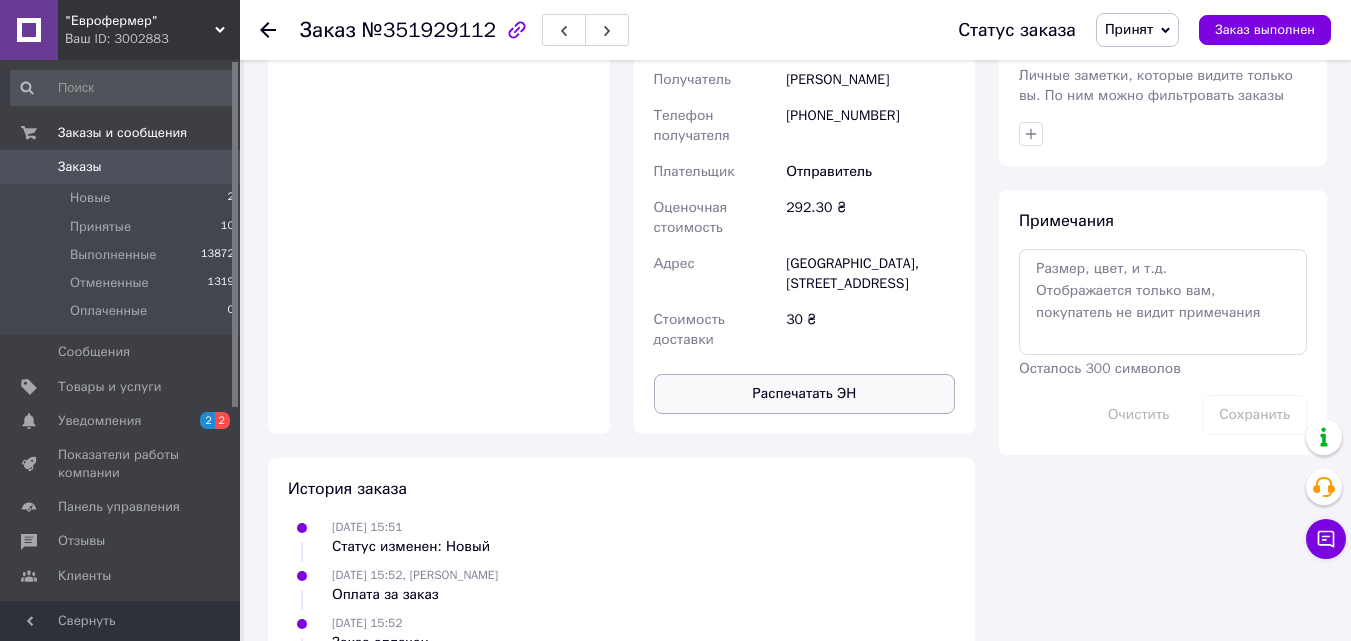 click on "Распечатать ЭН" at bounding box center (805, 394) 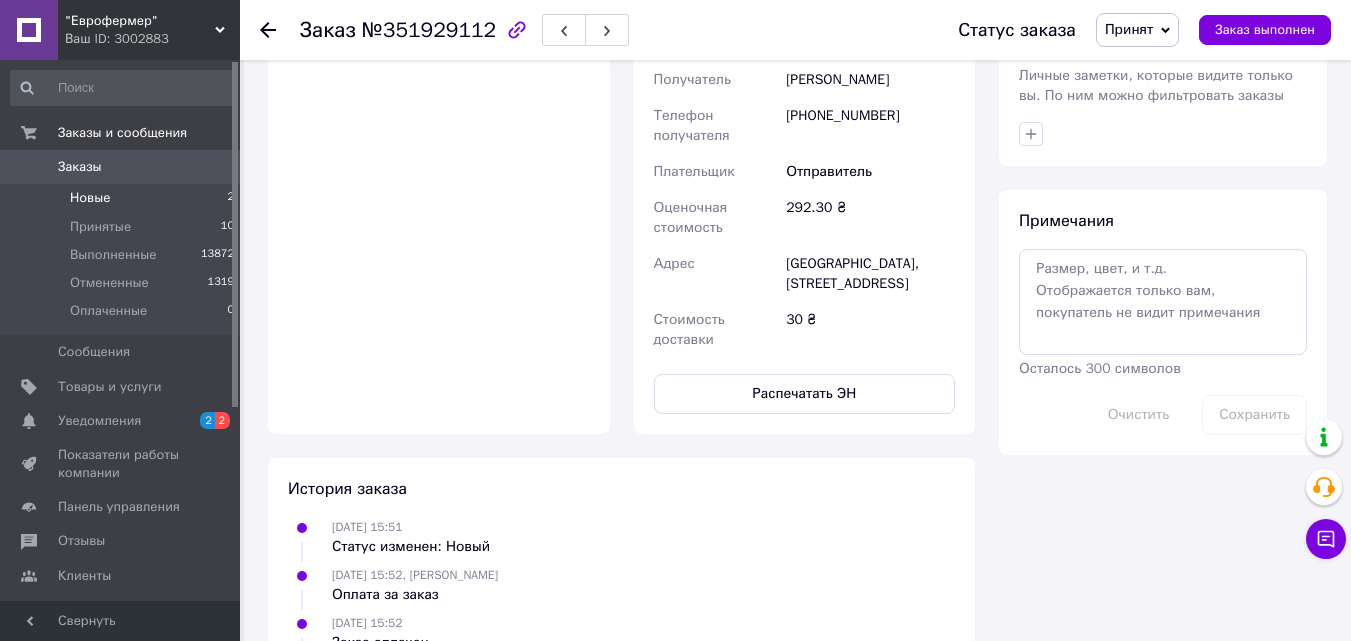 click on "Новые" at bounding box center [90, 198] 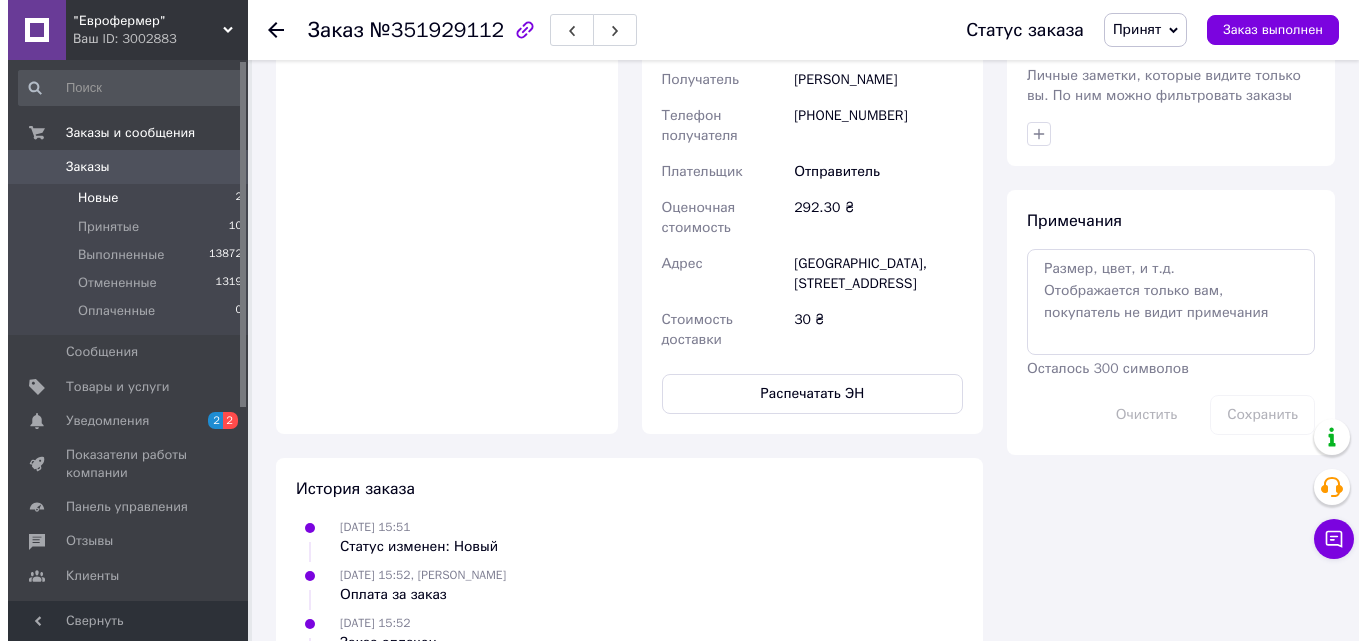 scroll, scrollTop: 0, scrollLeft: 0, axis: both 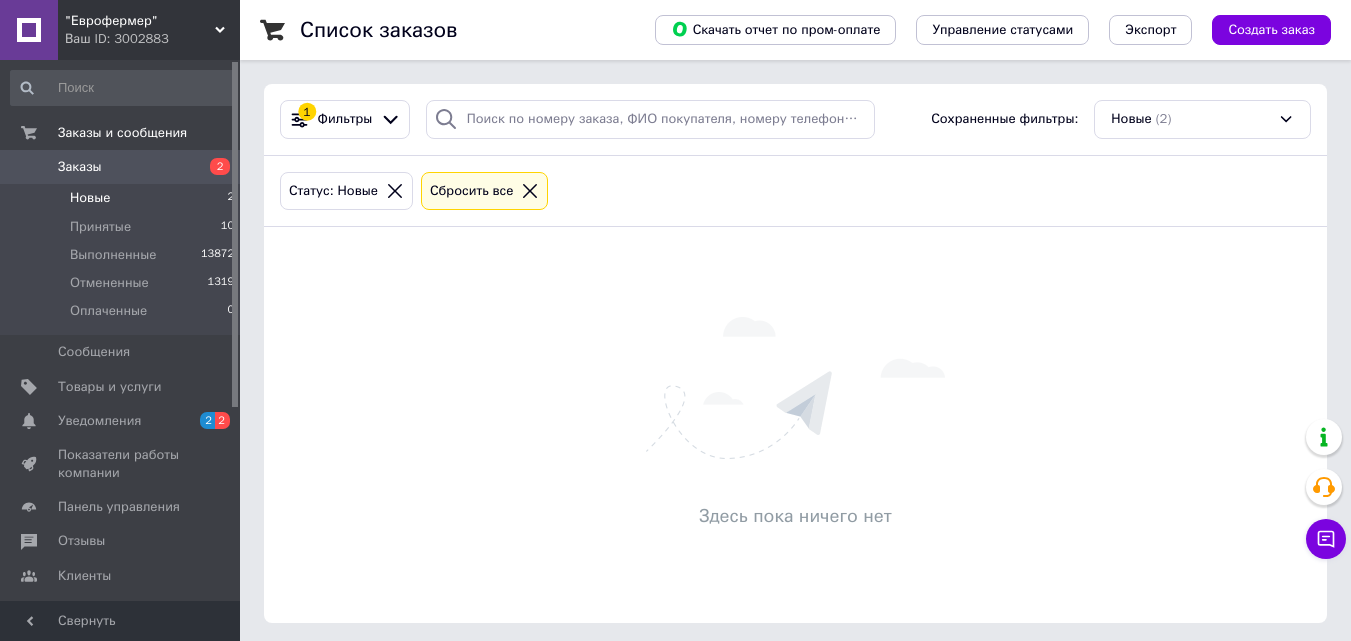 click on "Новые 2" at bounding box center (123, 198) 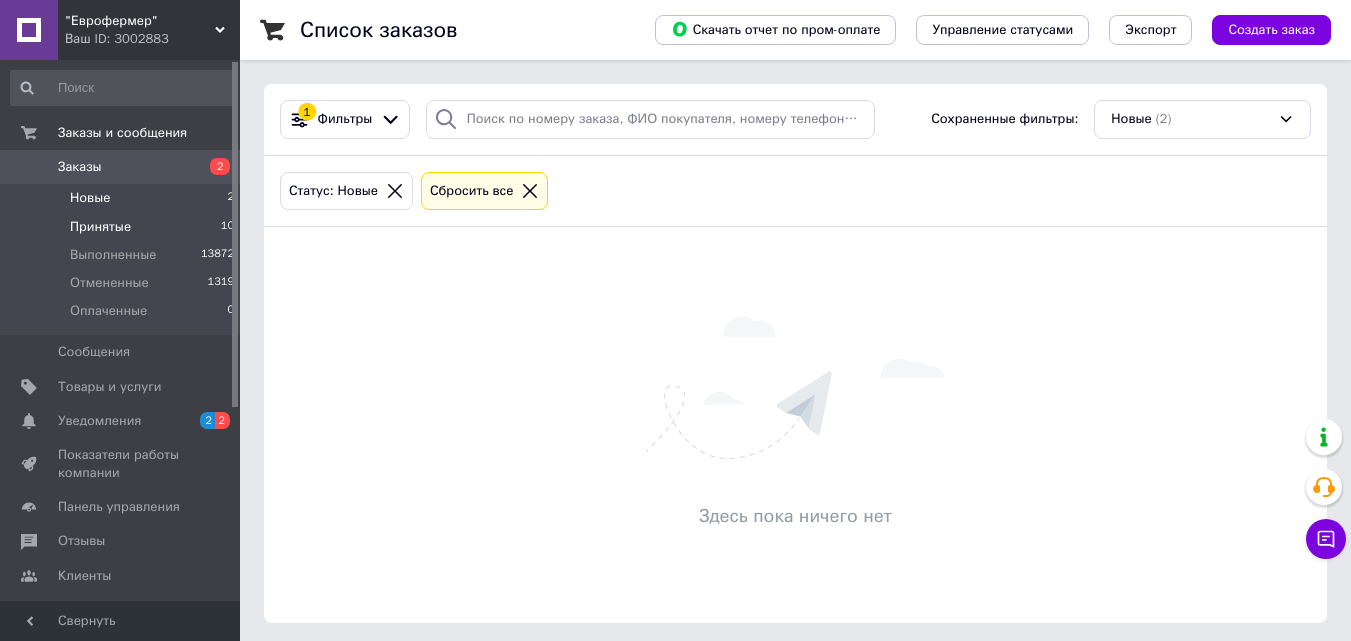 click on "Принятые" at bounding box center (100, 227) 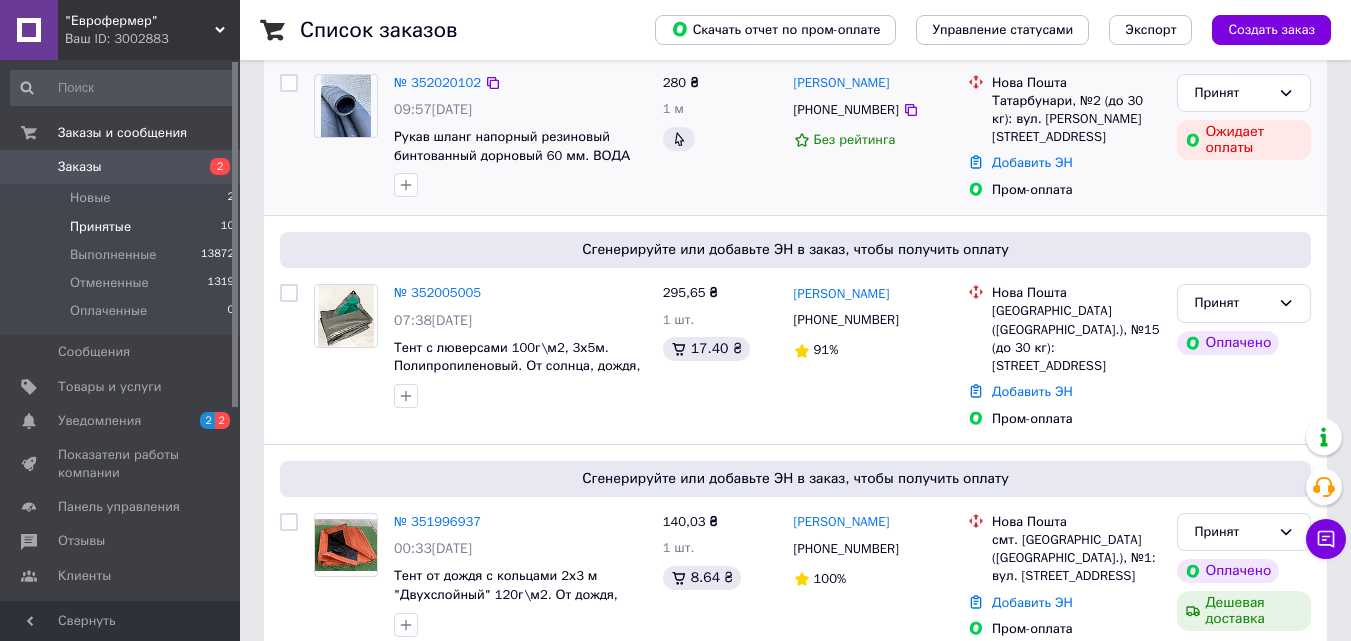 scroll, scrollTop: 600, scrollLeft: 0, axis: vertical 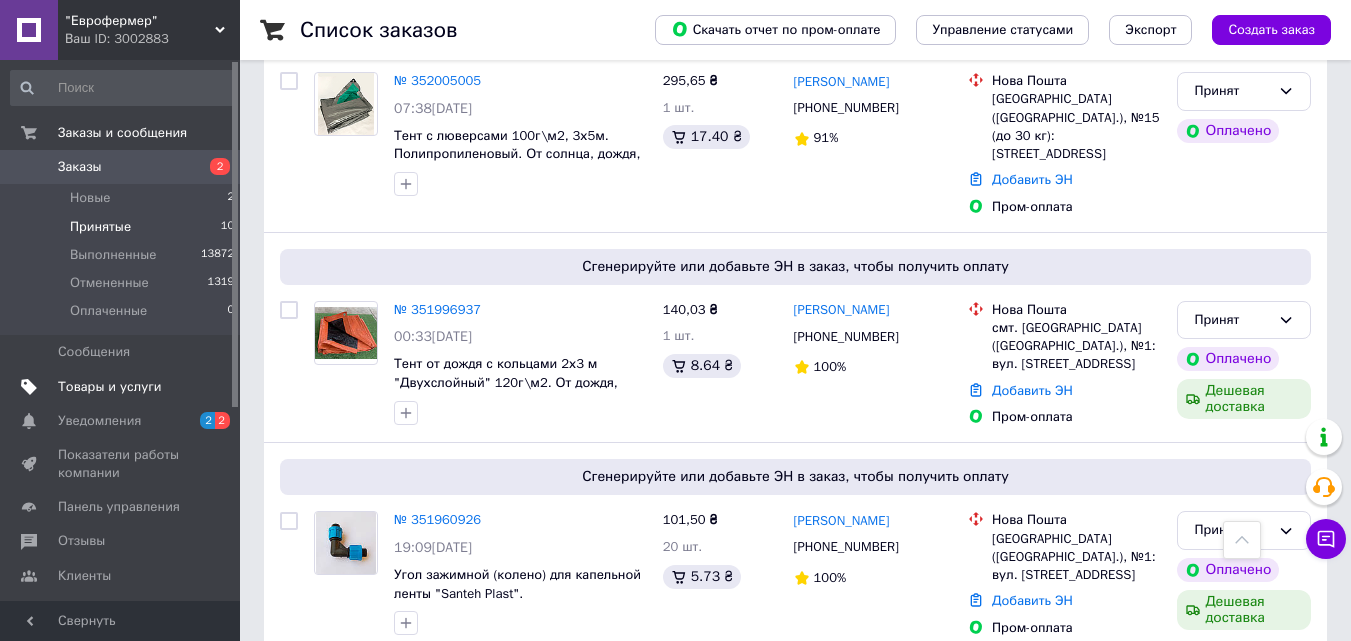 click on "Товары и услуги" at bounding box center (110, 387) 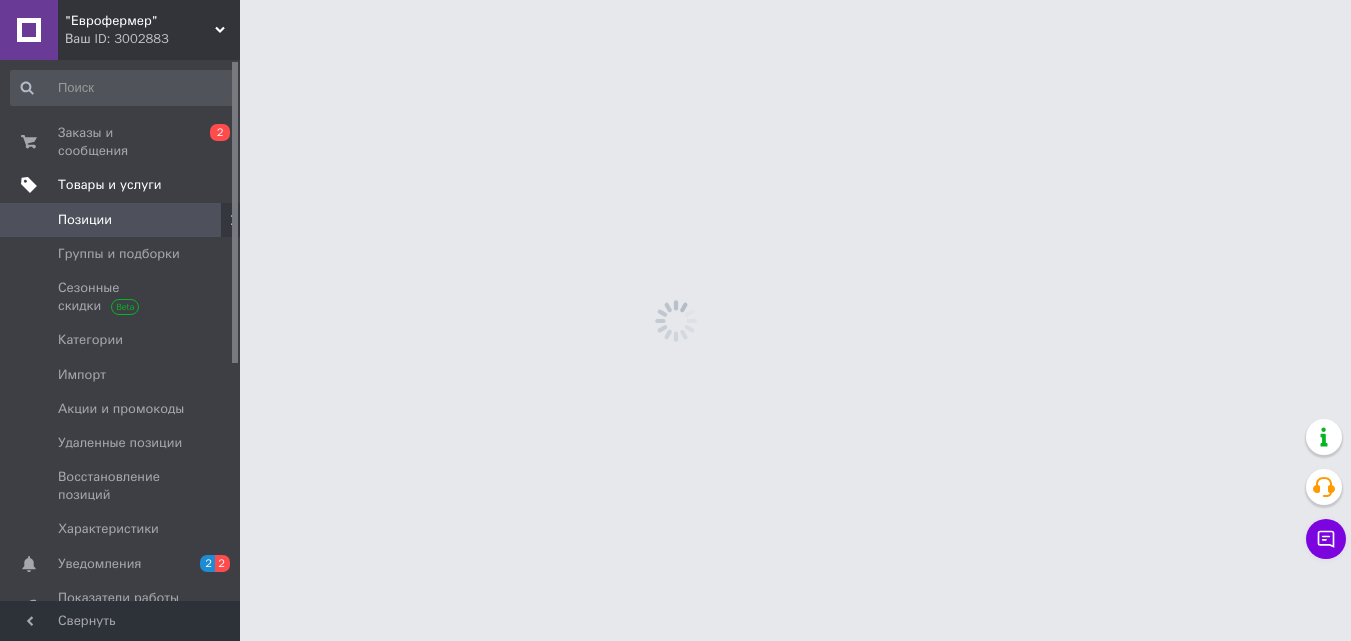scroll, scrollTop: 0, scrollLeft: 0, axis: both 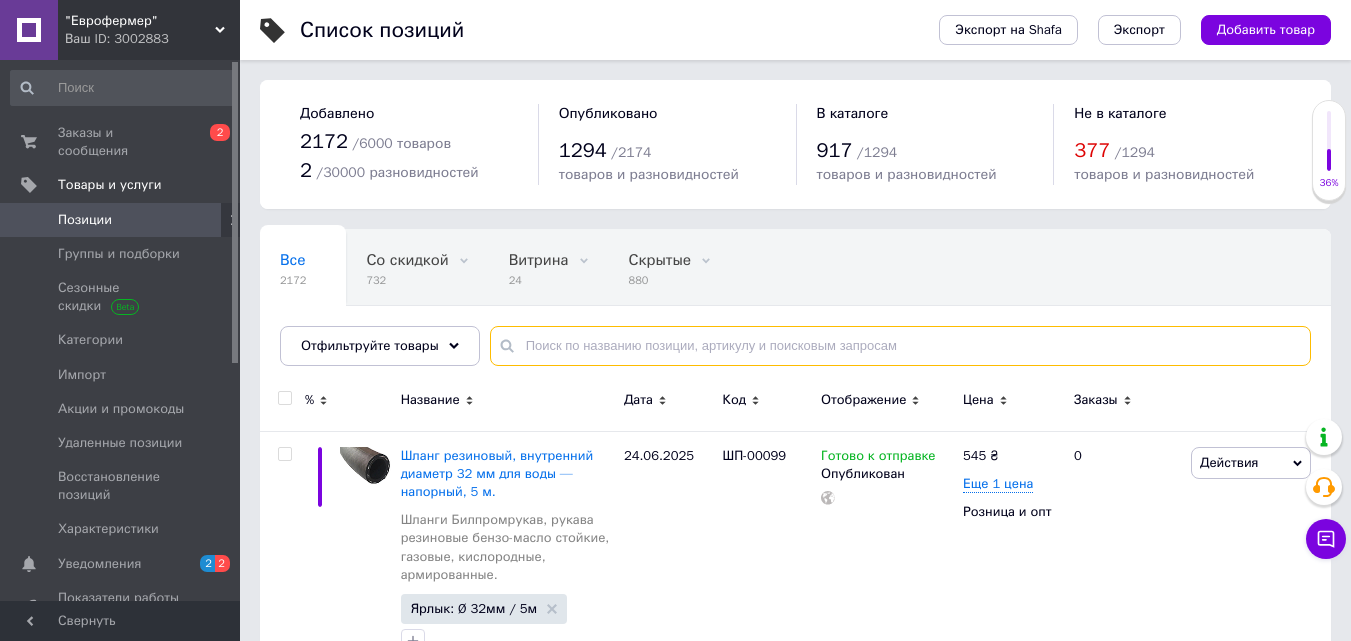 click at bounding box center (900, 346) 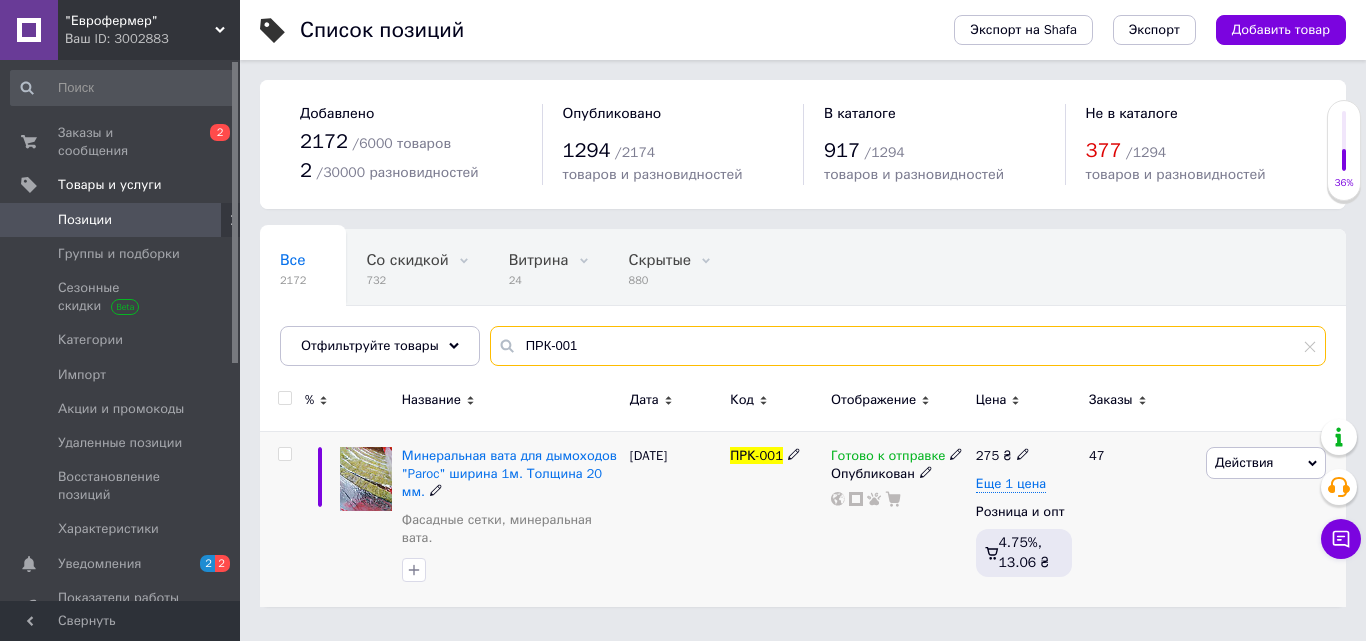 type on "ПРК-001" 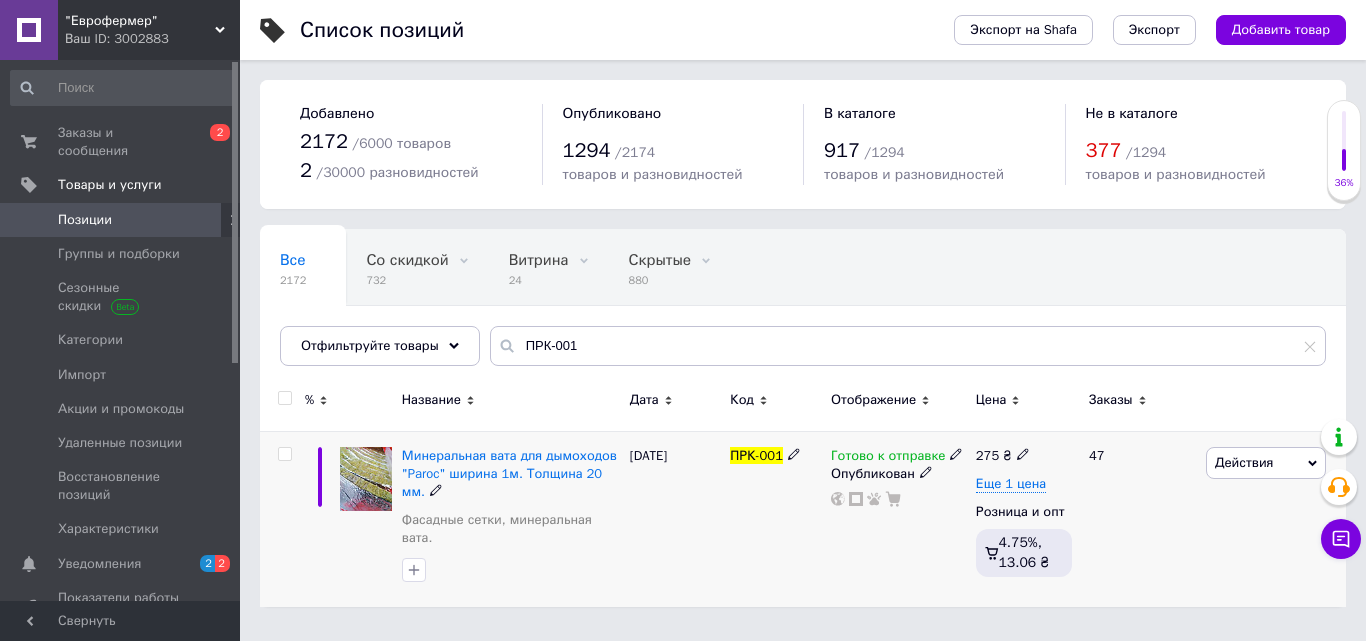 click 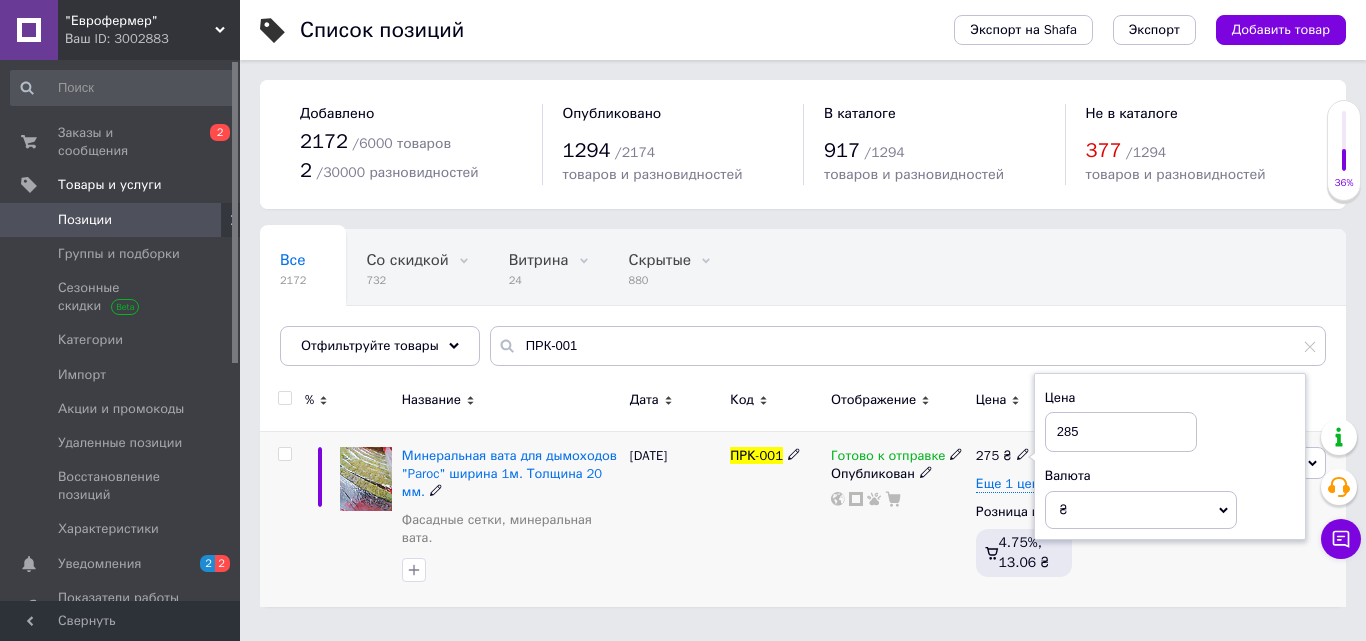 type on "285" 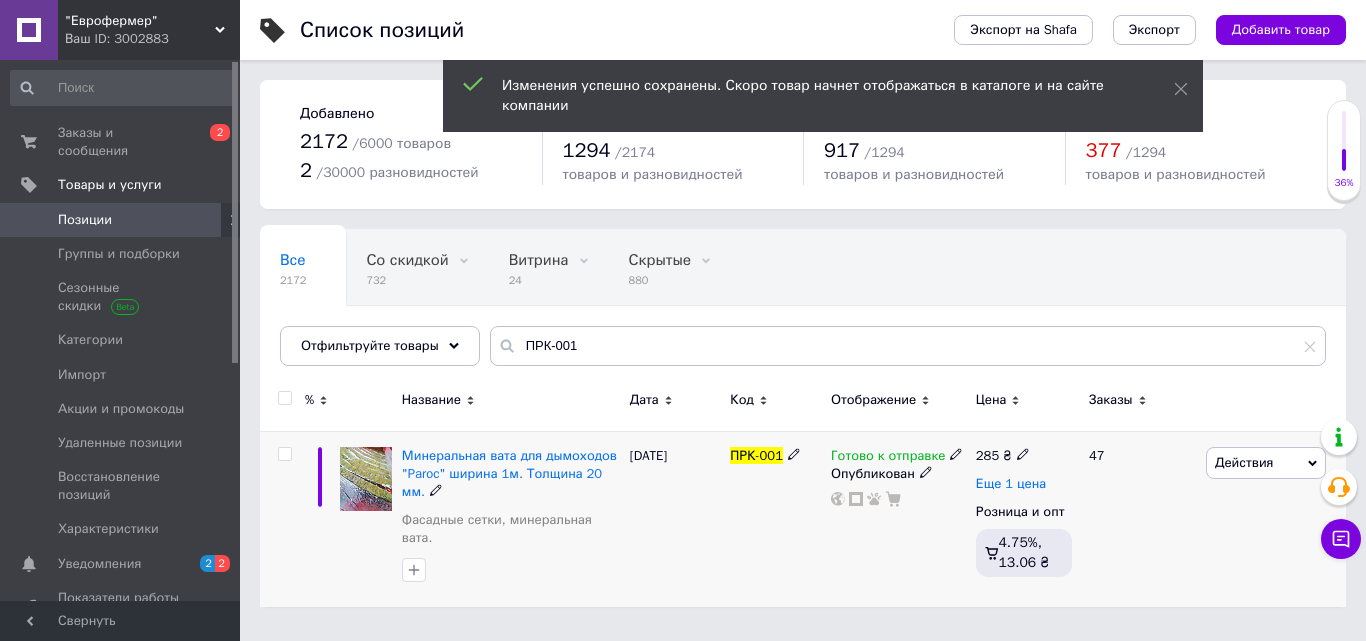 click on "Еще 1 цена" at bounding box center [1011, 484] 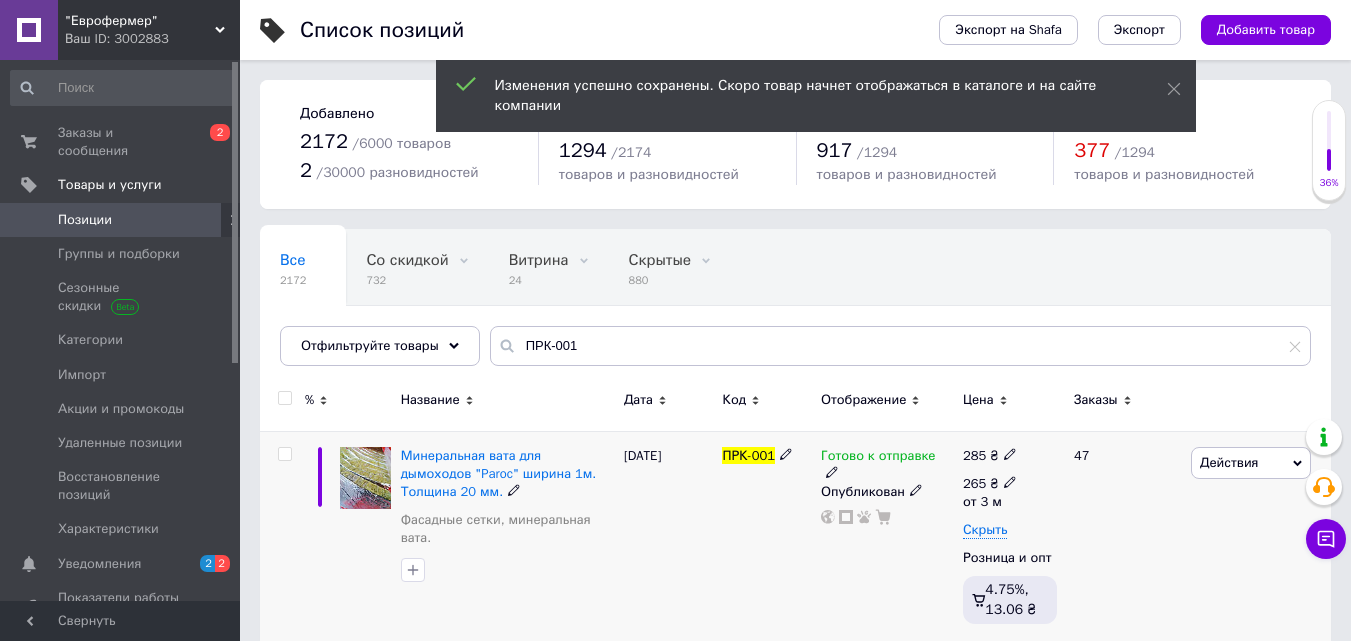 click 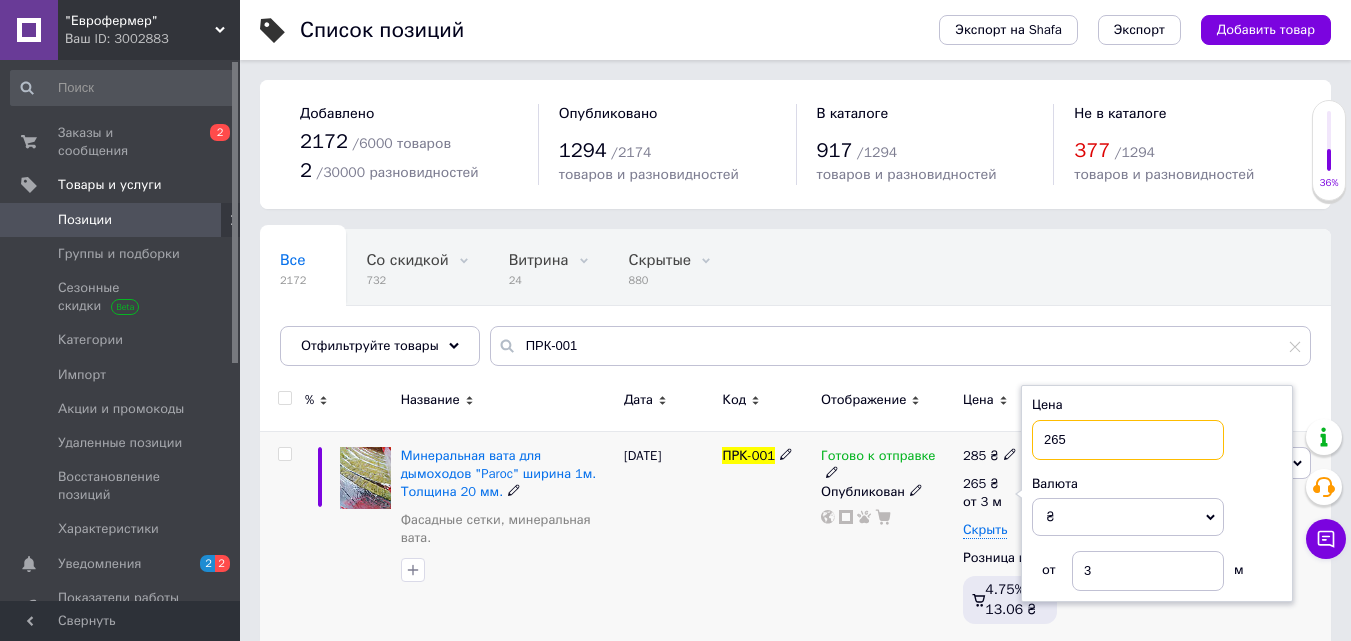click on "265" at bounding box center (1128, 440) 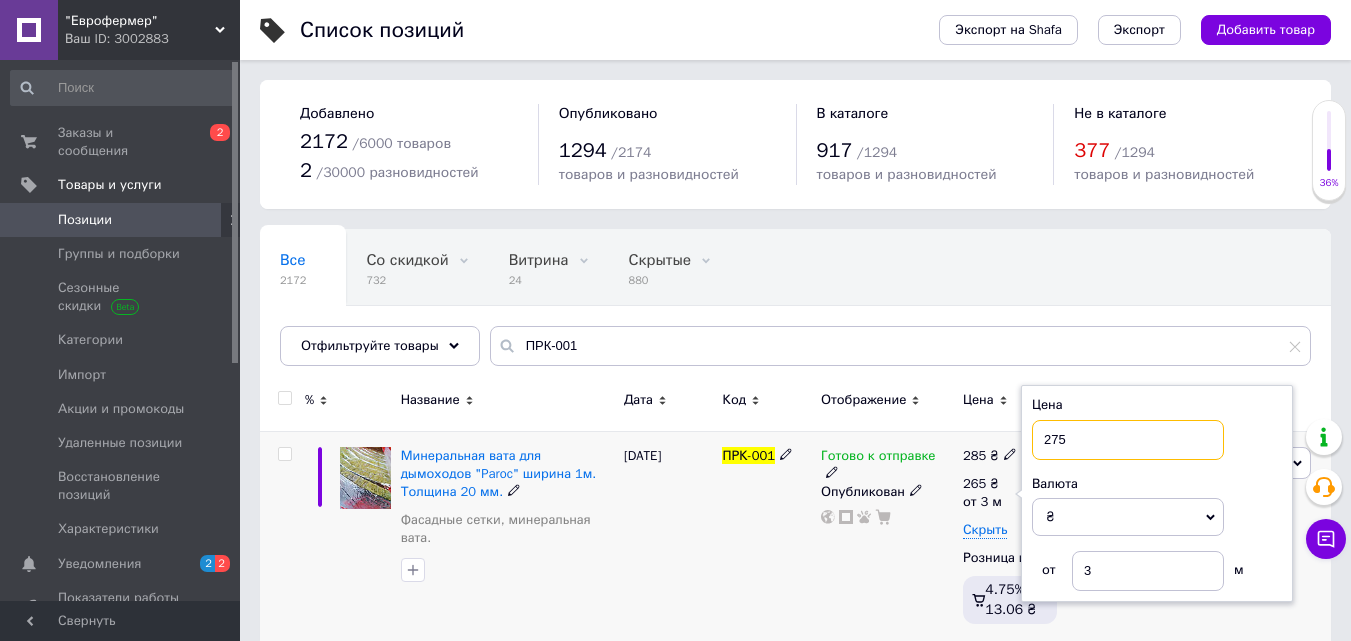 type on "275" 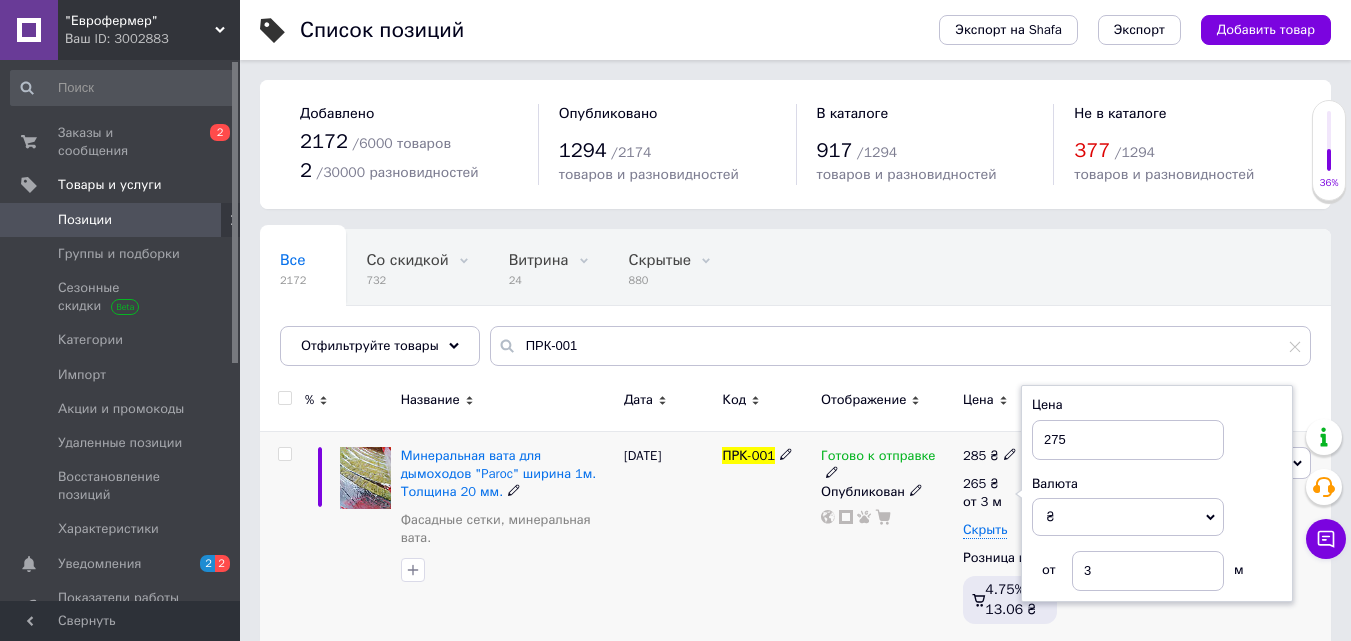 click on "Готово к отправке Опубликован" at bounding box center [887, 538] 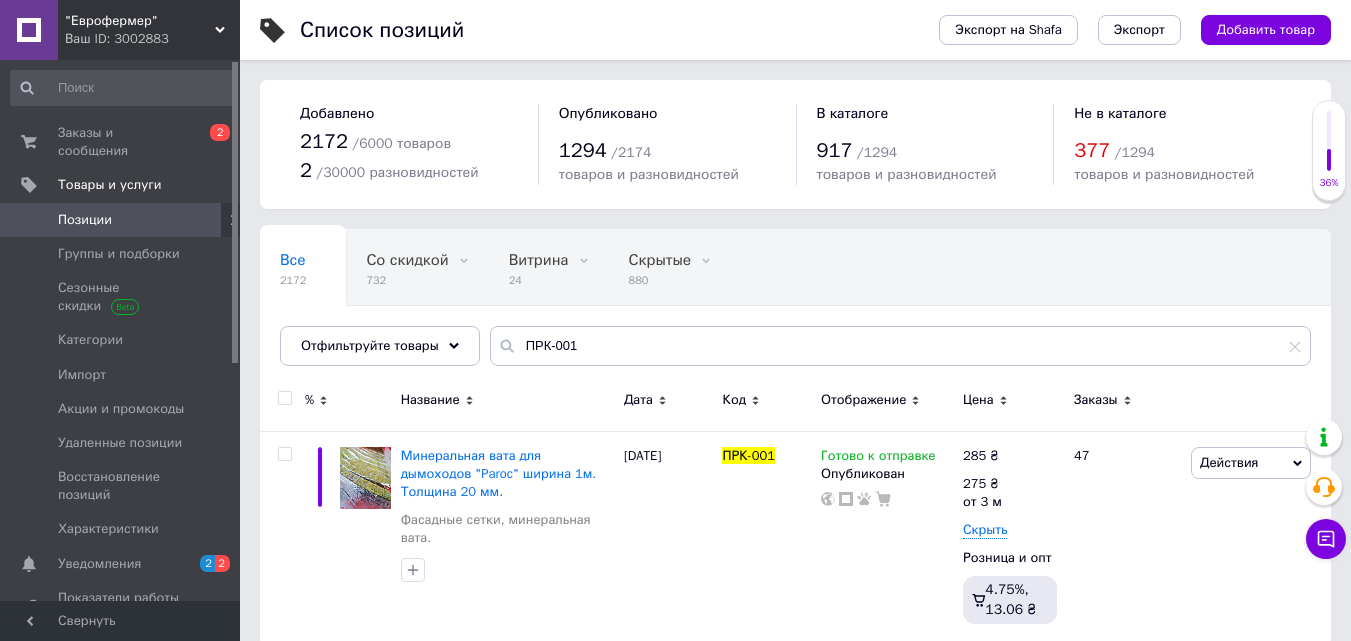 click on "Ваш ID: 3002883" at bounding box center (152, 39) 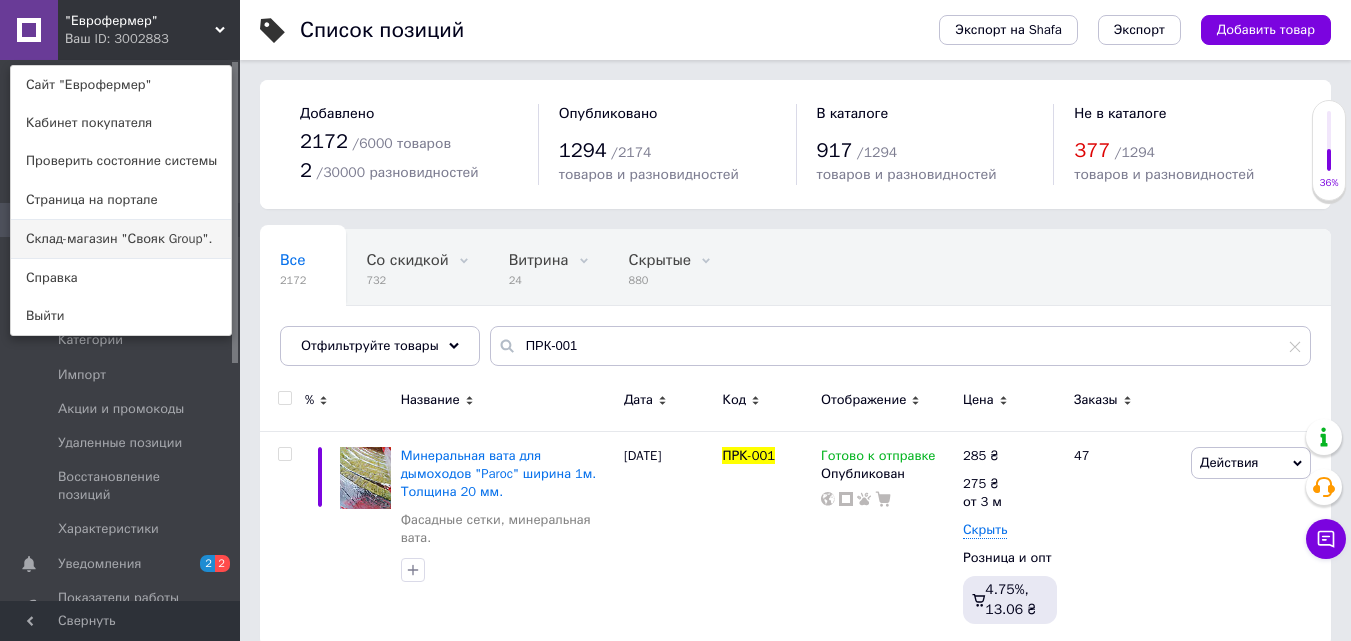 click on "Склад-магазин "Свояк Group"." at bounding box center (121, 239) 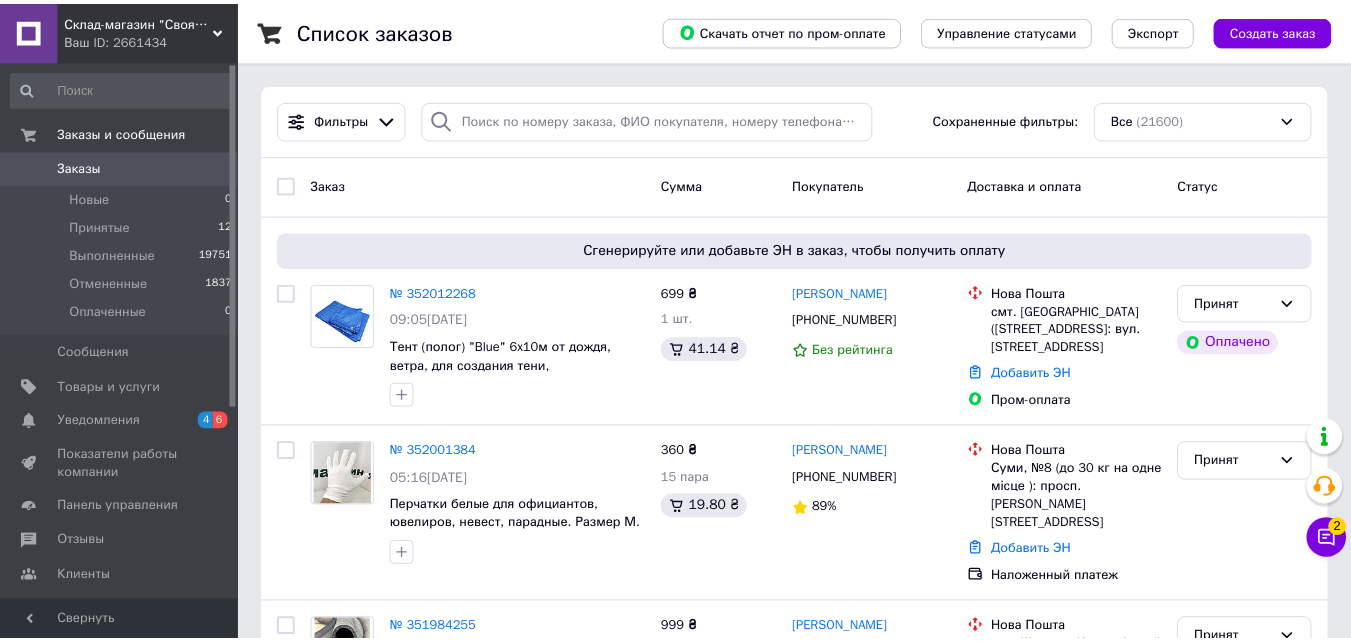 scroll, scrollTop: 0, scrollLeft: 0, axis: both 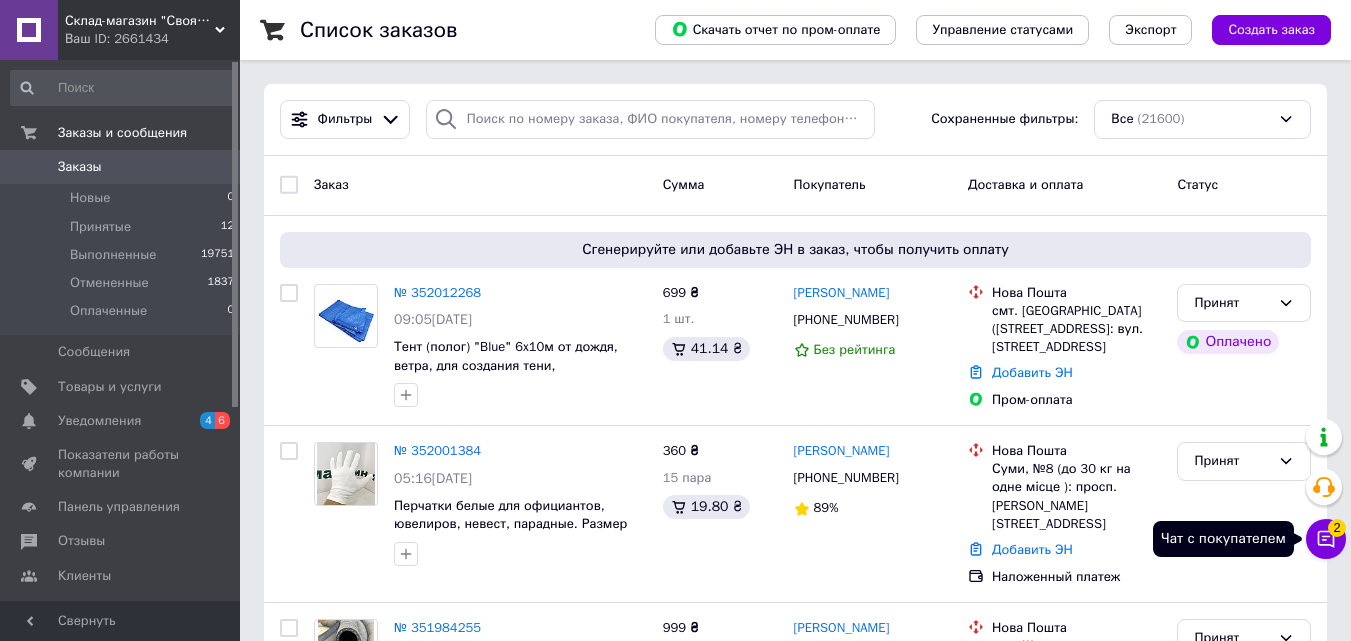 click 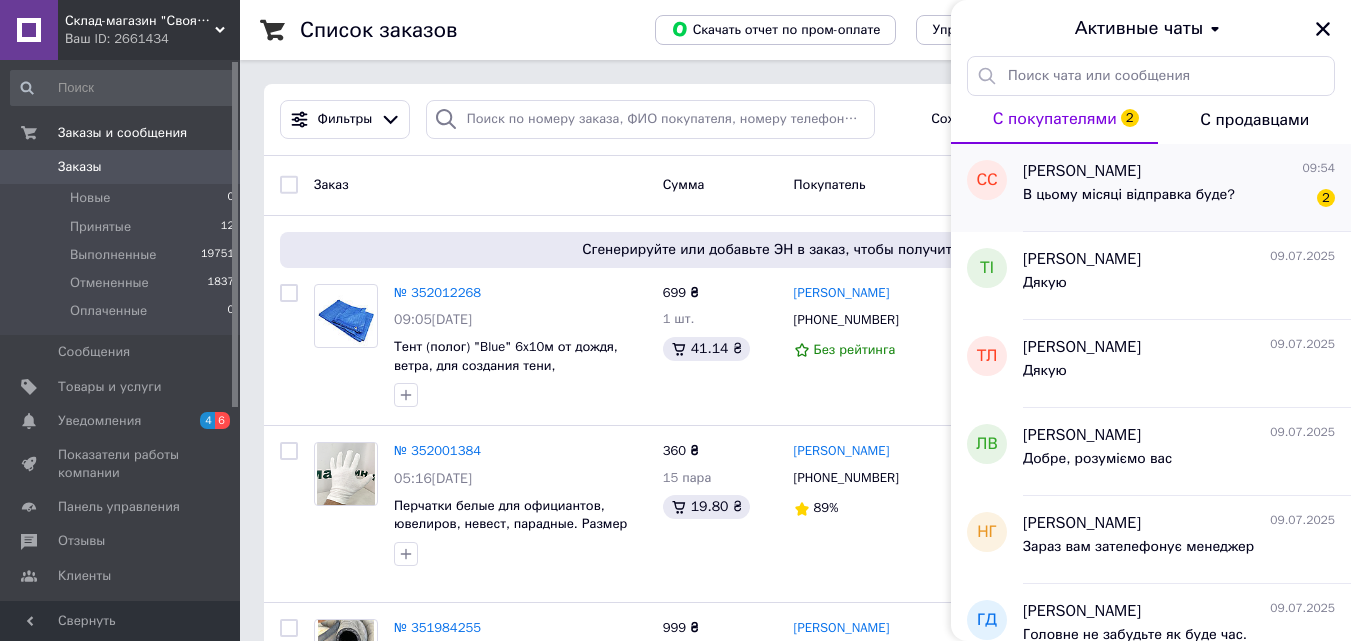 click on "В цьому місяці відправка буде?" at bounding box center (1129, 201) 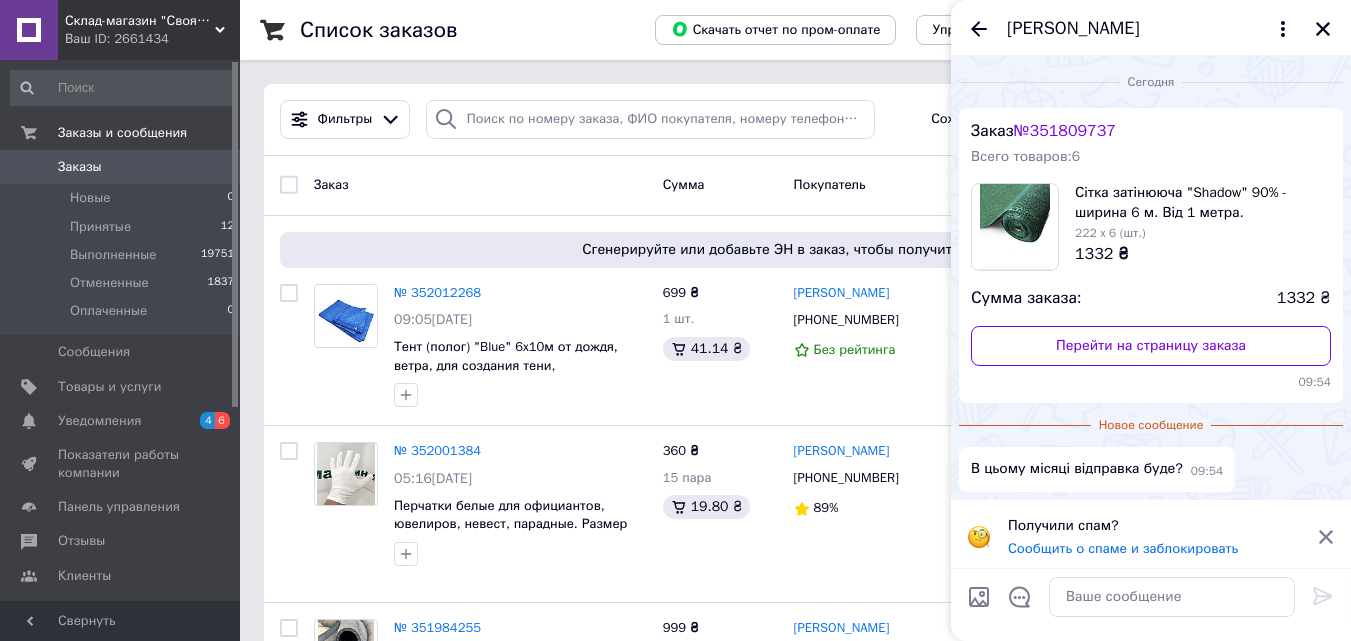 scroll, scrollTop: 5, scrollLeft: 0, axis: vertical 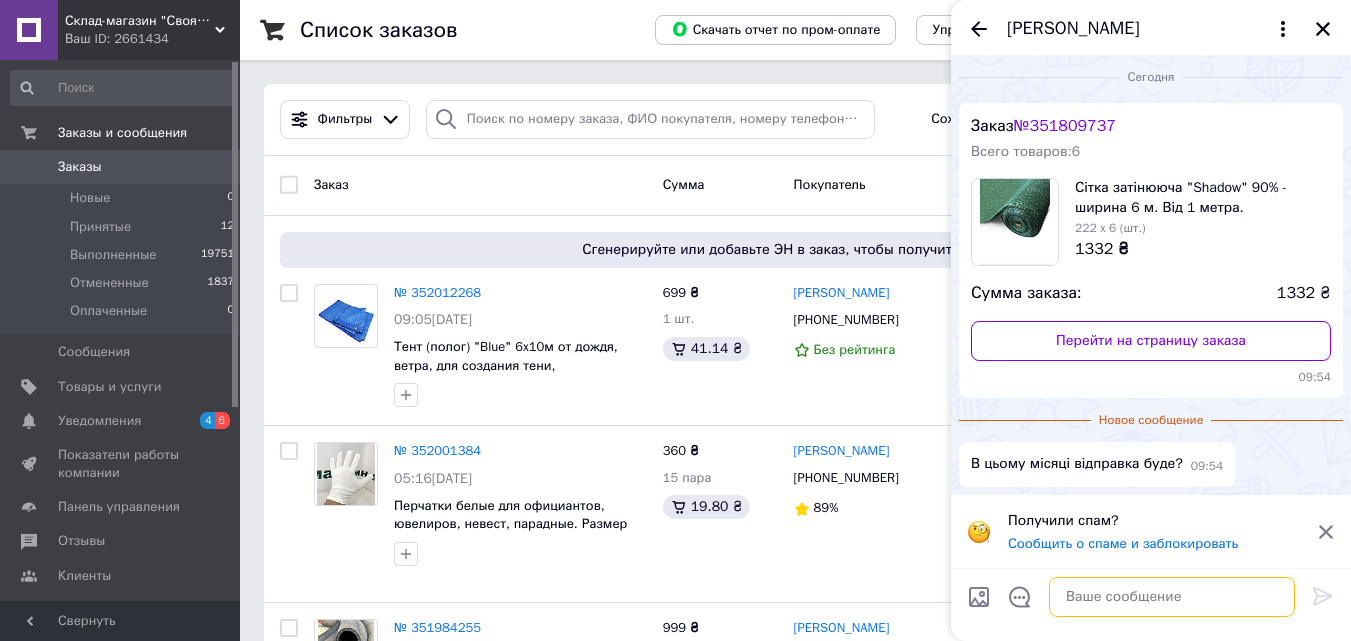 click at bounding box center (1172, 597) 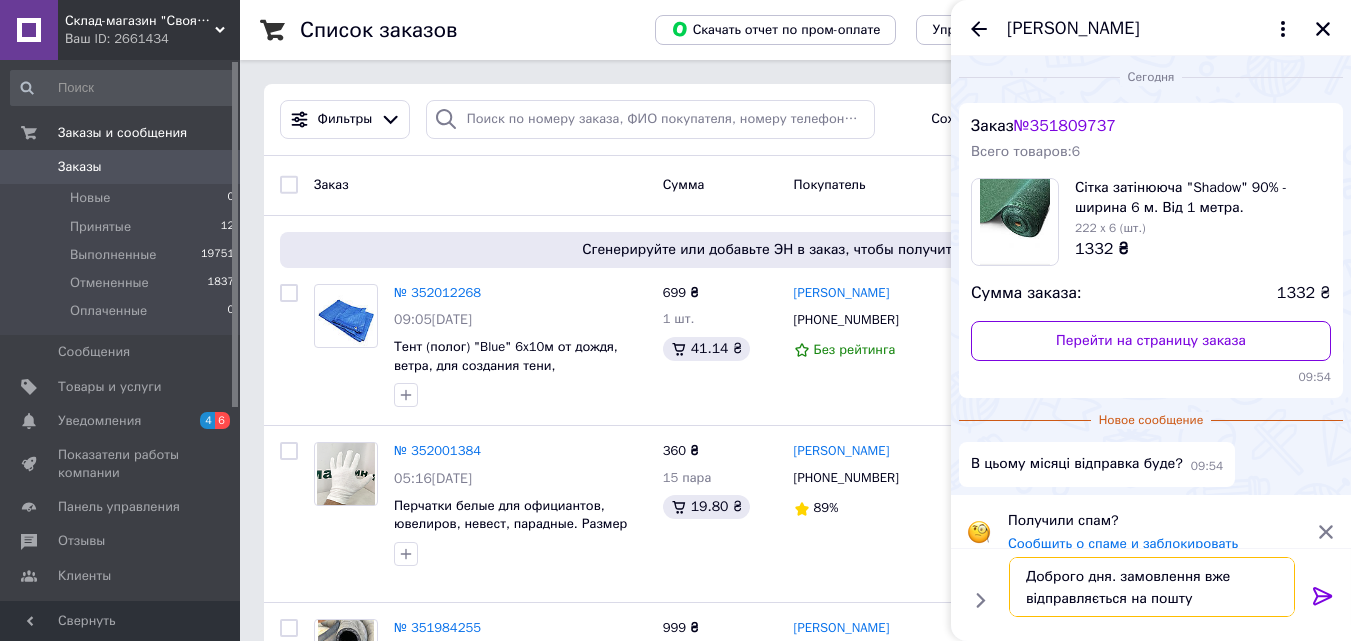 type on "Доброго дня. замовлення вже відправляється на пошту" 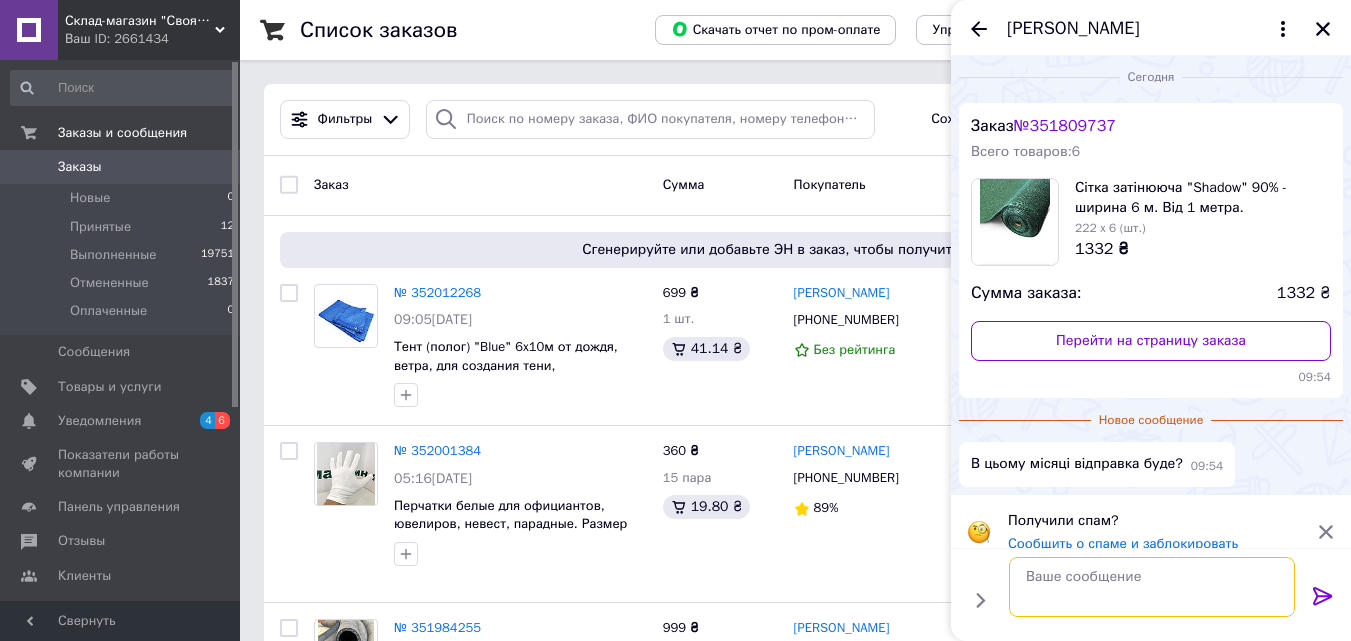 scroll, scrollTop: 0, scrollLeft: 0, axis: both 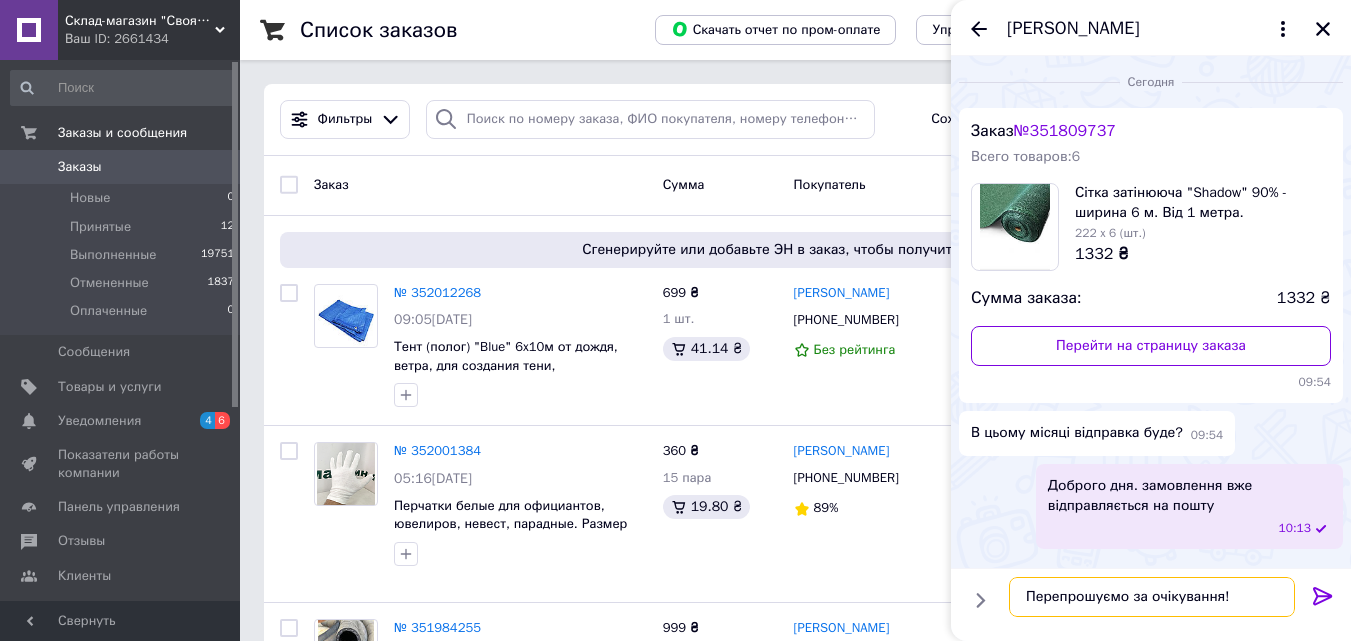 type on "Перепрошуємо за очікування!" 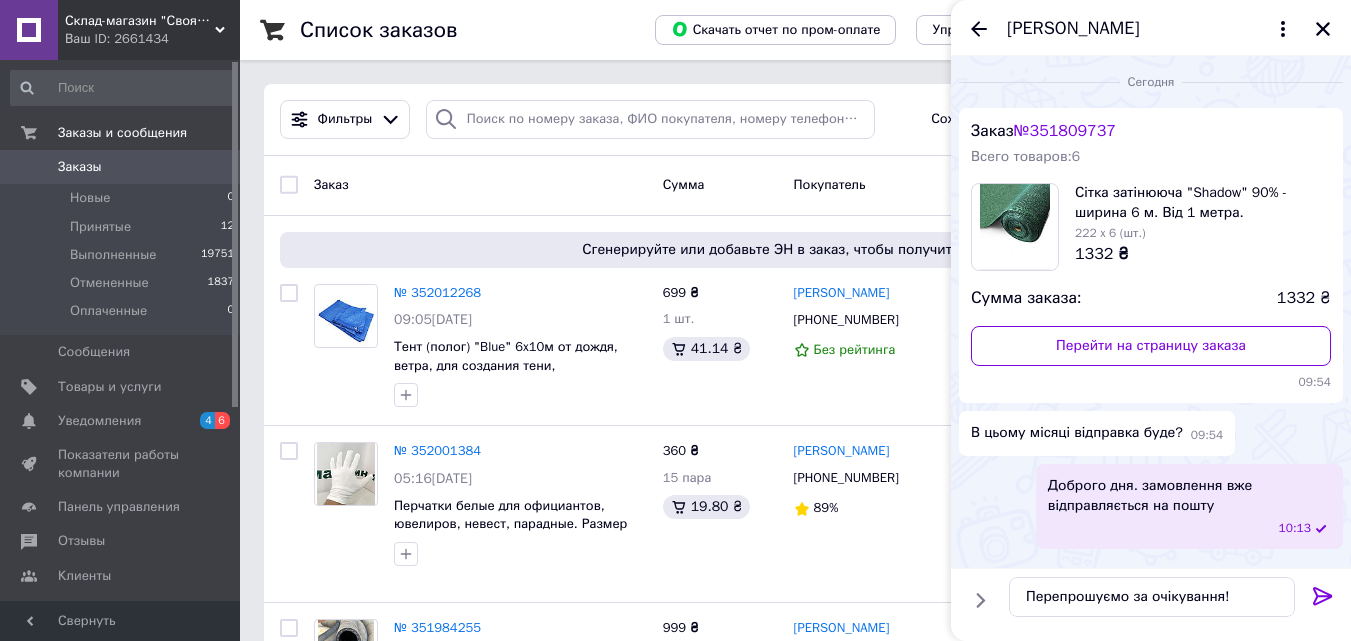 click 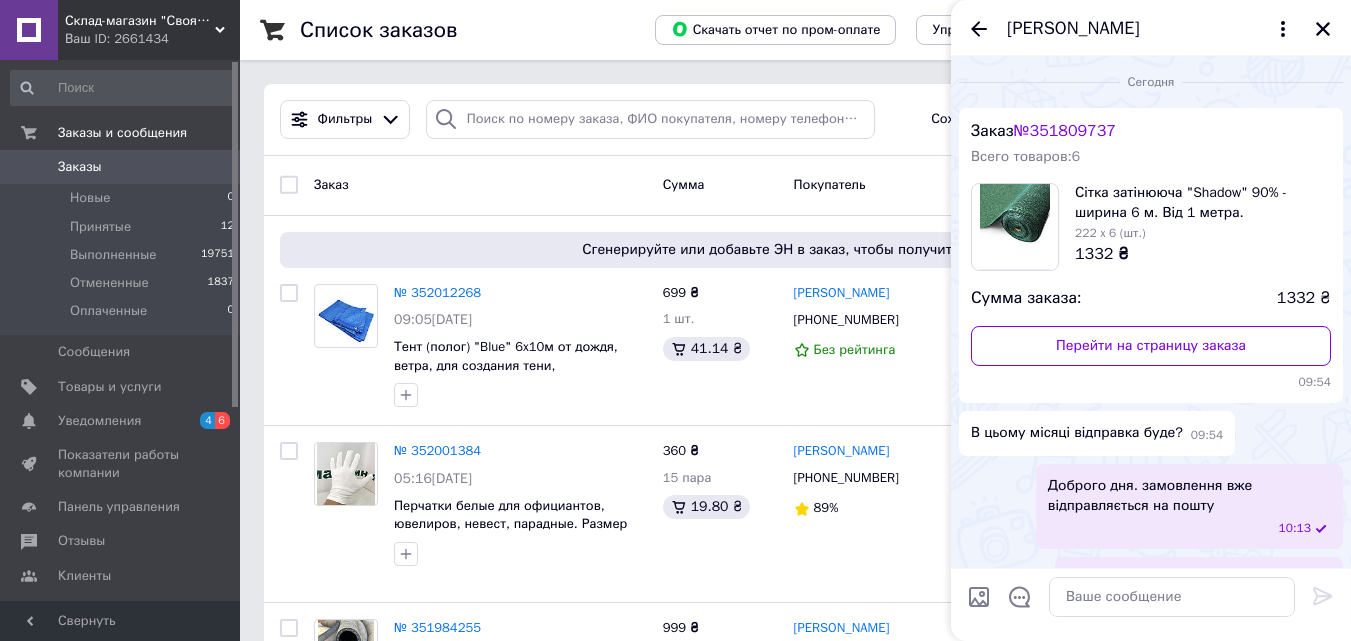 scroll, scrollTop: 42, scrollLeft: 0, axis: vertical 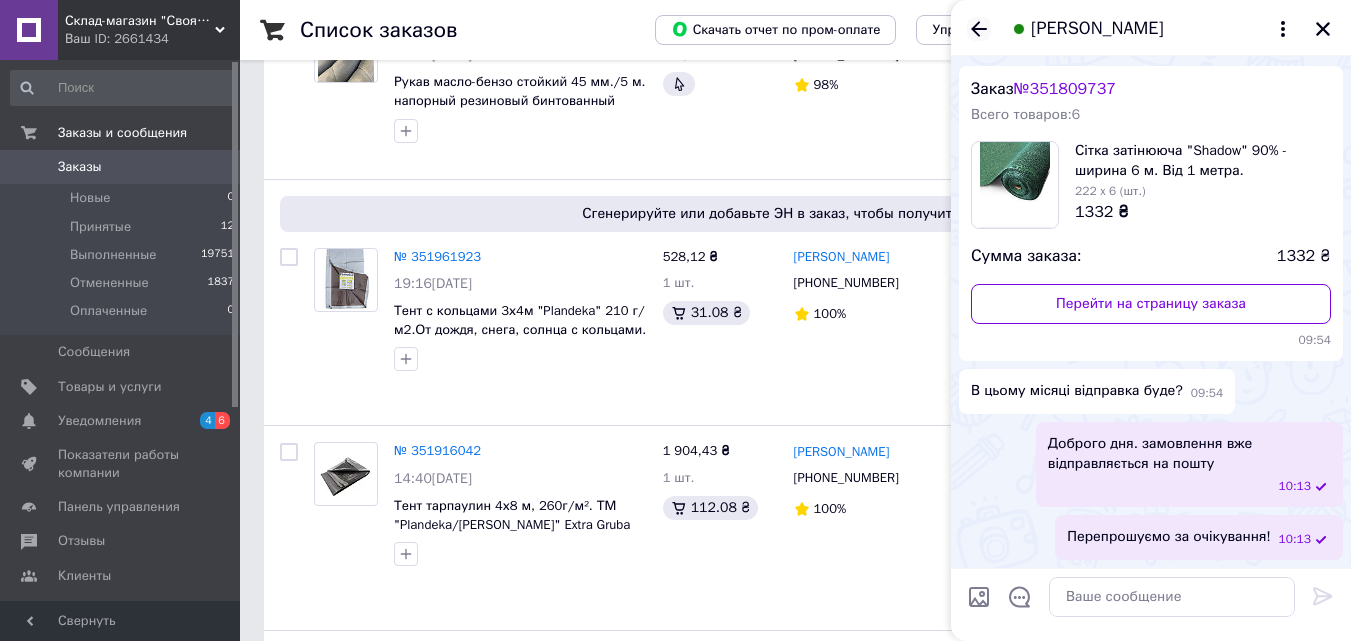 click 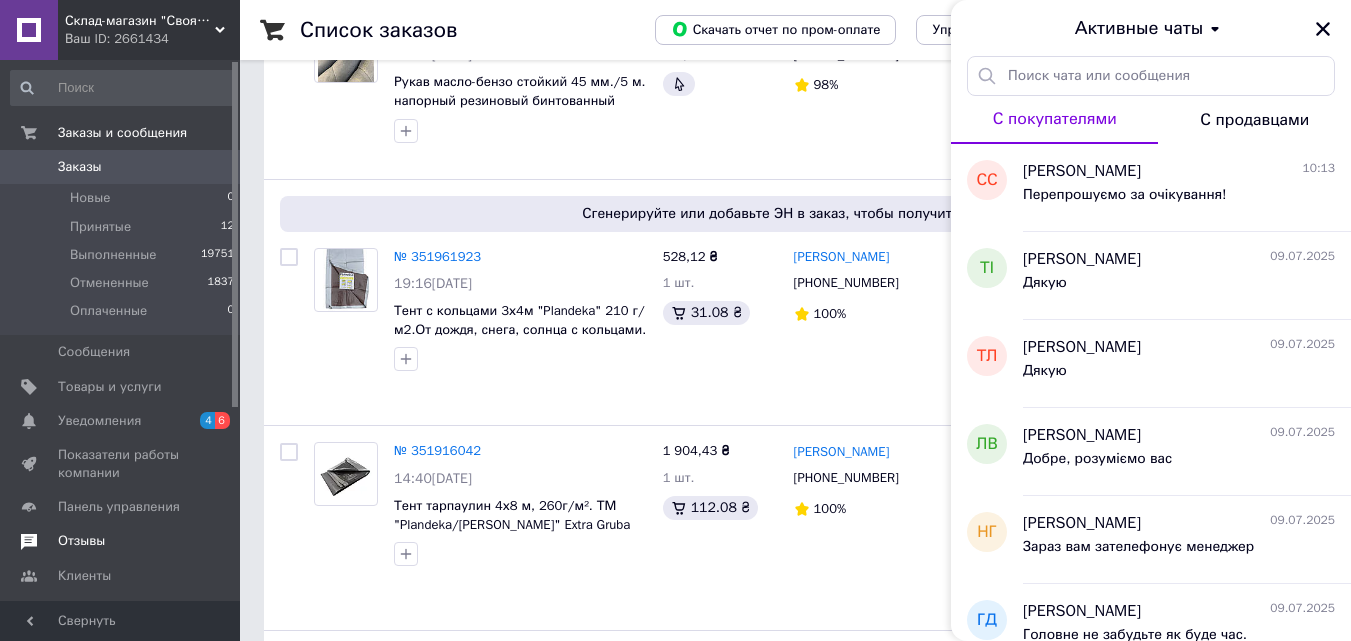 click on "Отзывы" at bounding box center [81, 541] 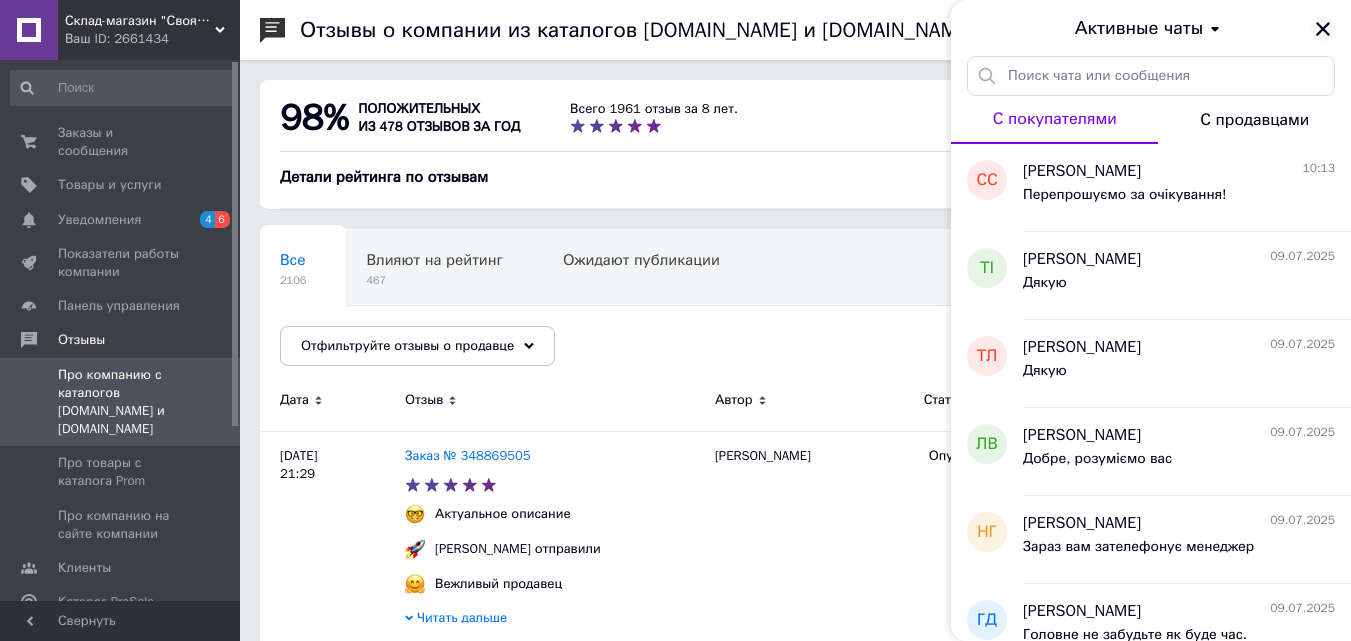 click on "Активные чаты" at bounding box center (1151, 28) 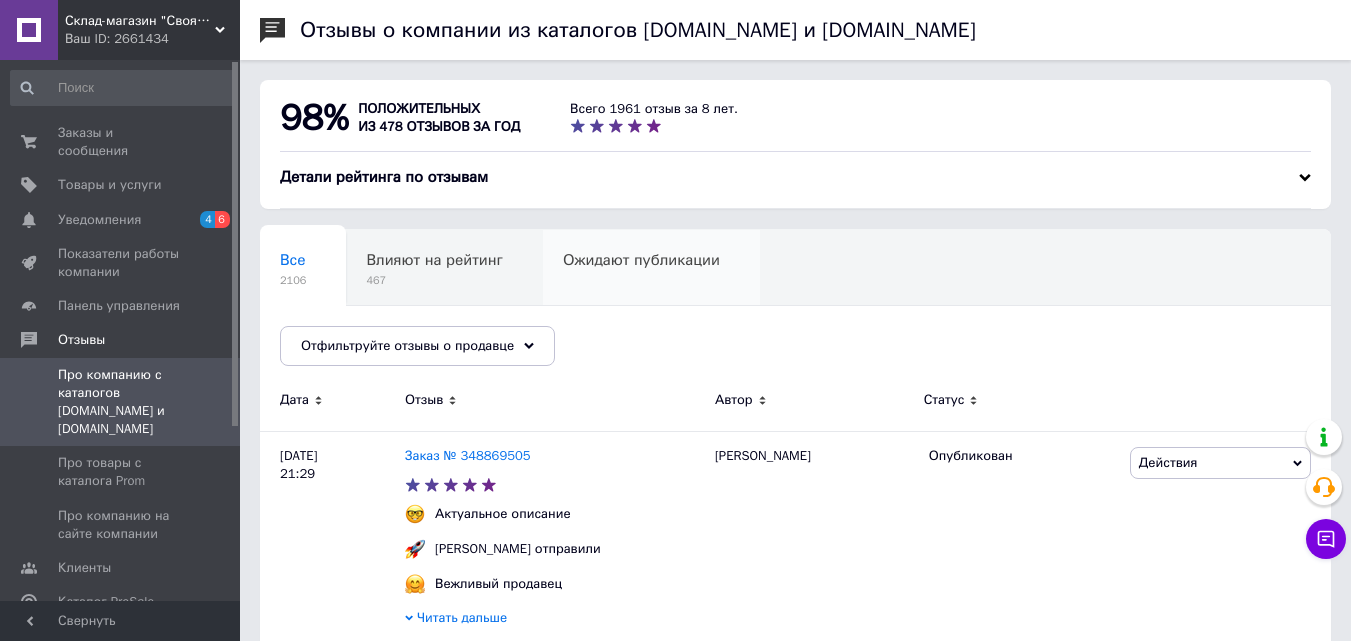 click on "Ожидают публикации 0" at bounding box center (651, 268) 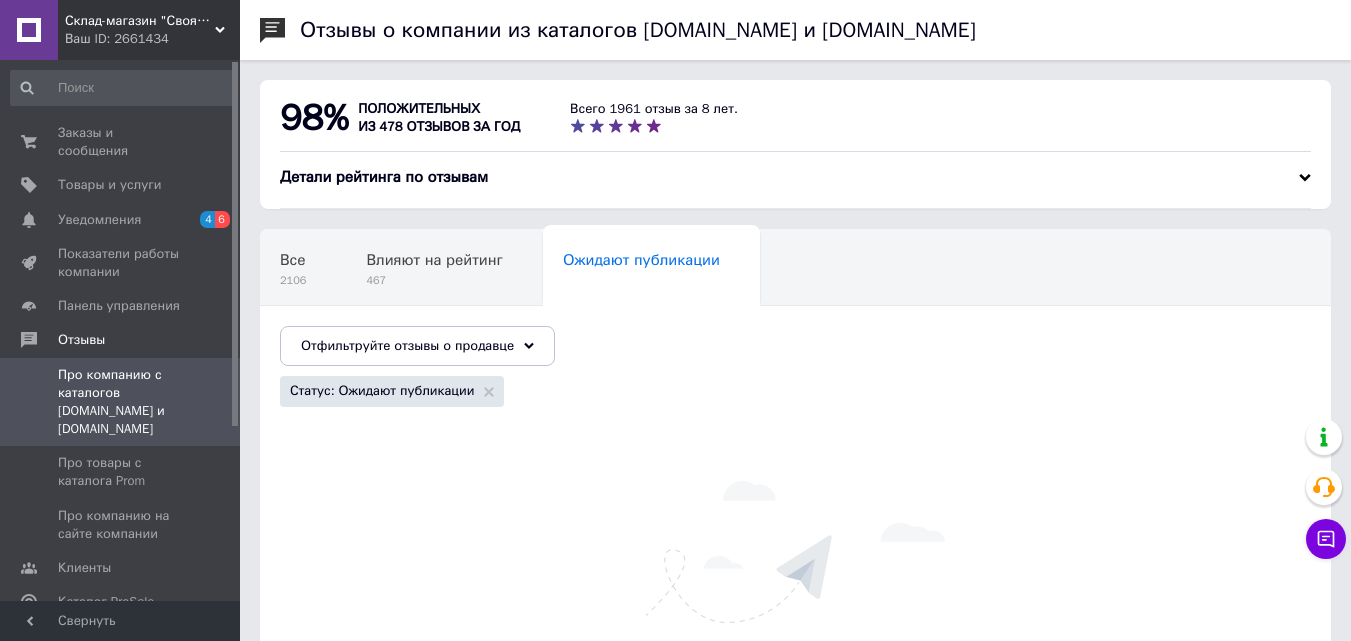 click on "Склад-магазин "Свояк Group"." at bounding box center [140, 21] 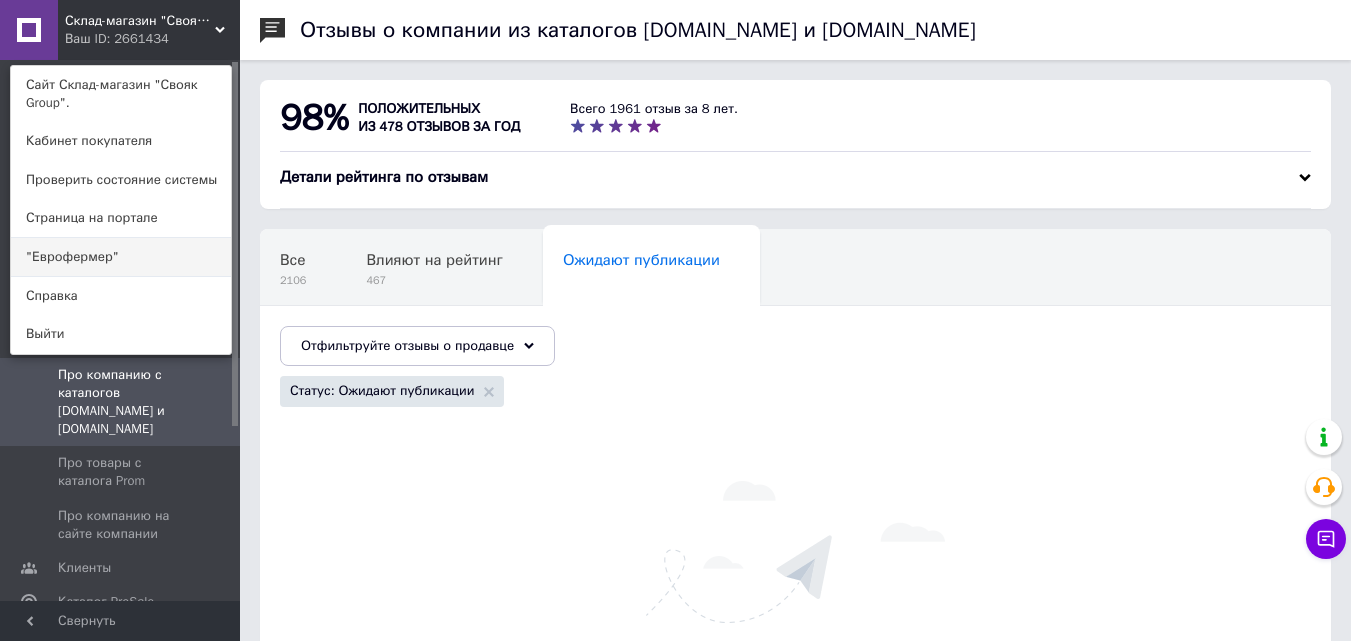 click on ""Еврофермер"" at bounding box center [121, 257] 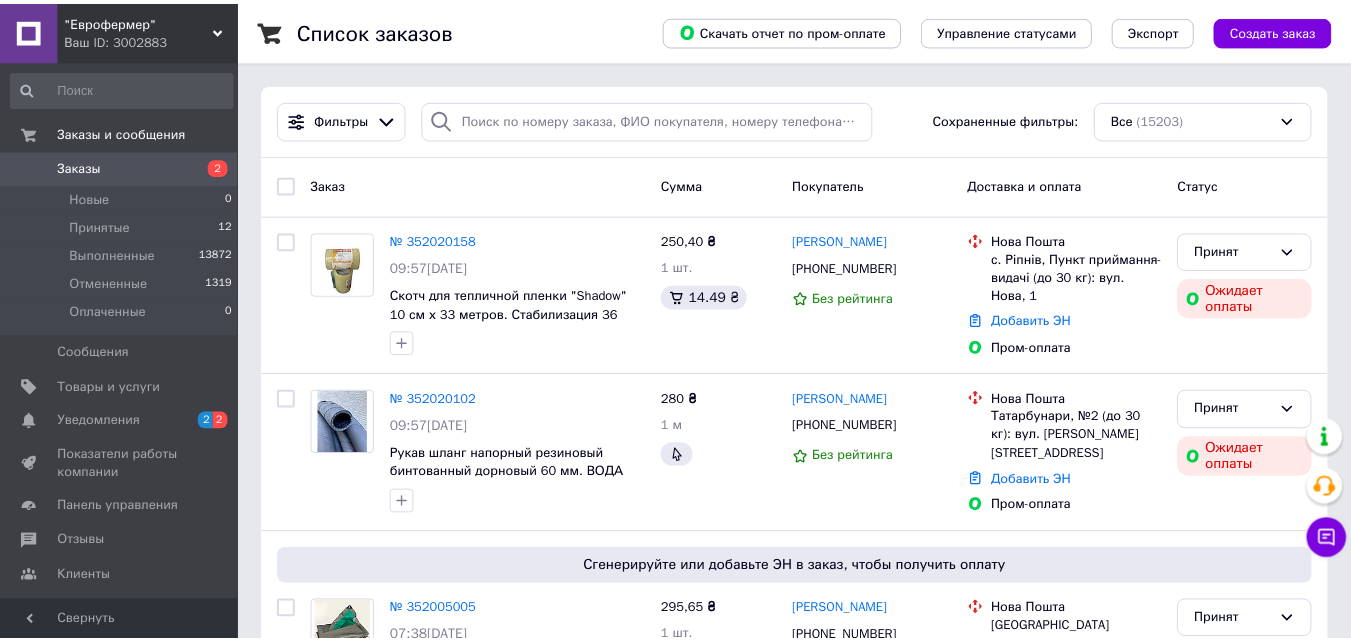 scroll, scrollTop: 0, scrollLeft: 0, axis: both 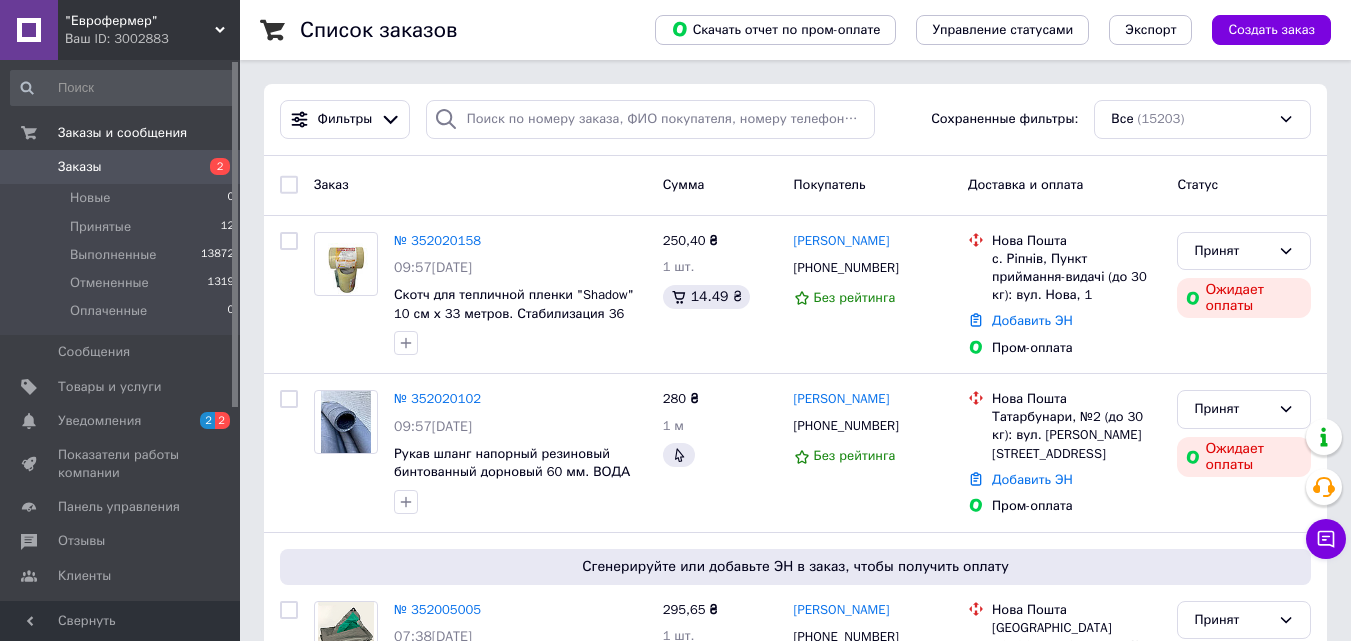 click on ""Еврофермер"" at bounding box center (140, 21) 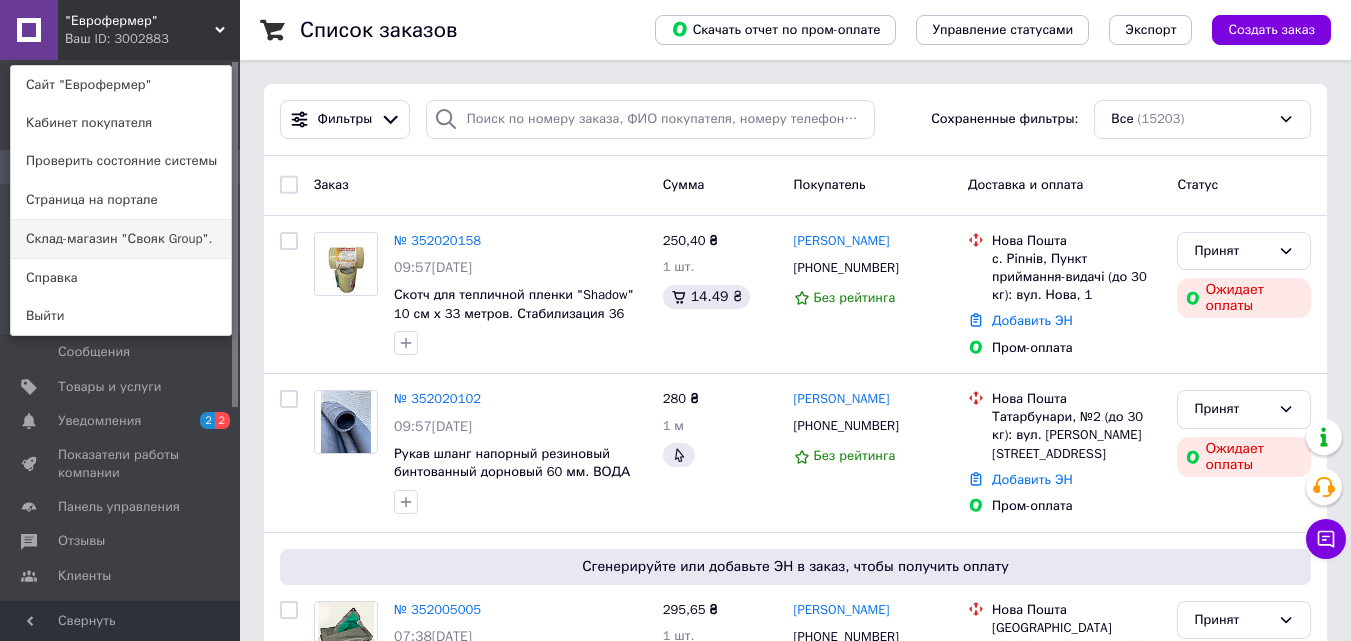 click on "Склад-магазин "Свояк Group"." at bounding box center [121, 239] 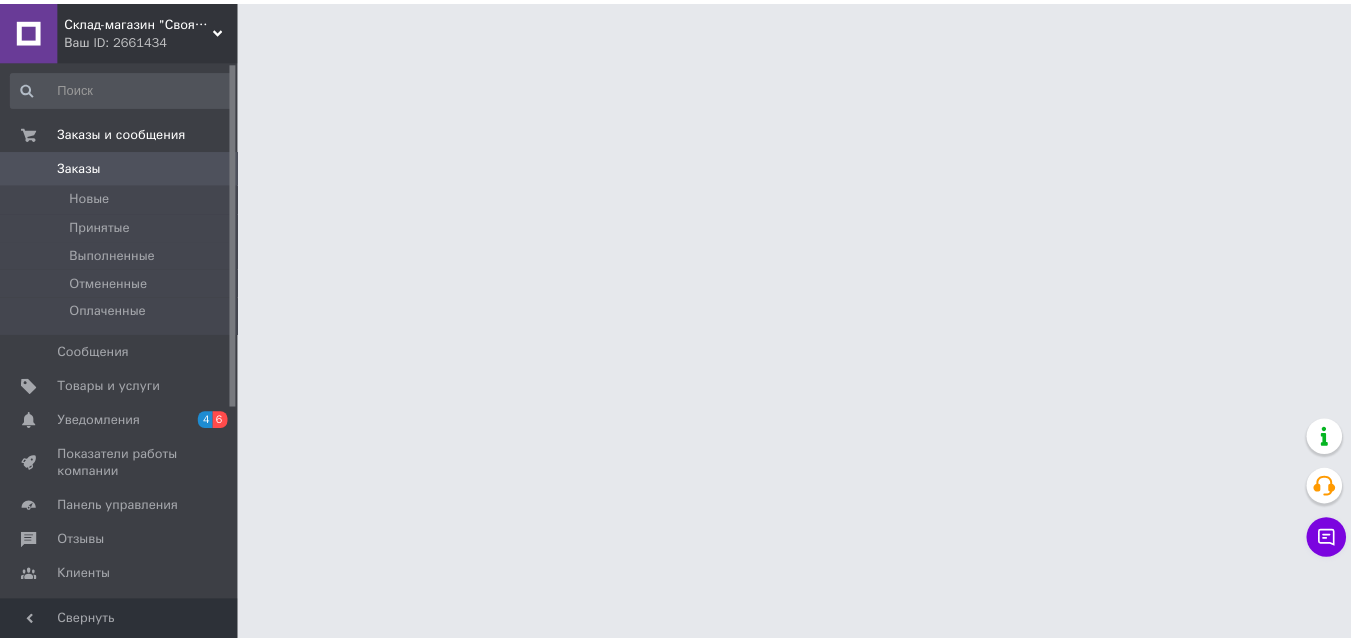 scroll, scrollTop: 0, scrollLeft: 0, axis: both 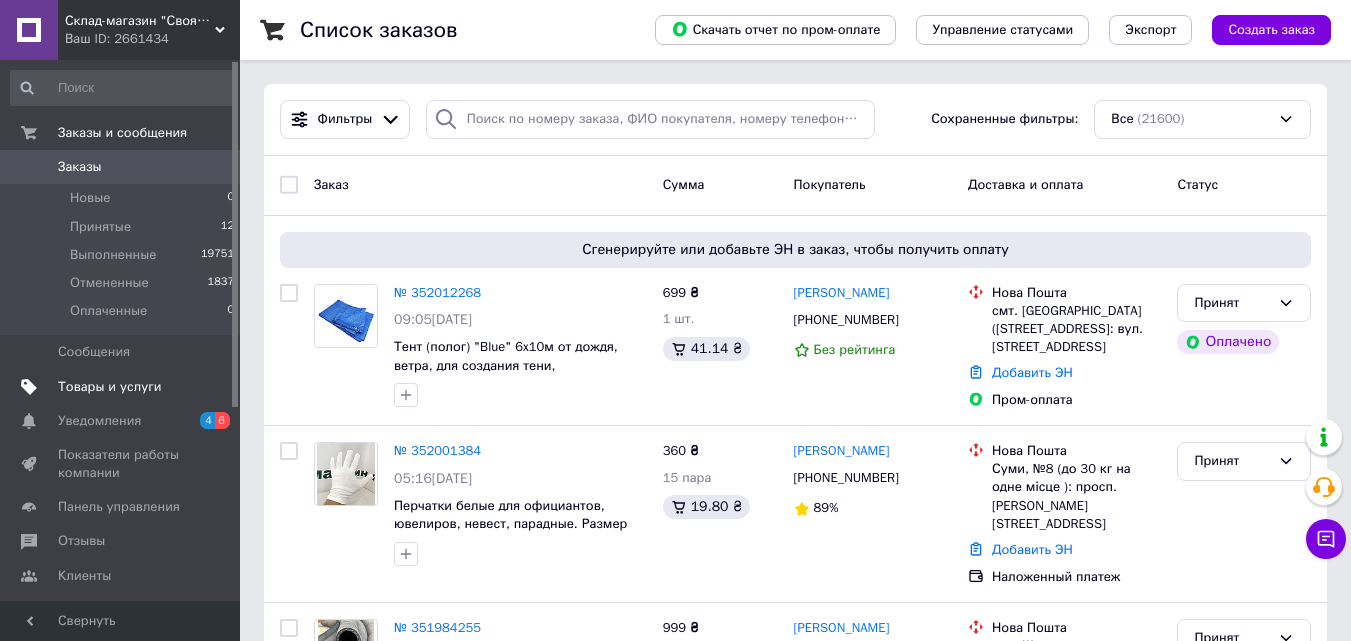 click on "Товары и услуги" at bounding box center (110, 387) 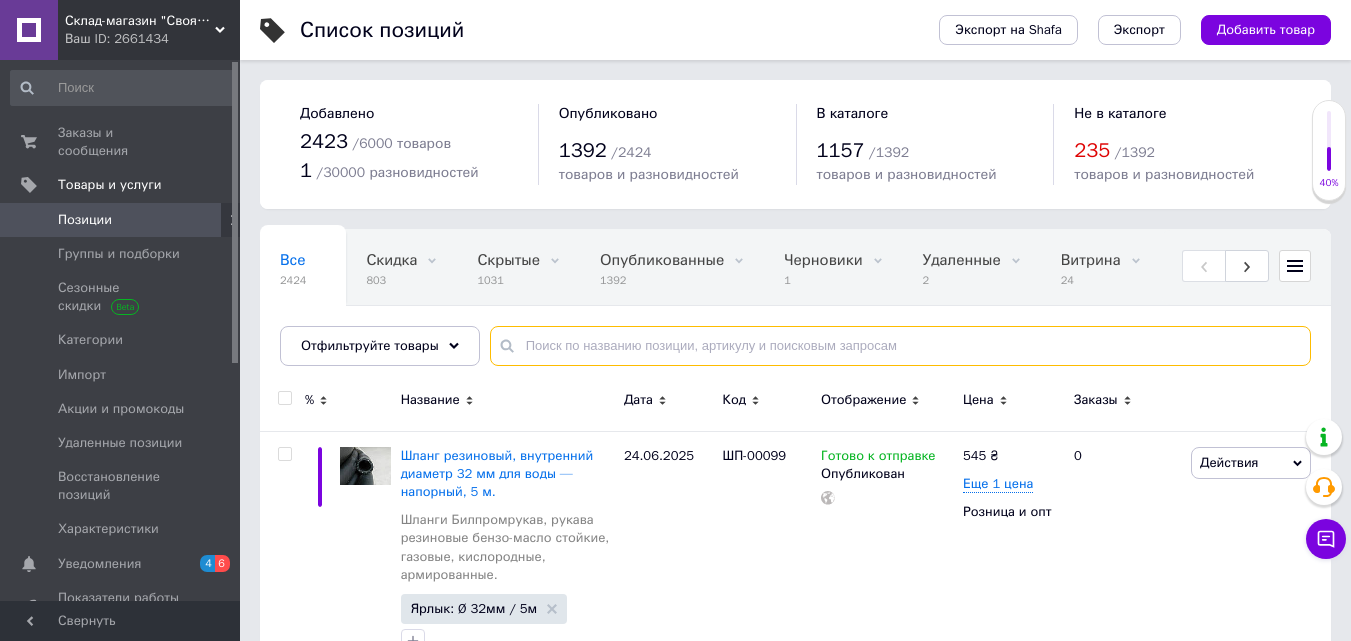 click at bounding box center (900, 346) 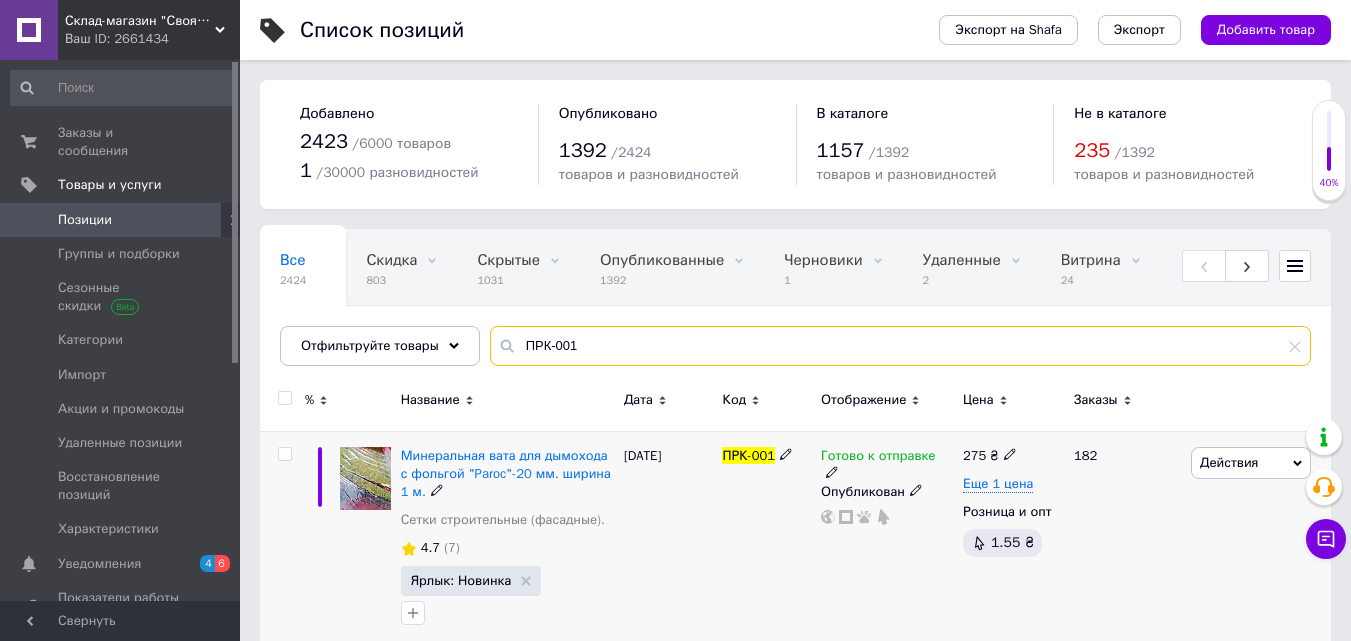 type on "ПРК-001" 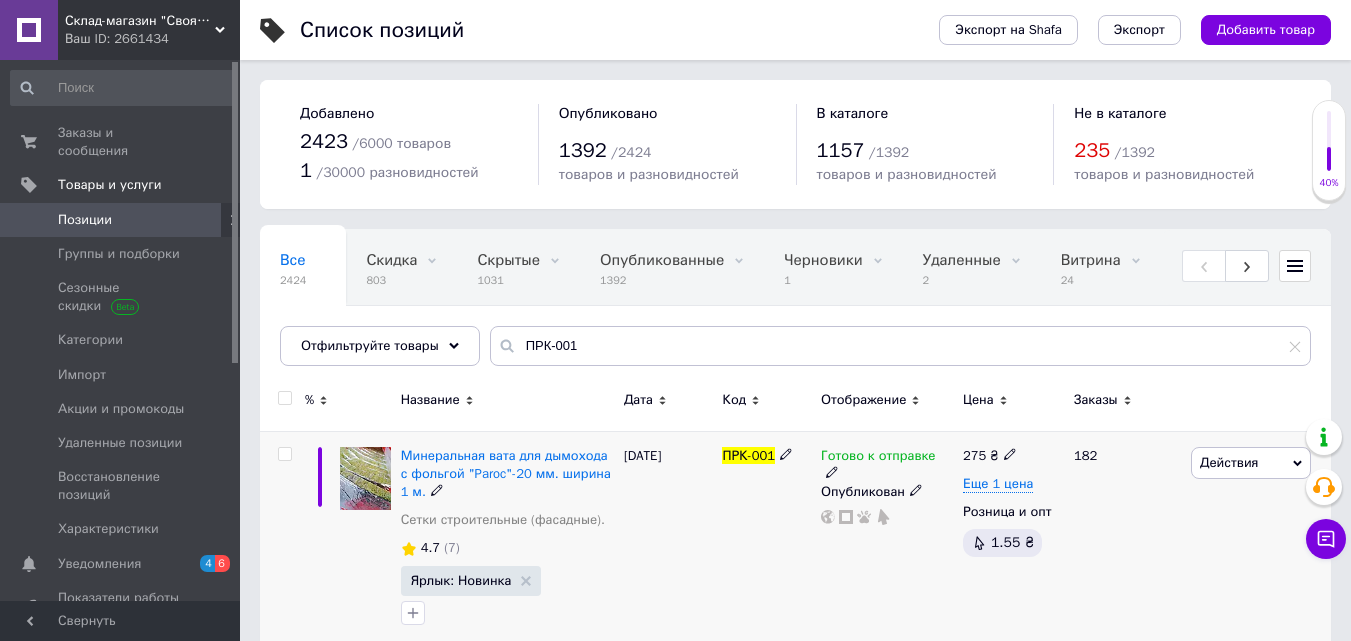 click 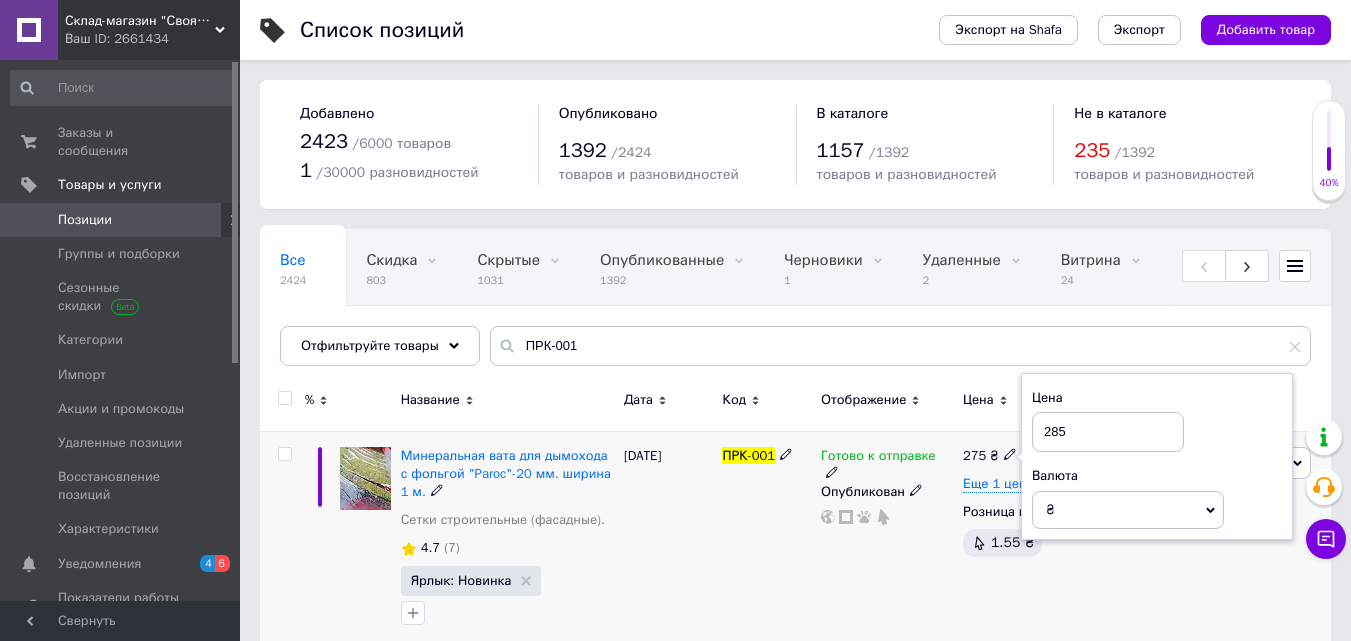 type on "285" 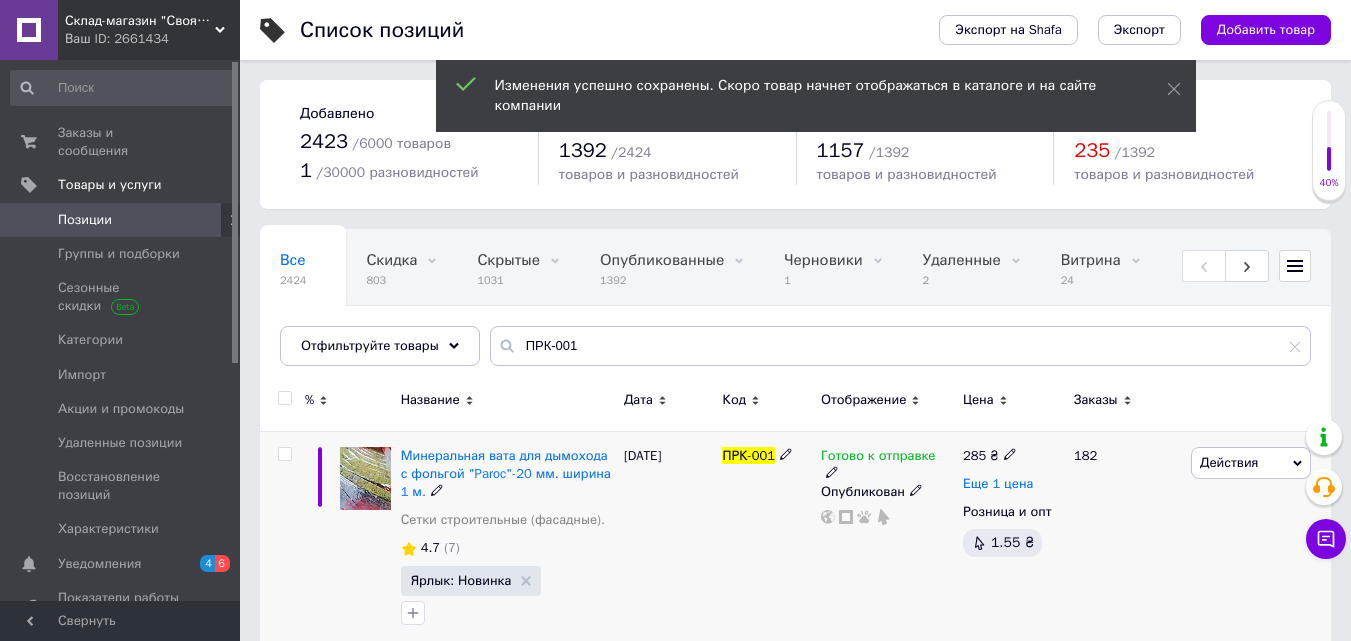 click on "Еще 1 цена" at bounding box center [998, 484] 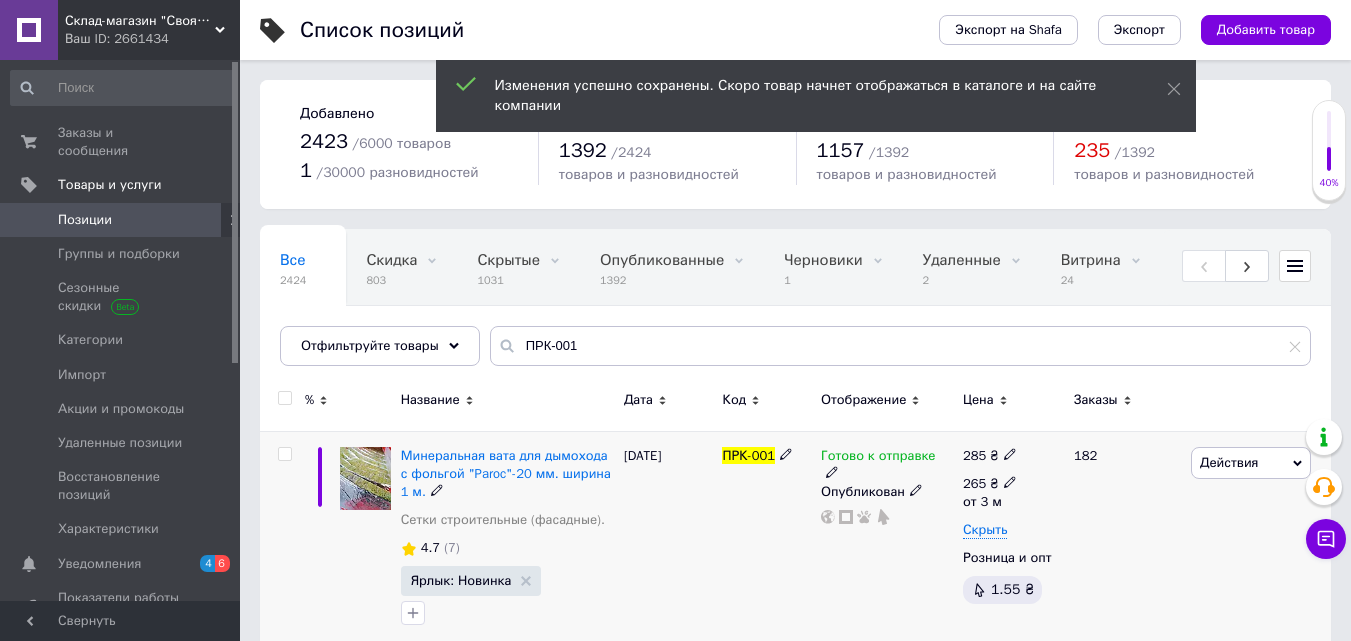 click 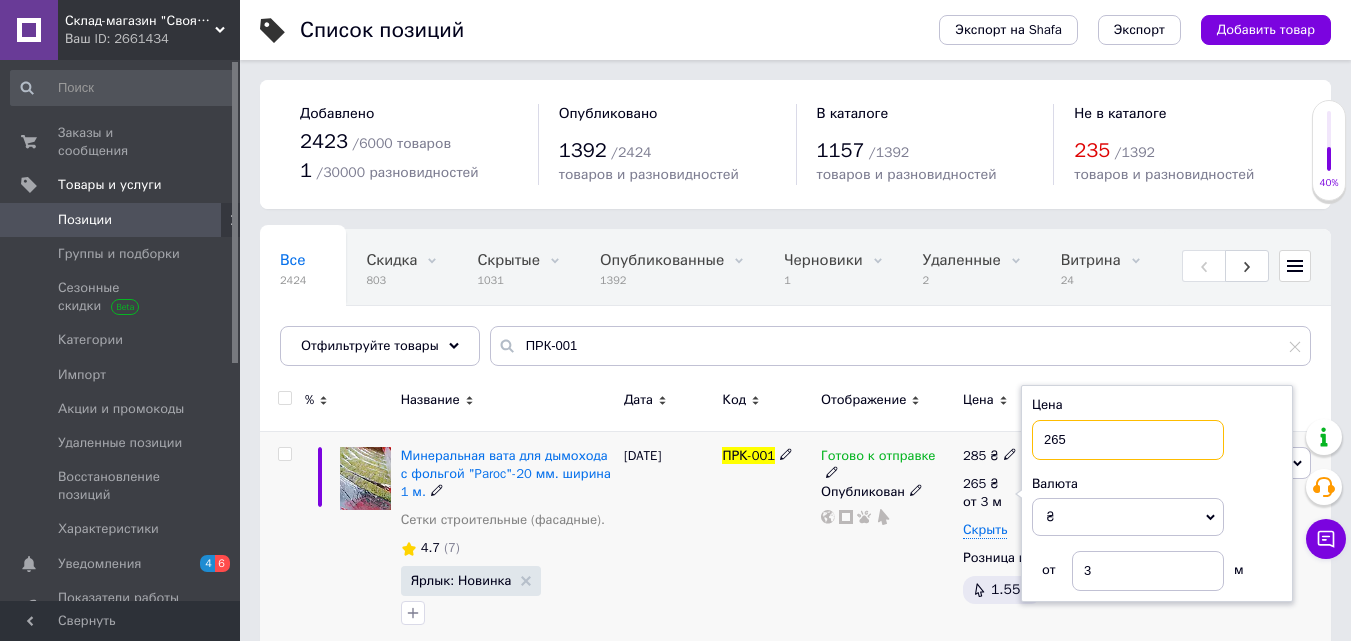 click on "265" at bounding box center [1128, 440] 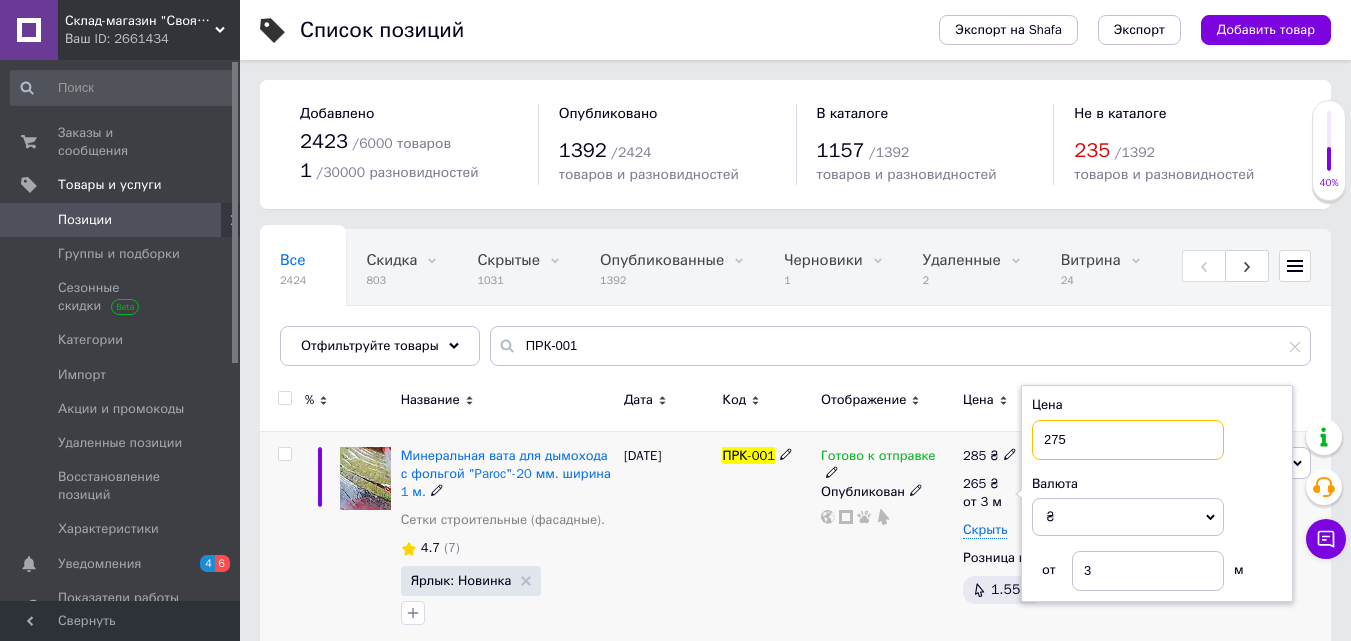 type on "275" 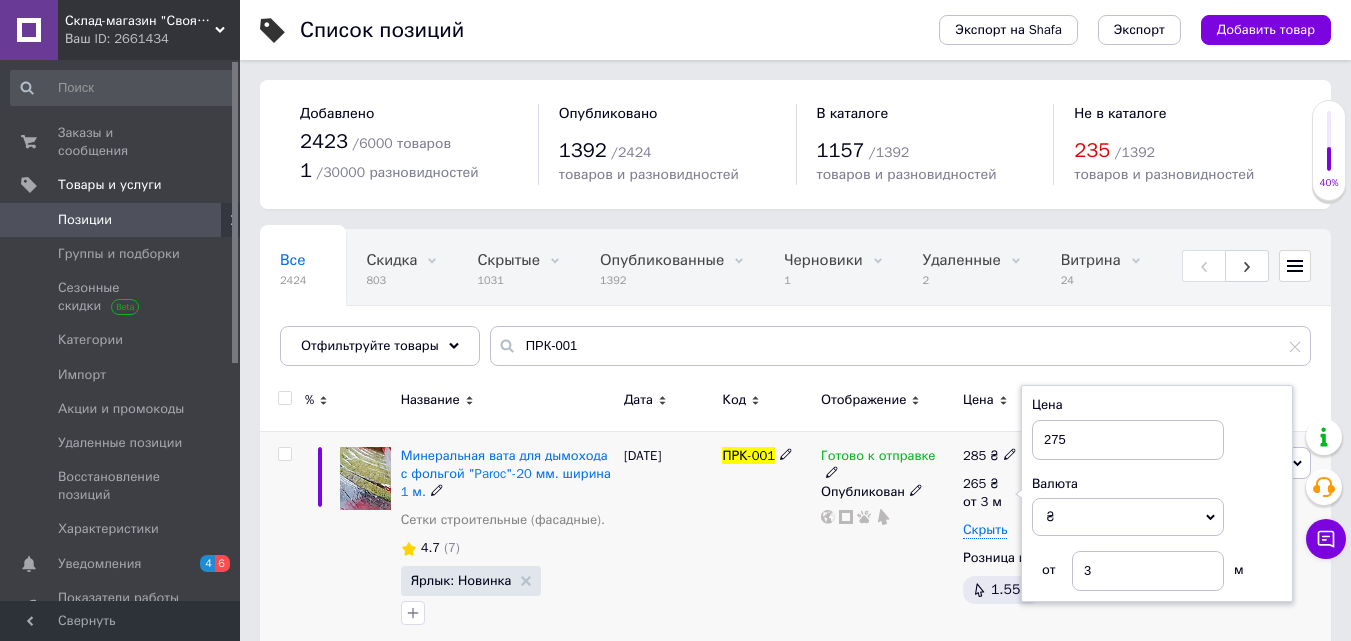 click on "Готово к отправке Опубликован" at bounding box center [887, 540] 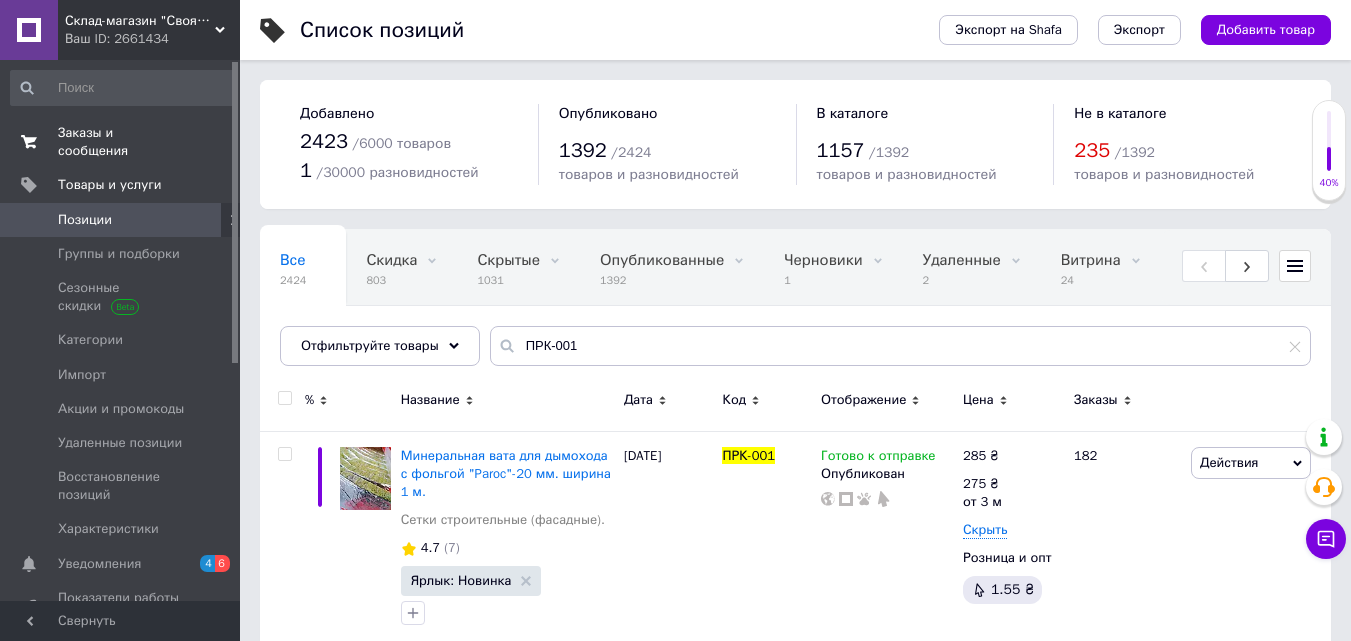click on "Заказы и сообщения" at bounding box center (121, 142) 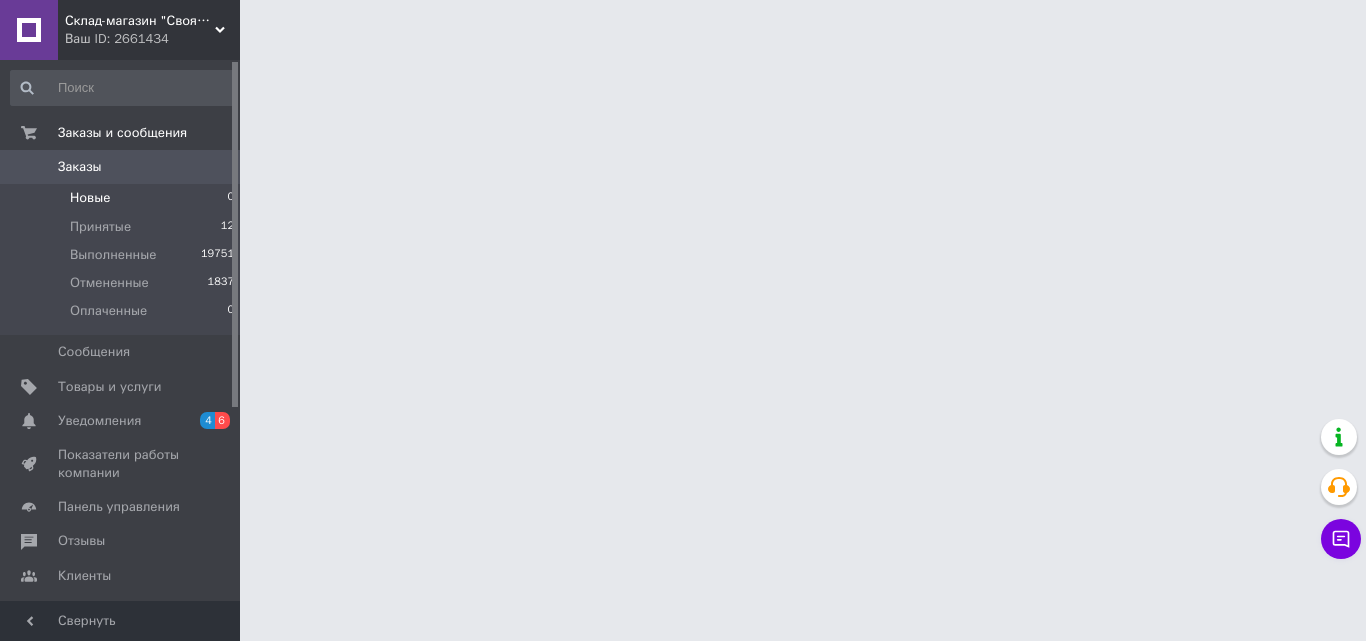 click on "Новые 0" at bounding box center [123, 198] 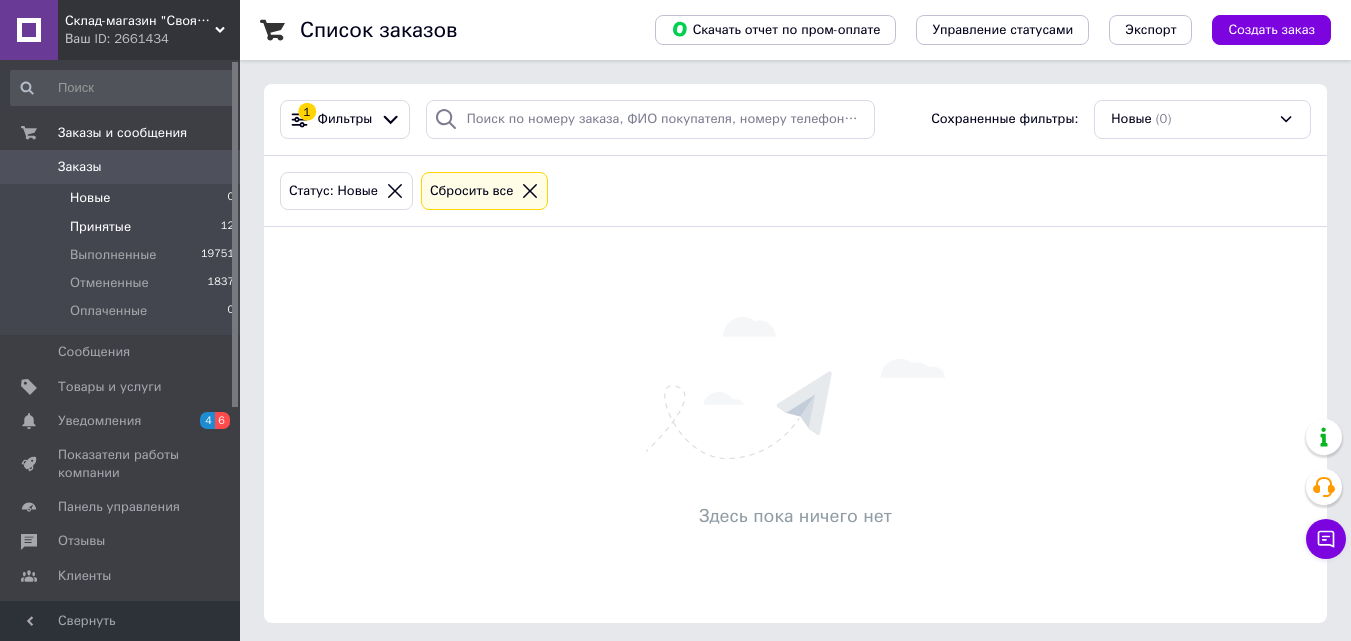 click on "Принятые" at bounding box center [100, 227] 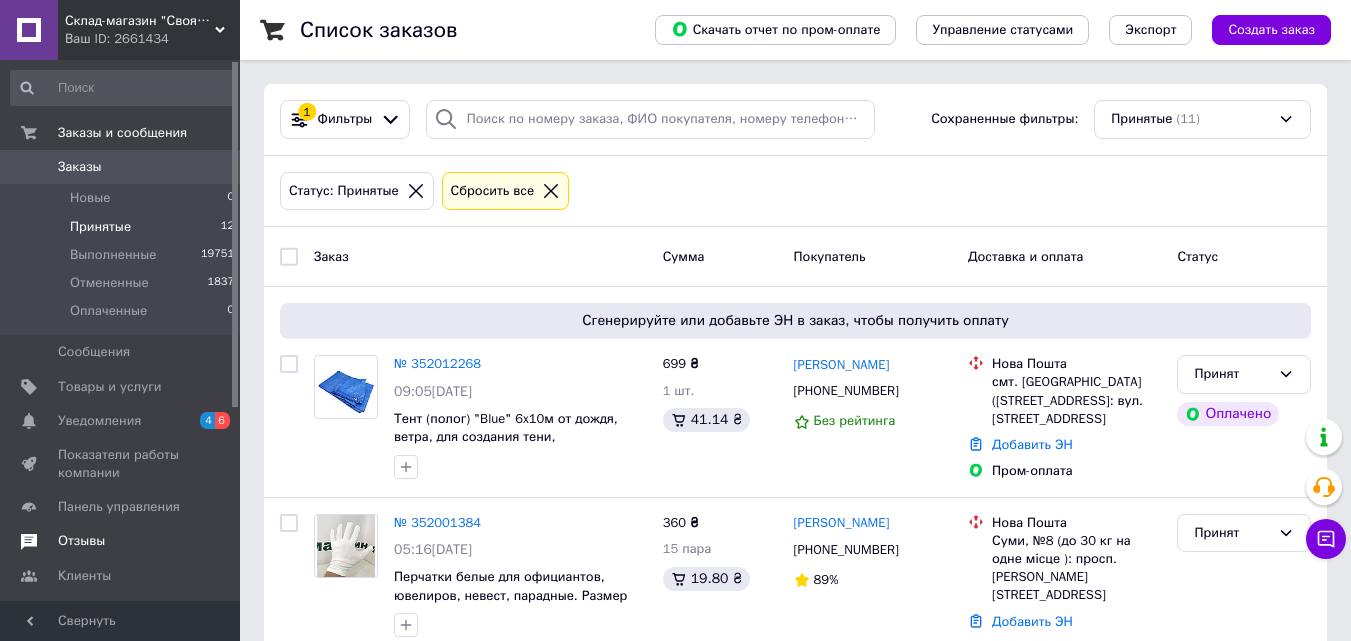 click on "Отзывы" at bounding box center (81, 541) 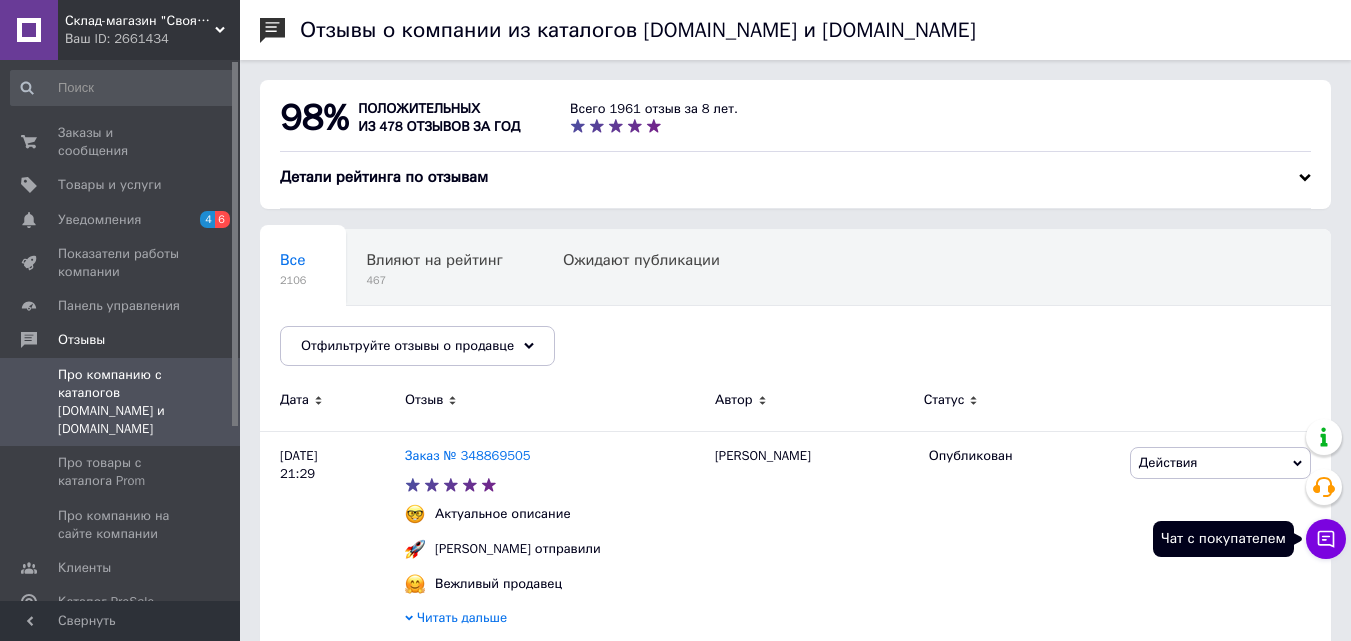 click on "Чат с покупателем" at bounding box center (1326, 539) 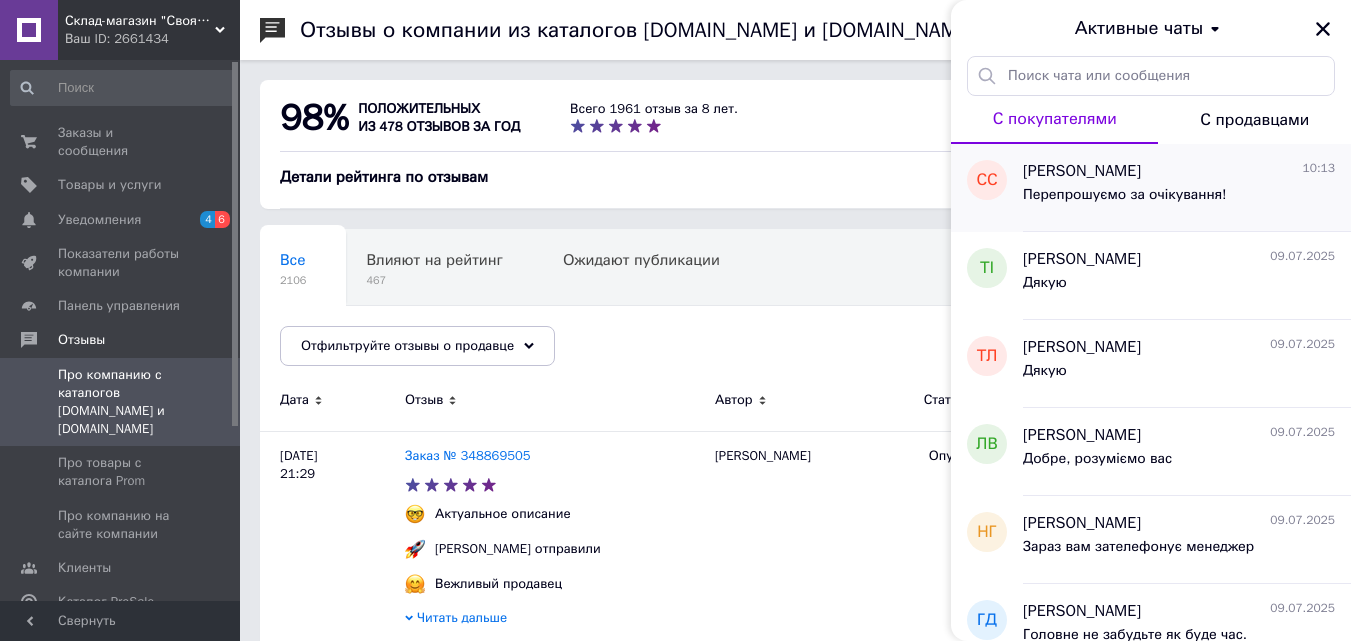 click on "Сергей Серый 10:13 Перепрошуємо за очікування!" at bounding box center [1187, 188] 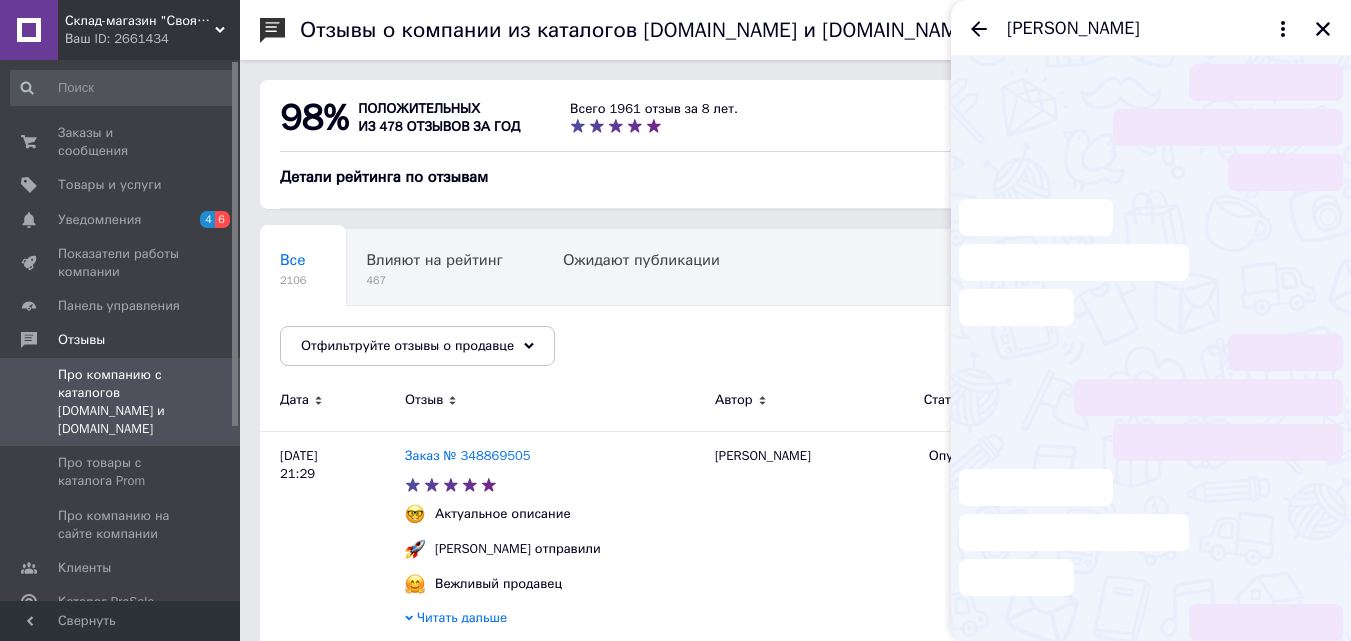 scroll, scrollTop: 42, scrollLeft: 0, axis: vertical 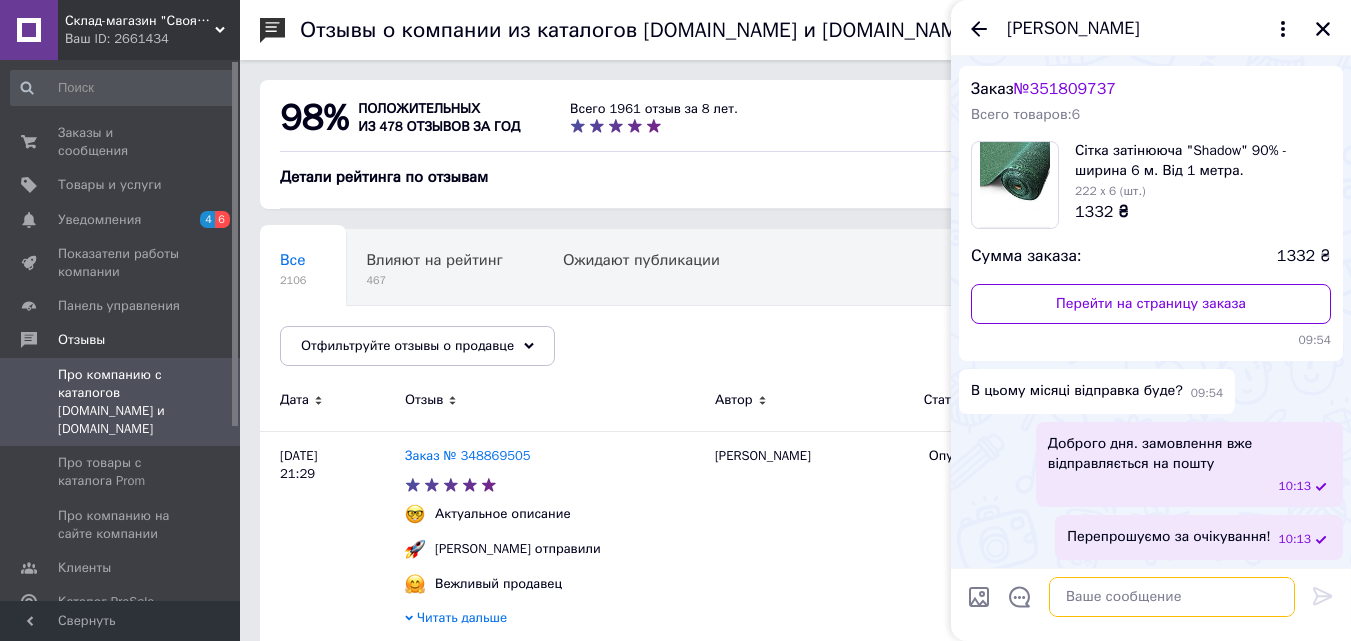 click at bounding box center (1172, 597) 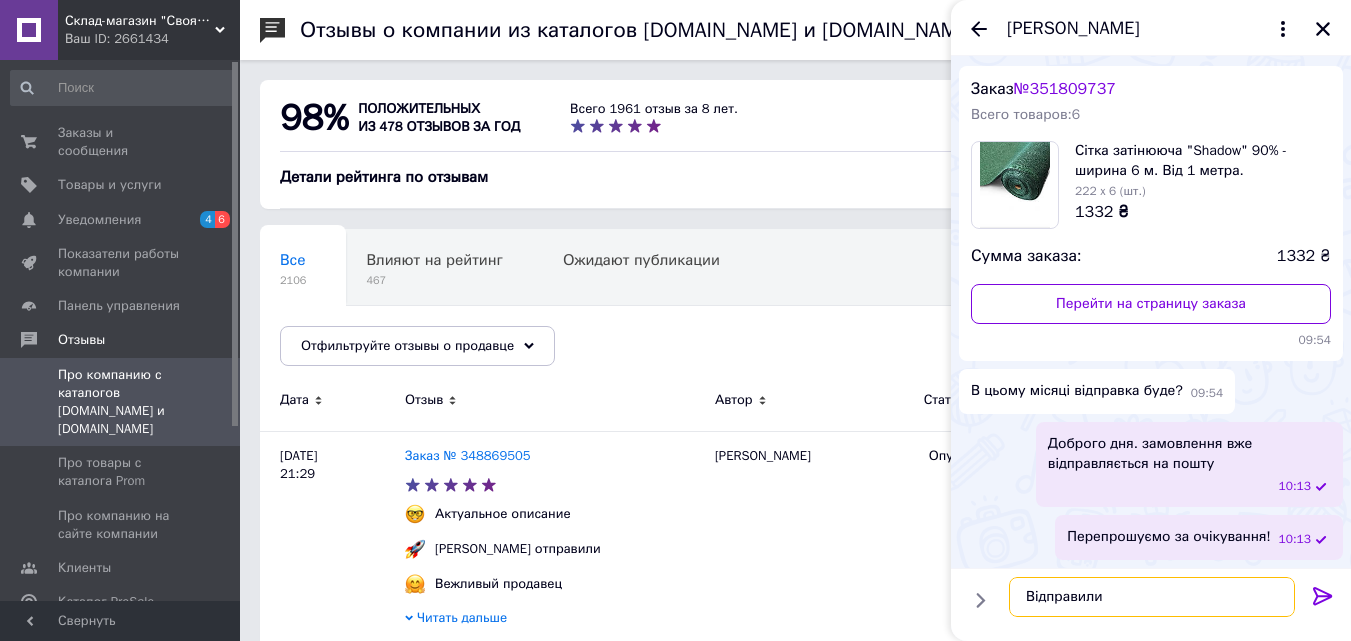 type on "Відправили" 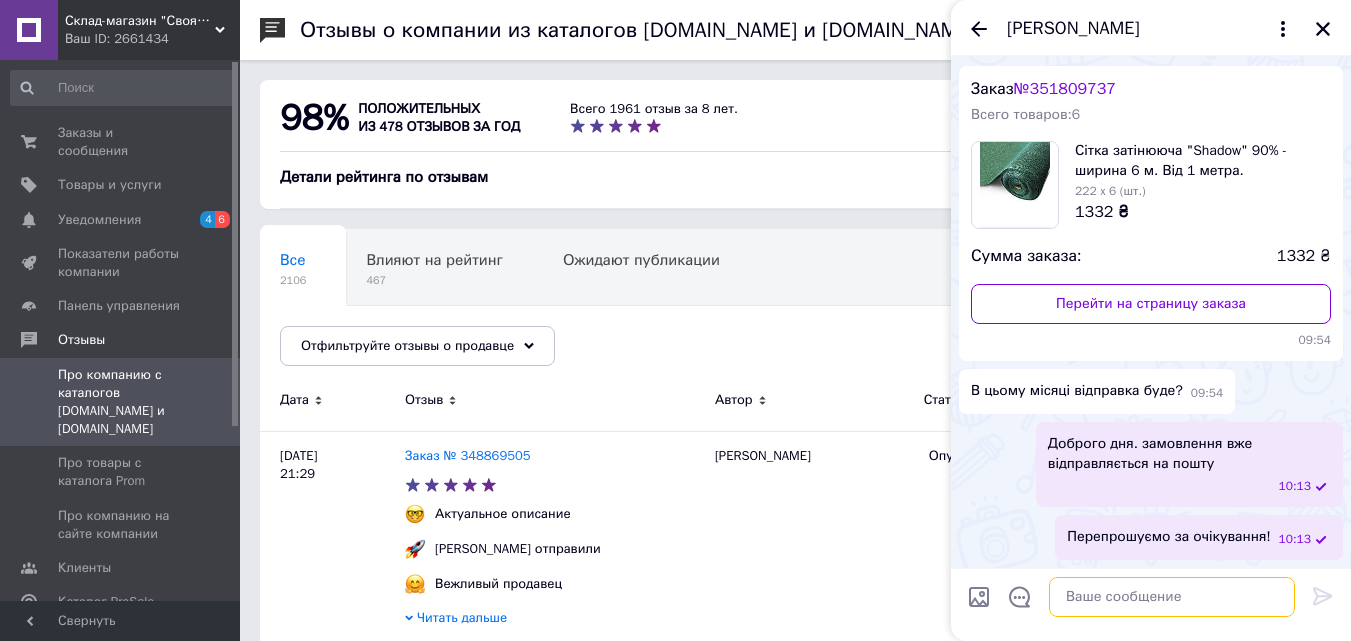 scroll, scrollTop: 95, scrollLeft: 0, axis: vertical 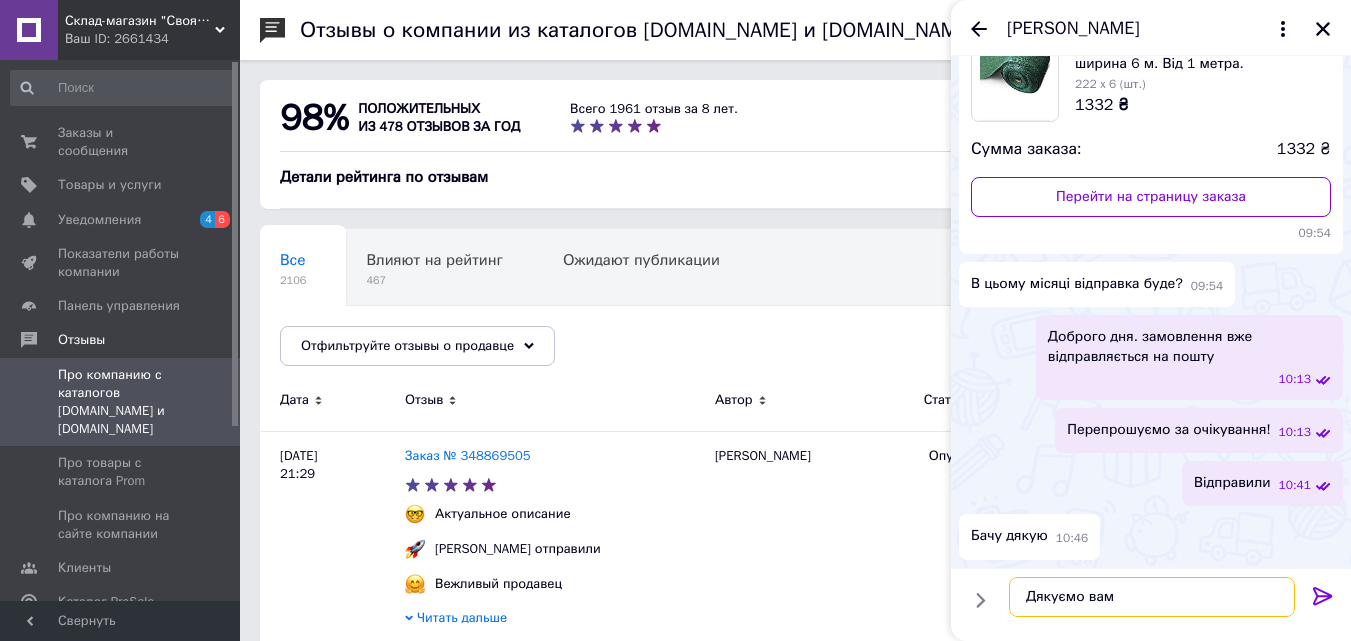 type on "Дякуємо вам )" 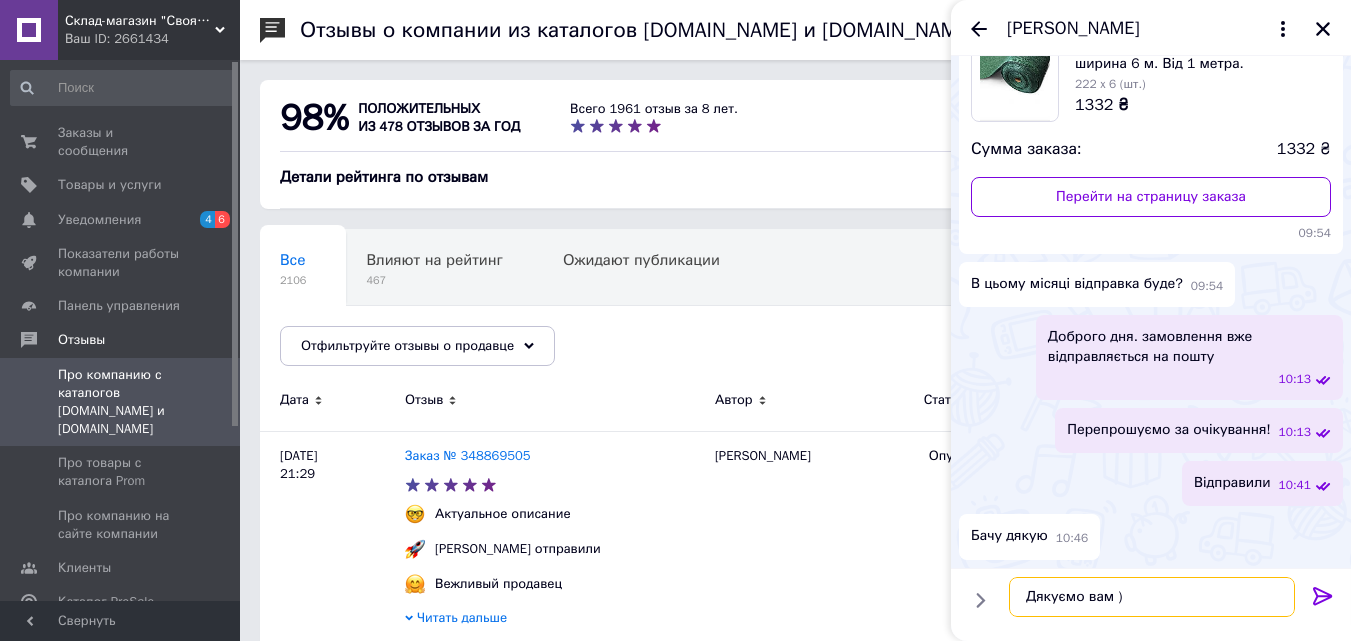 type 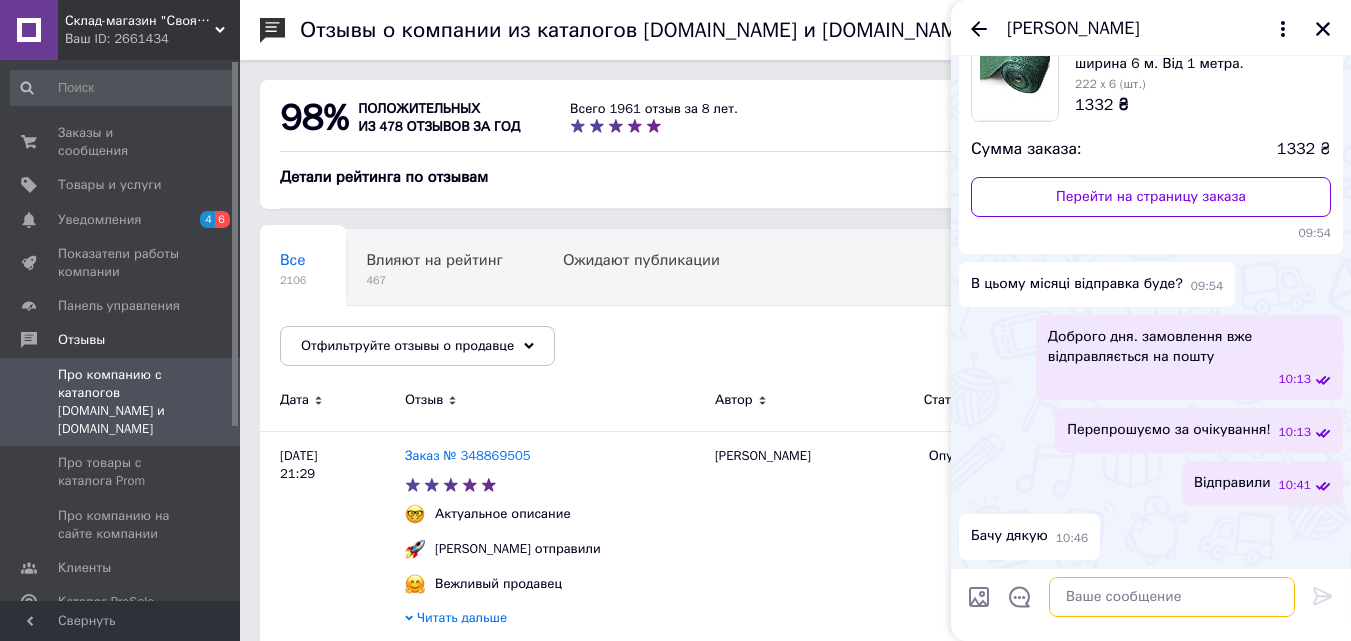 scroll, scrollTop: 202, scrollLeft: 0, axis: vertical 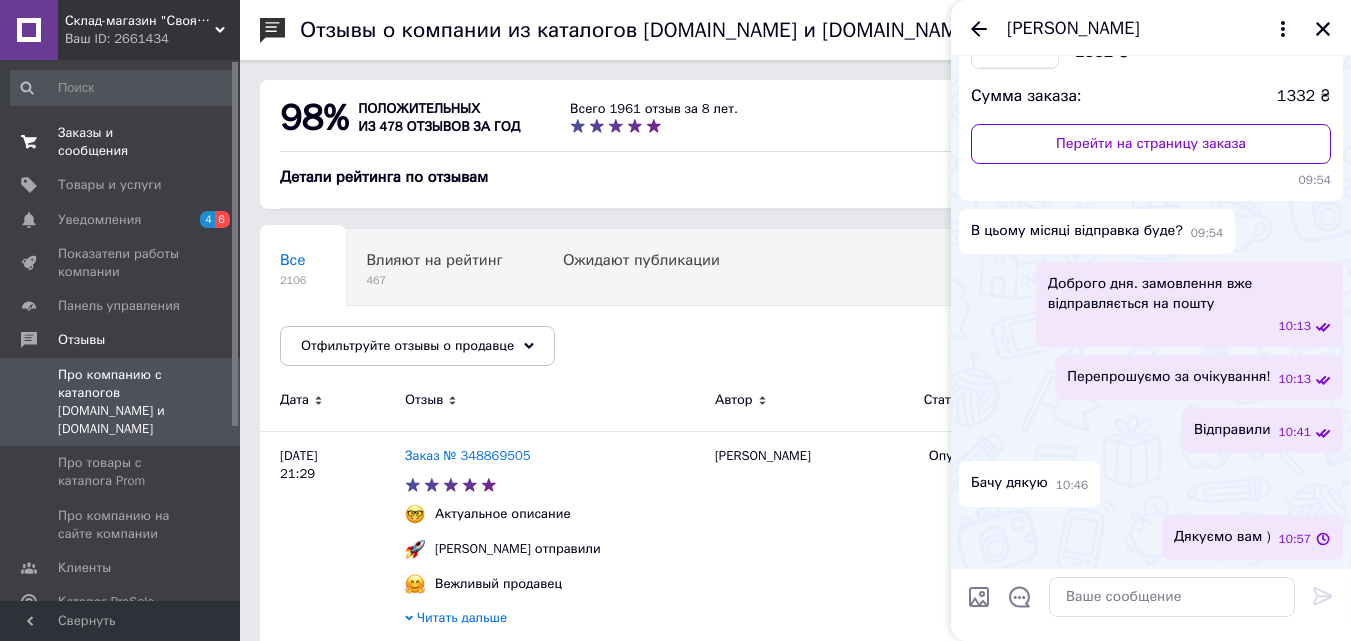 click on "Заказы и сообщения" at bounding box center [121, 142] 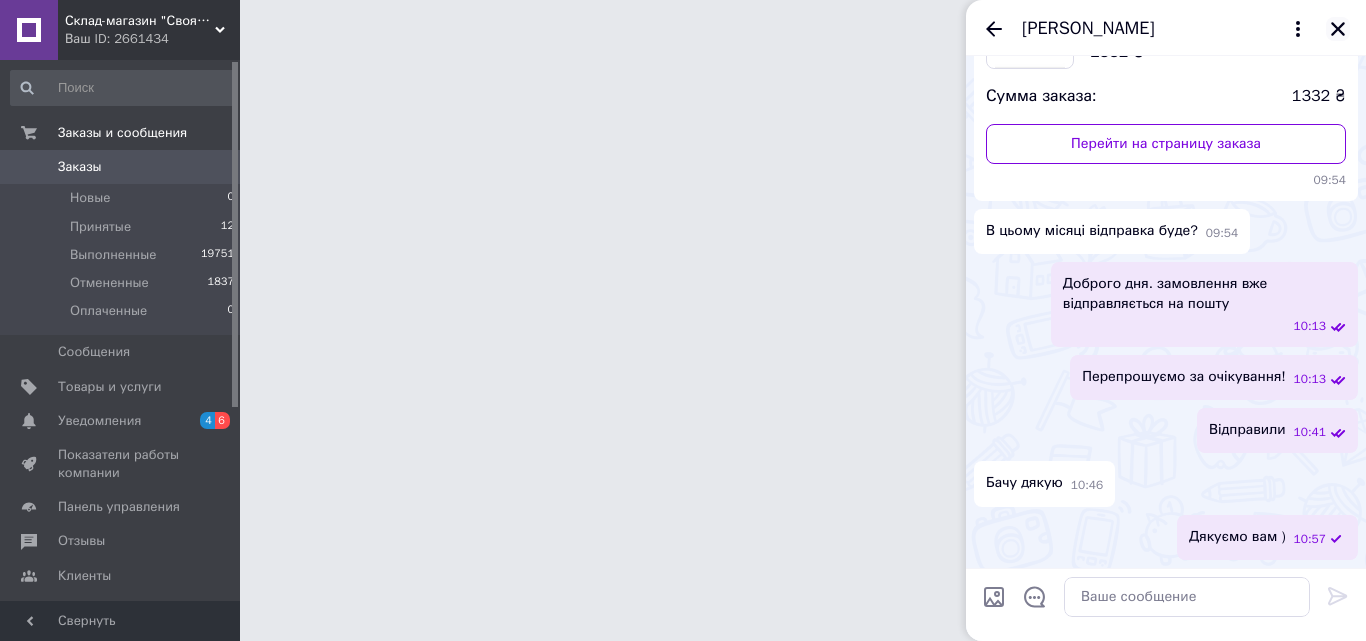 click at bounding box center (1338, 29) 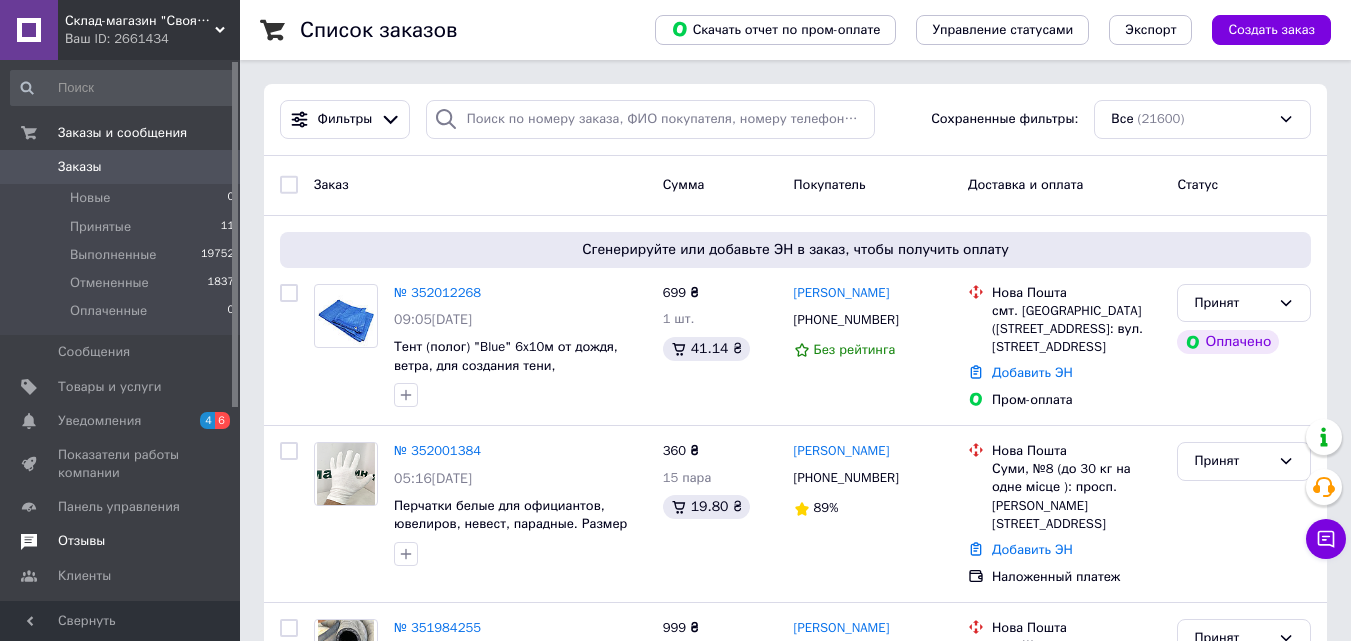 click on "Отзывы" at bounding box center [81, 541] 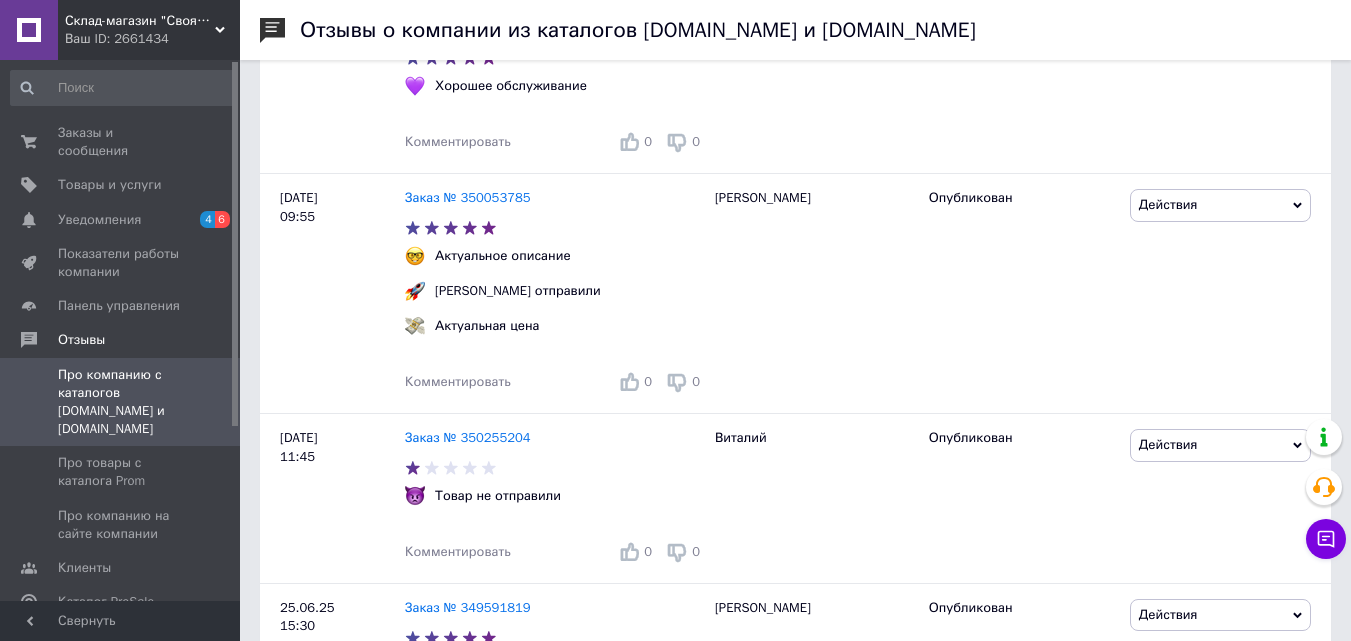scroll, scrollTop: 4000, scrollLeft: 0, axis: vertical 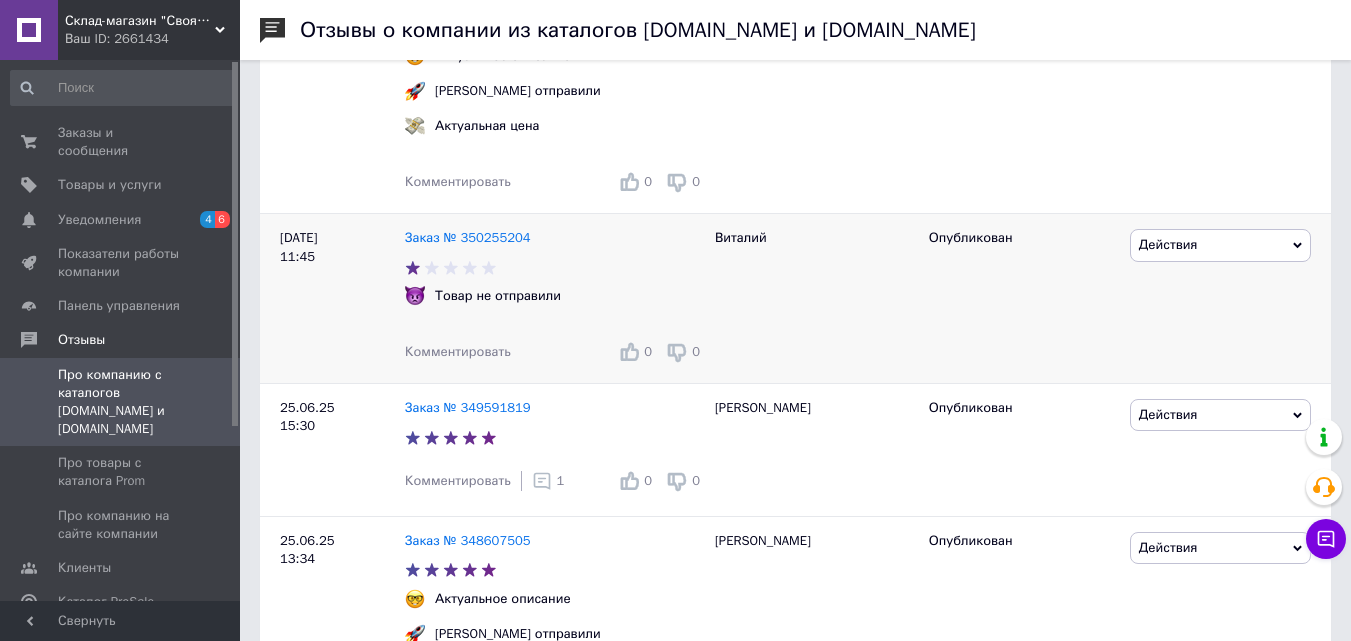 click on "Действия" at bounding box center (1220, 245) 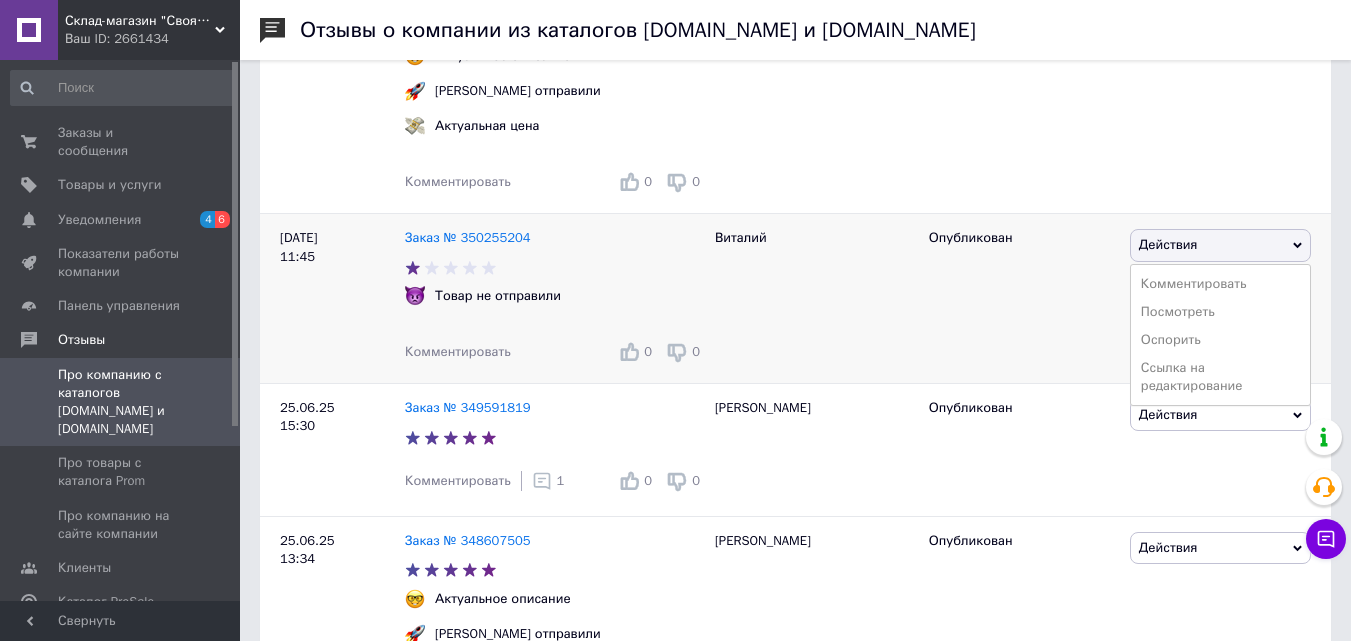 click on "Действия" at bounding box center [1220, 245] 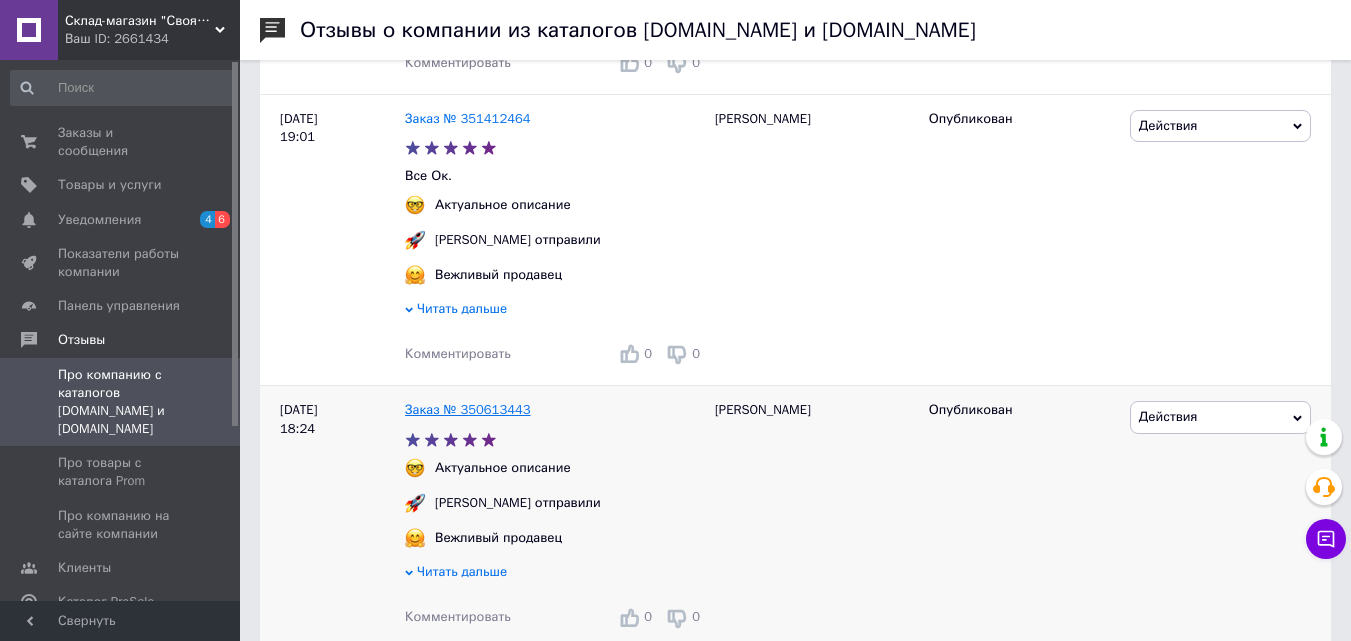 scroll, scrollTop: 0, scrollLeft: 0, axis: both 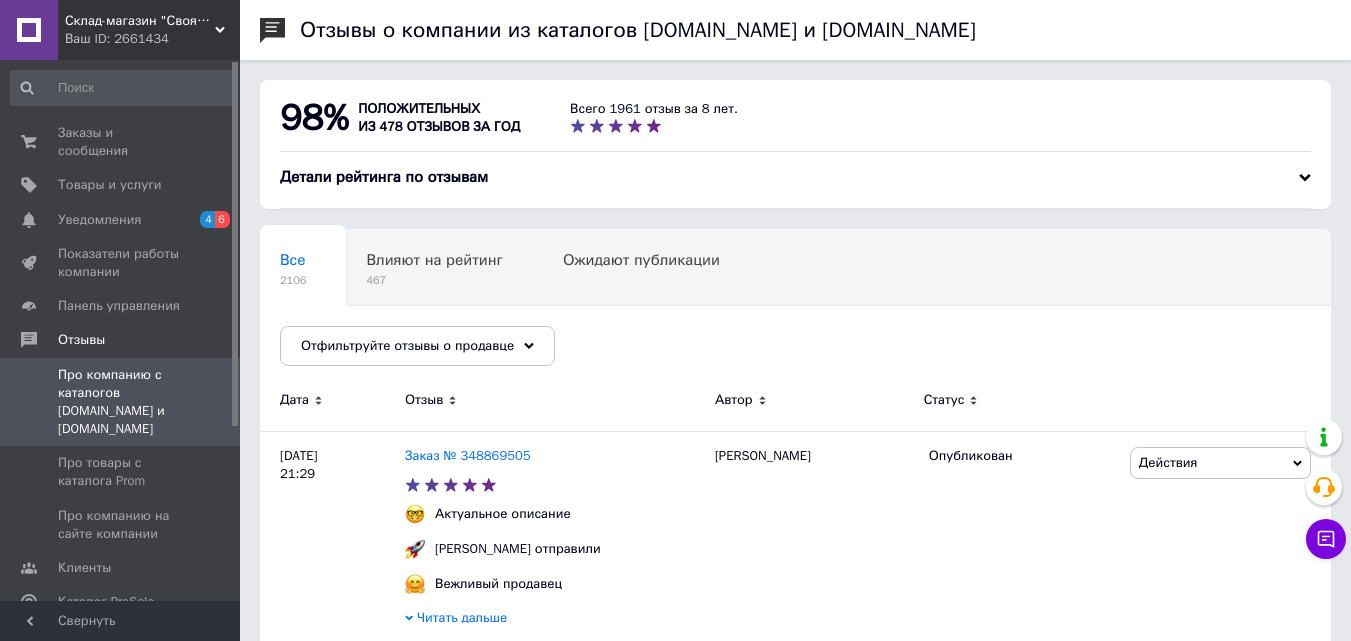 click on "Склад-магазин "Свояк Group"." at bounding box center [140, 21] 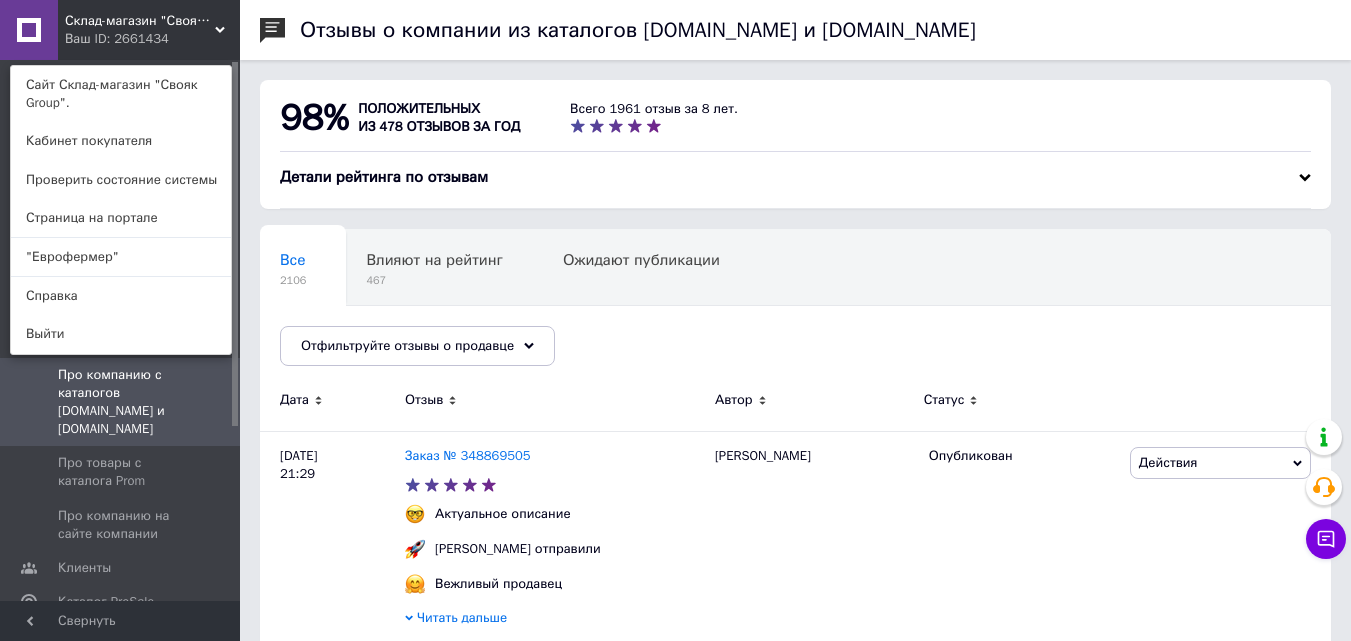 click on "Склад-магазин "Свояк Group"." at bounding box center (140, 21) 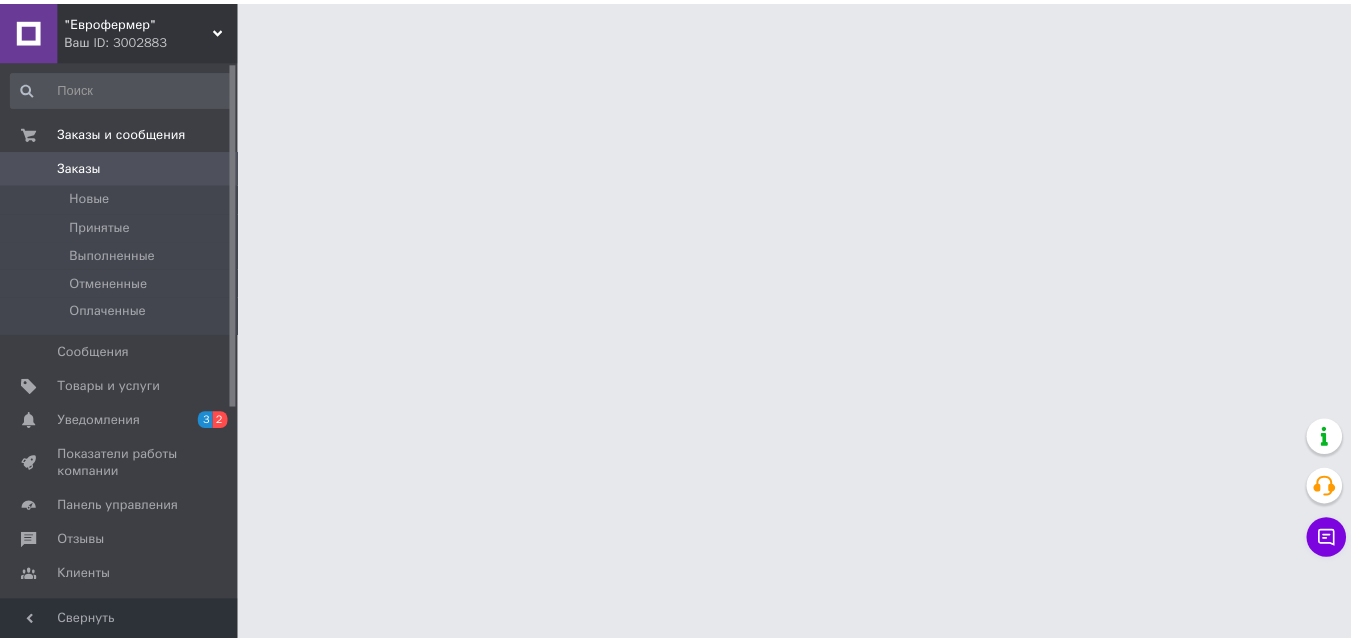 scroll, scrollTop: 0, scrollLeft: 0, axis: both 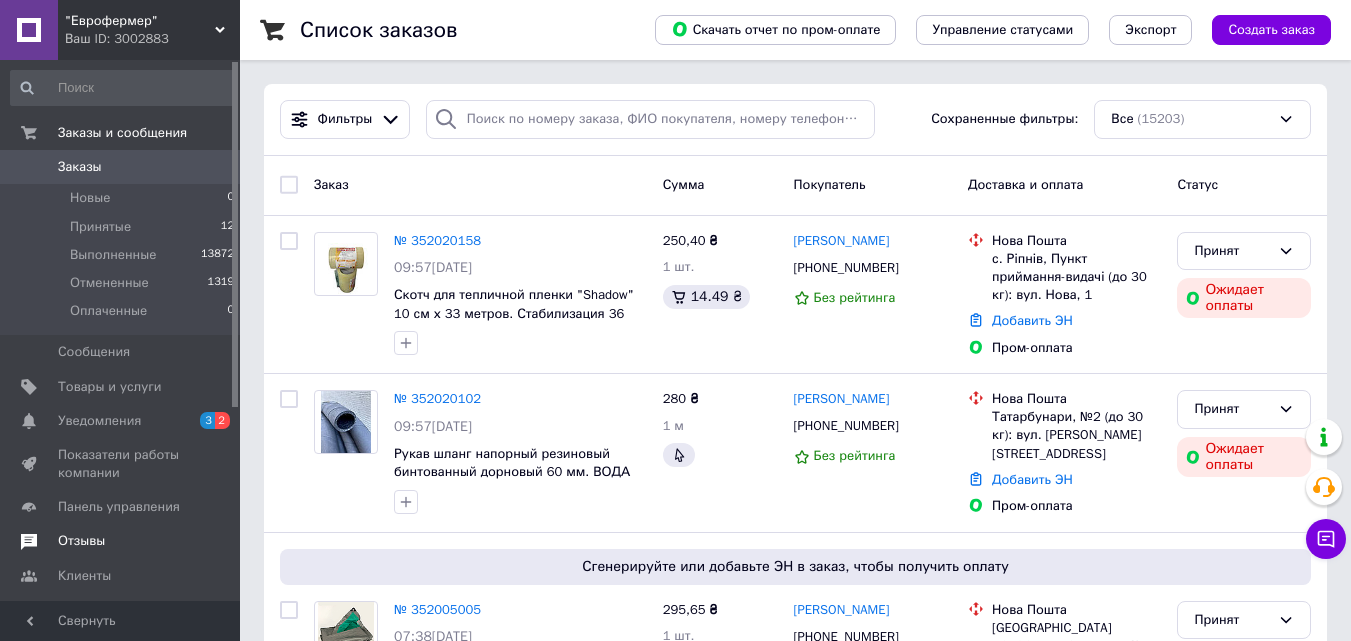 click on "Отзывы" at bounding box center (81, 541) 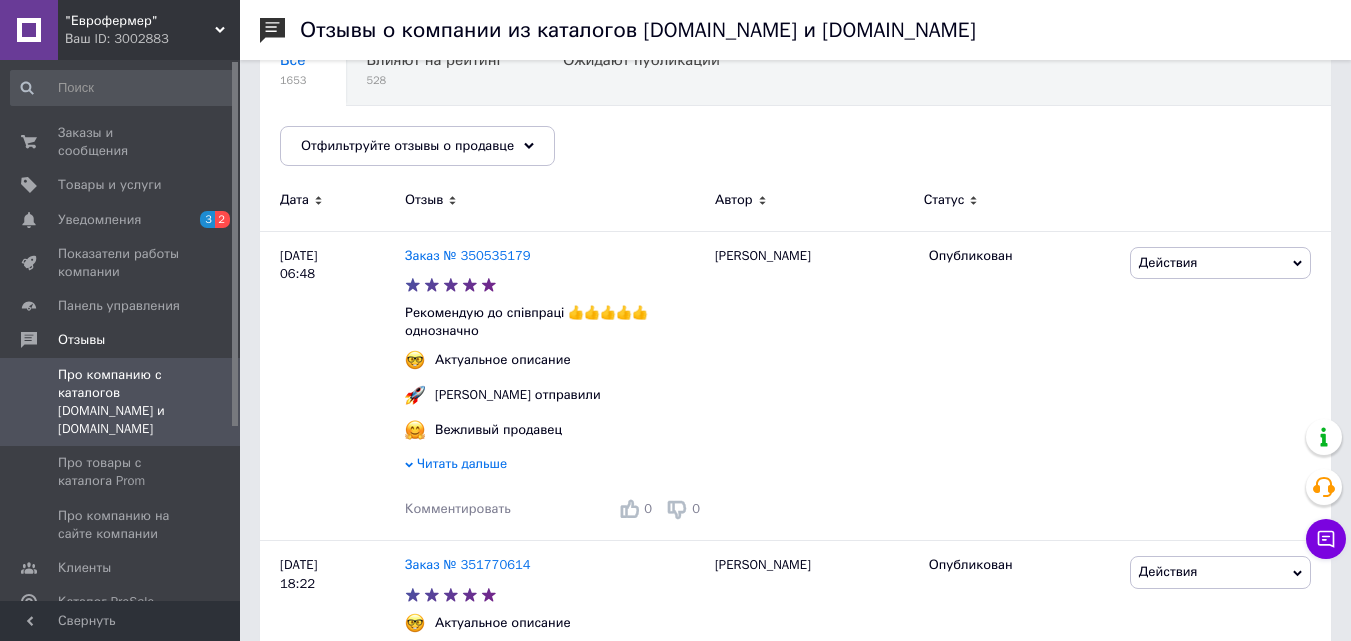 scroll, scrollTop: 400, scrollLeft: 0, axis: vertical 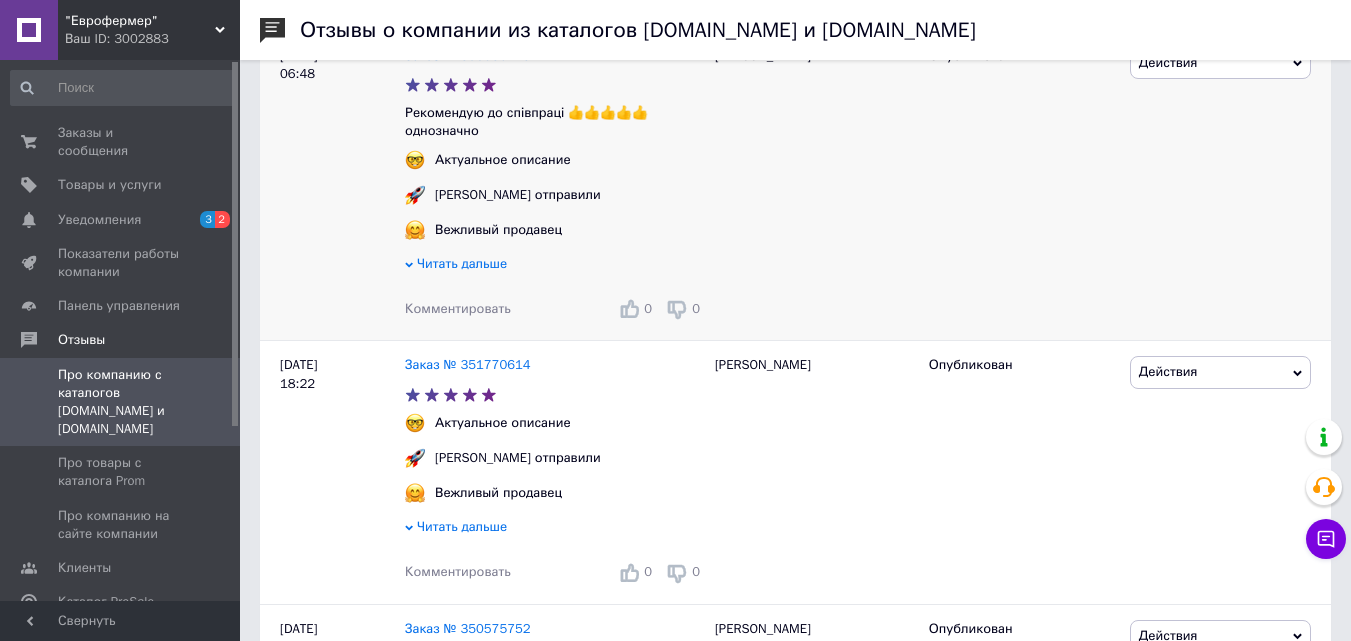 click on "Читать дальше" at bounding box center (462, 263) 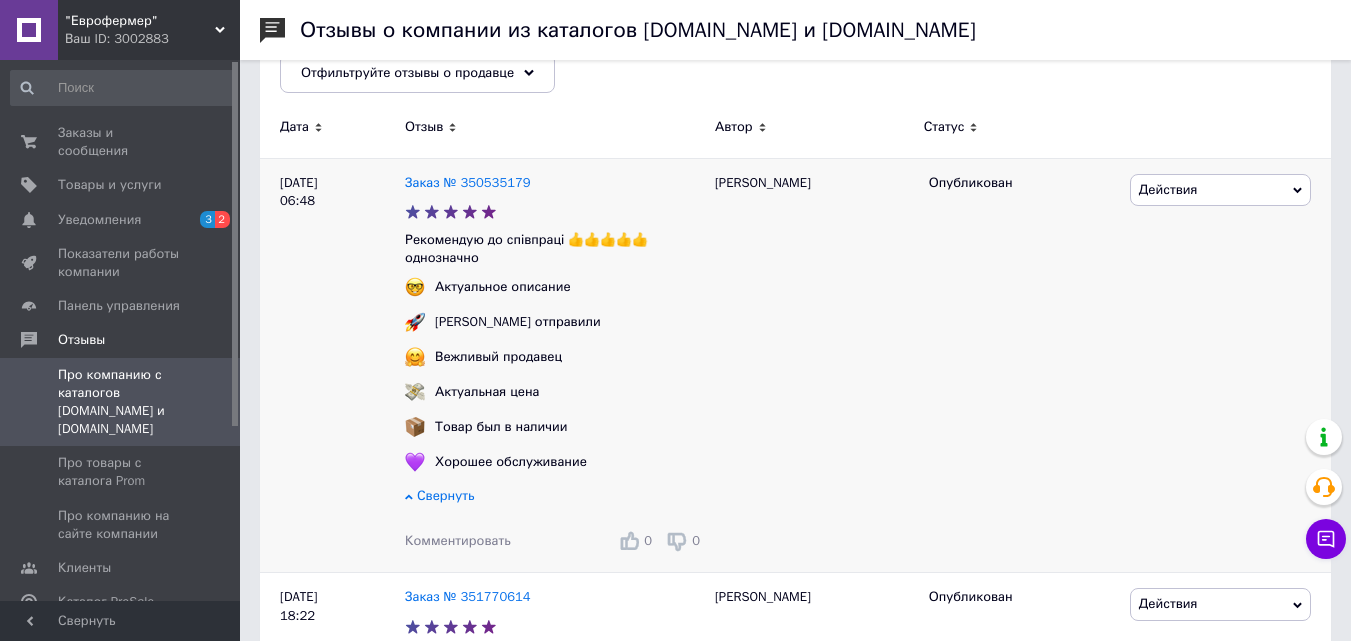 scroll, scrollTop: 200, scrollLeft: 0, axis: vertical 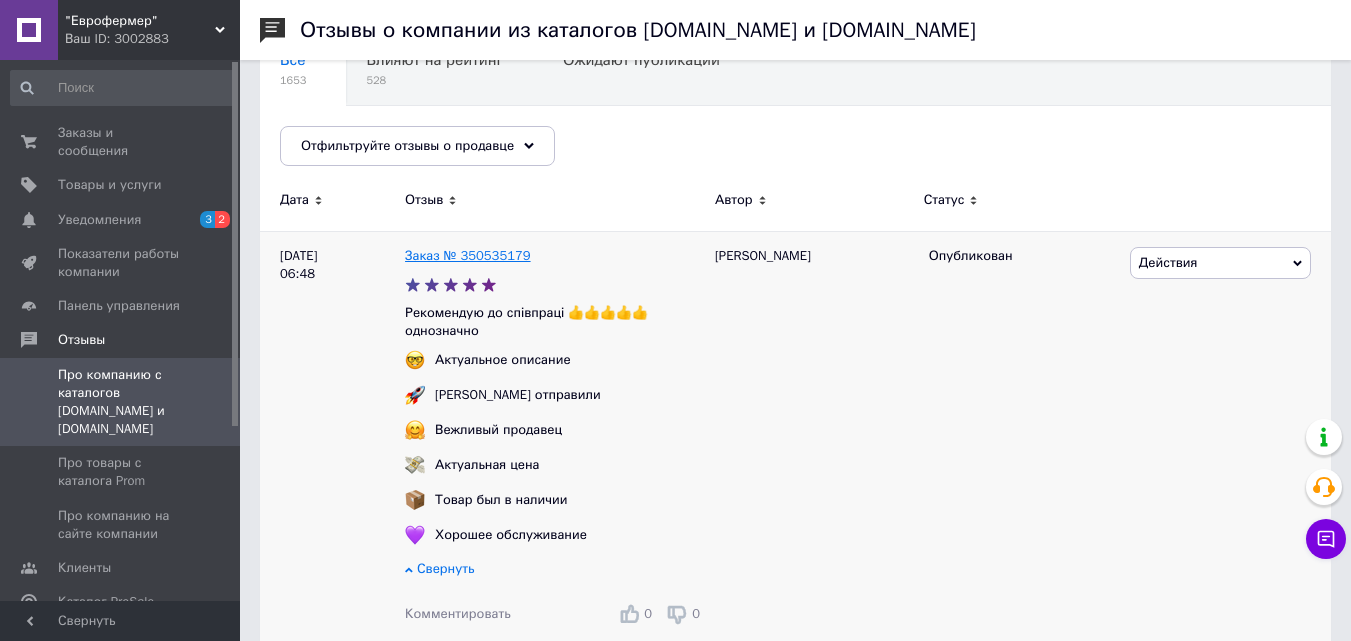 click on "Заказ № 350535179" at bounding box center (468, 255) 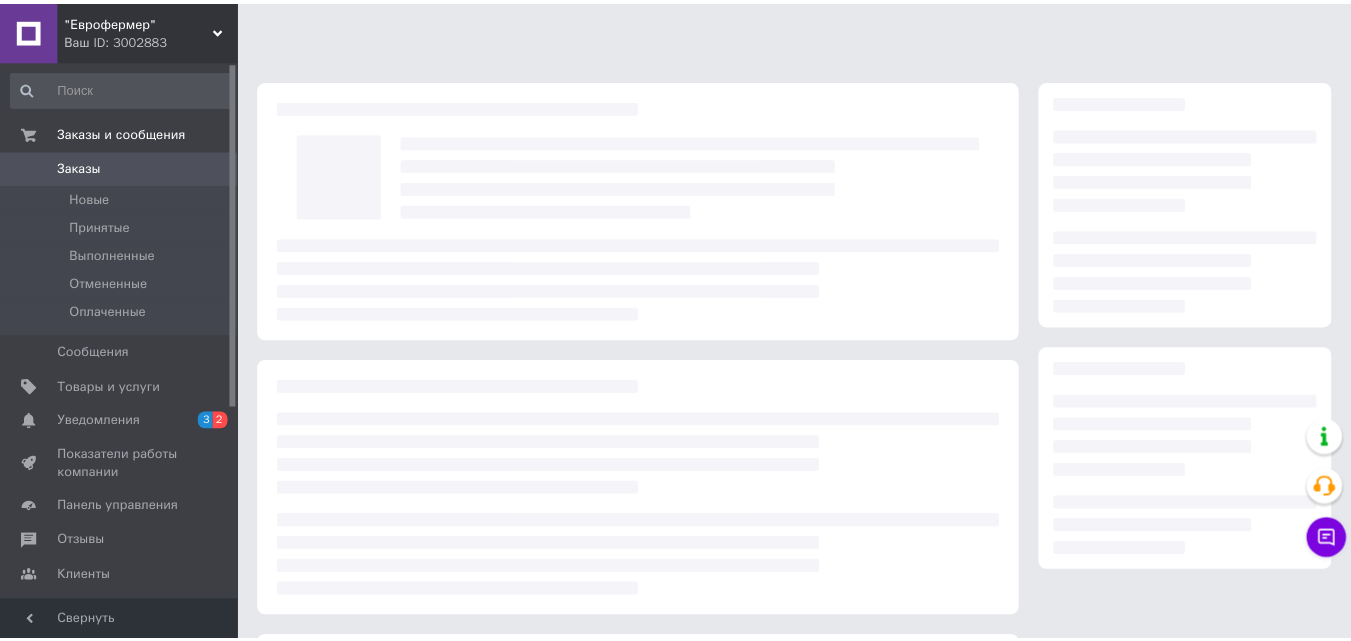 scroll, scrollTop: 0, scrollLeft: 0, axis: both 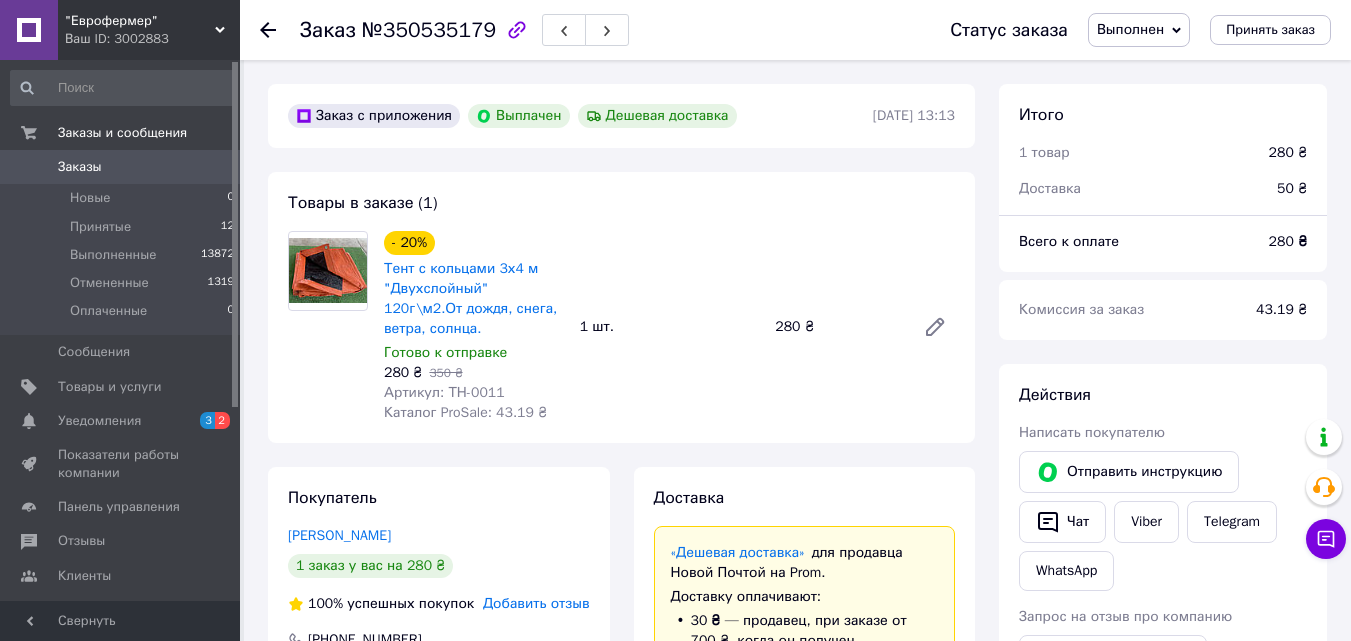 click on "Ваш ID: 3002883" at bounding box center (152, 39) 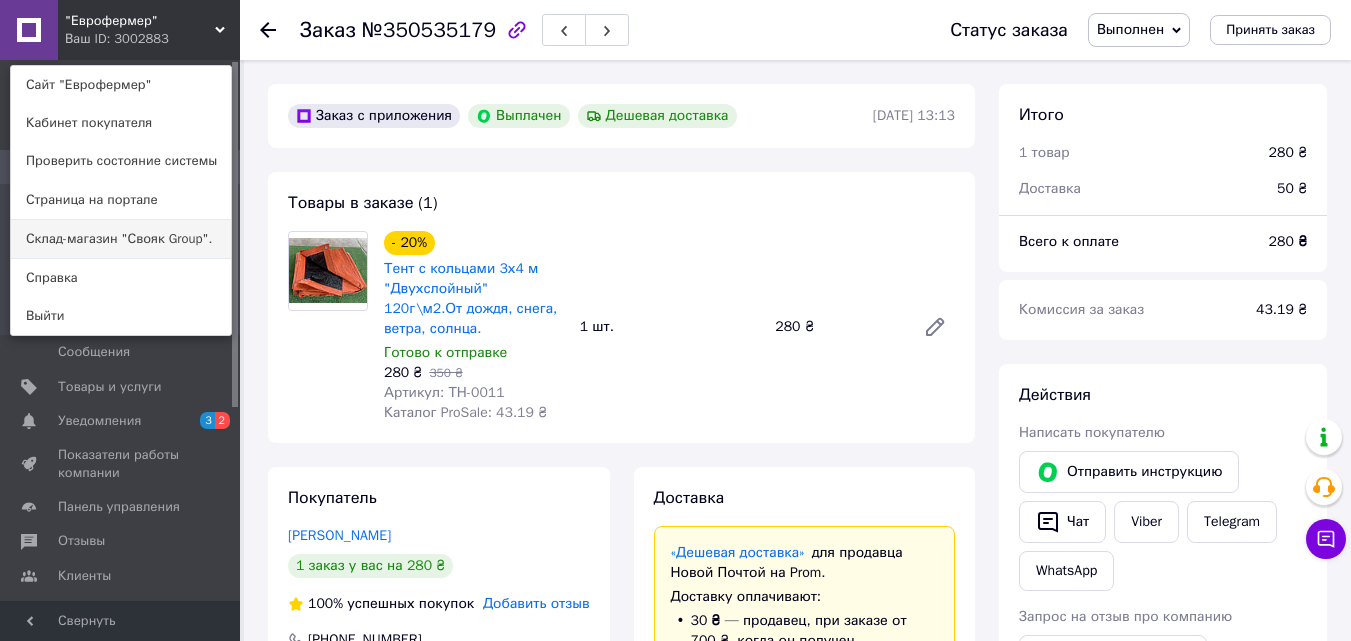 click on "Склад-магазин "Свояк Group"." at bounding box center [121, 239] 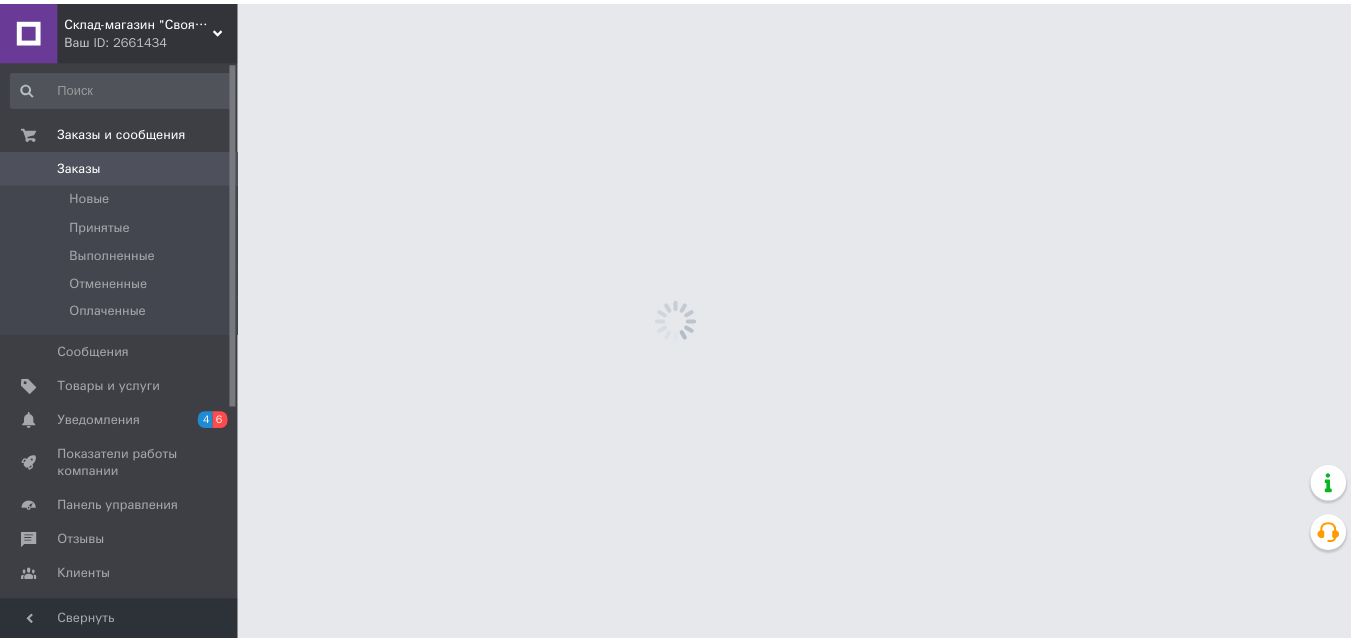 scroll, scrollTop: 0, scrollLeft: 0, axis: both 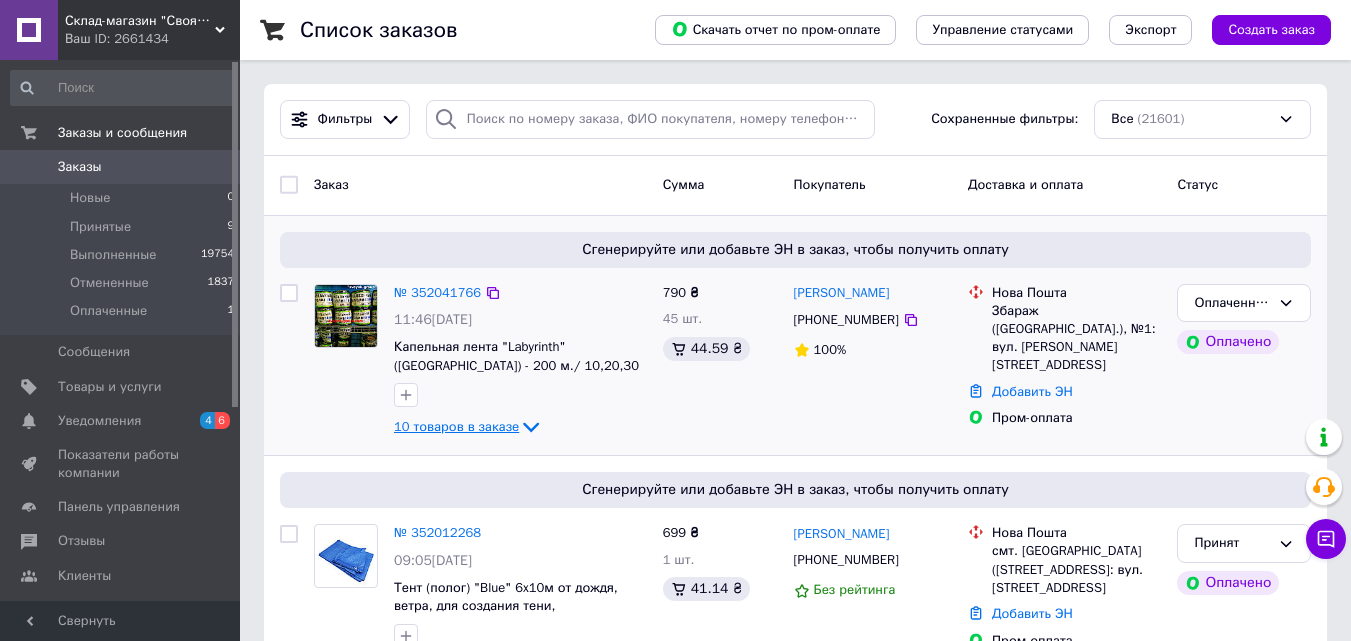 click on "10 товаров в заказе" at bounding box center [456, 426] 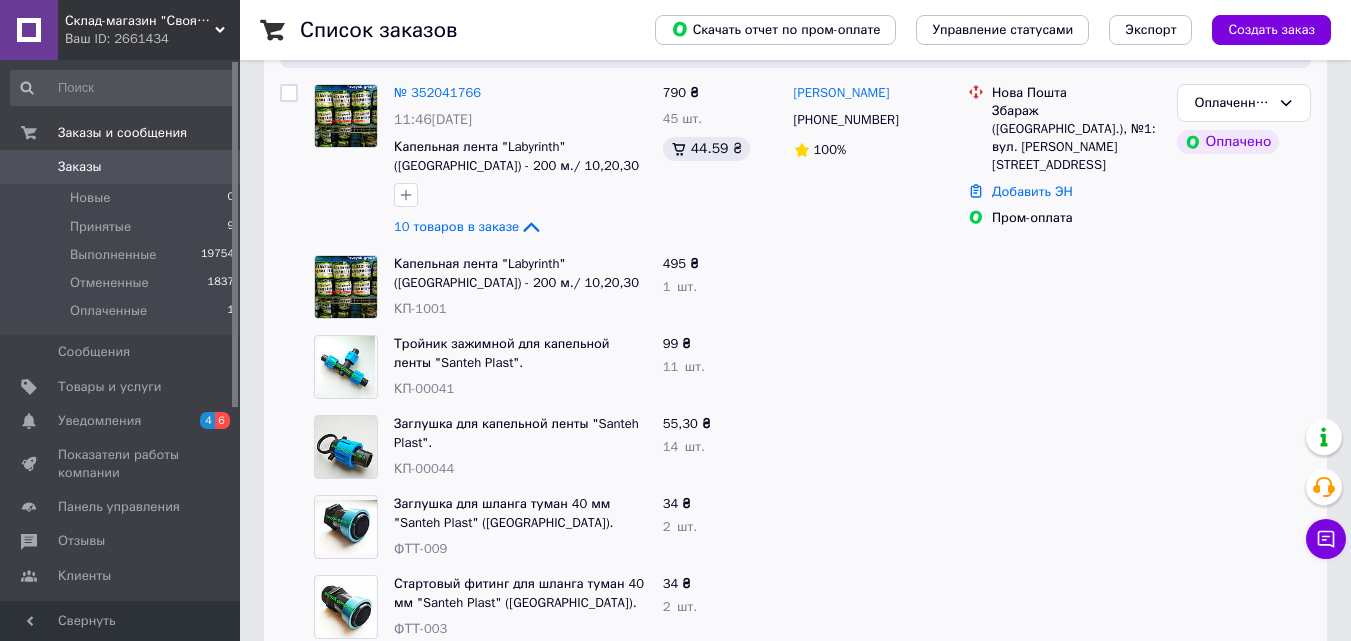 scroll, scrollTop: 0, scrollLeft: 0, axis: both 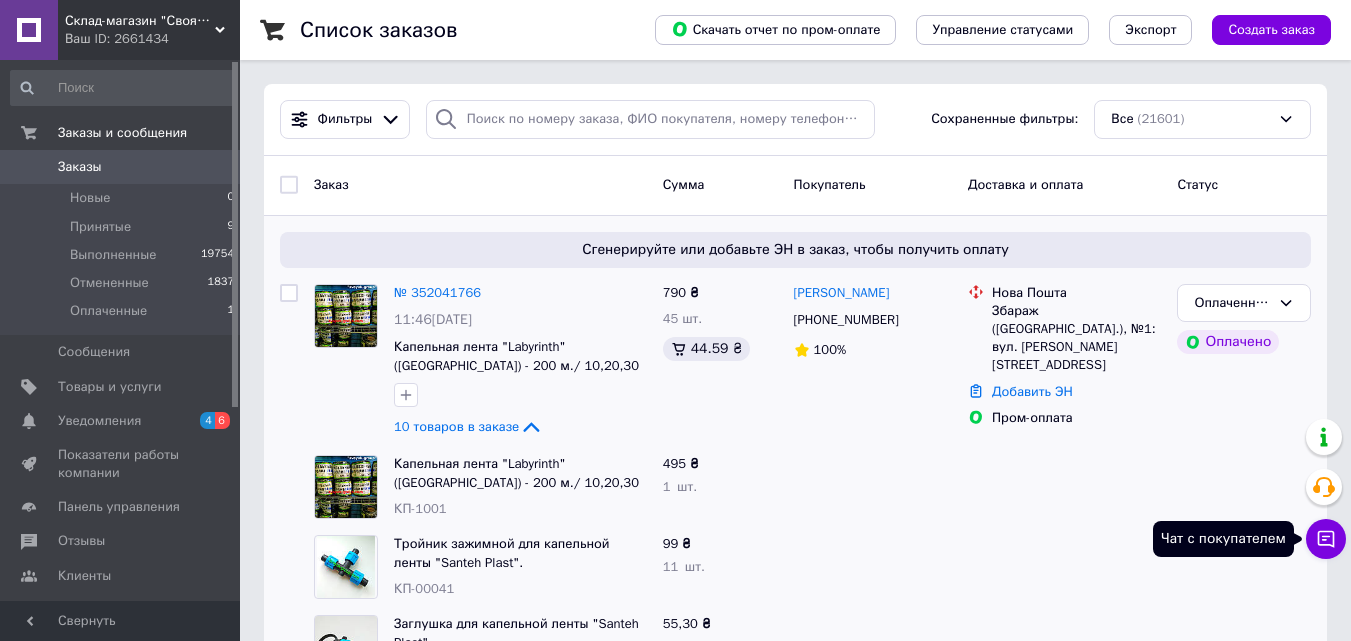 click 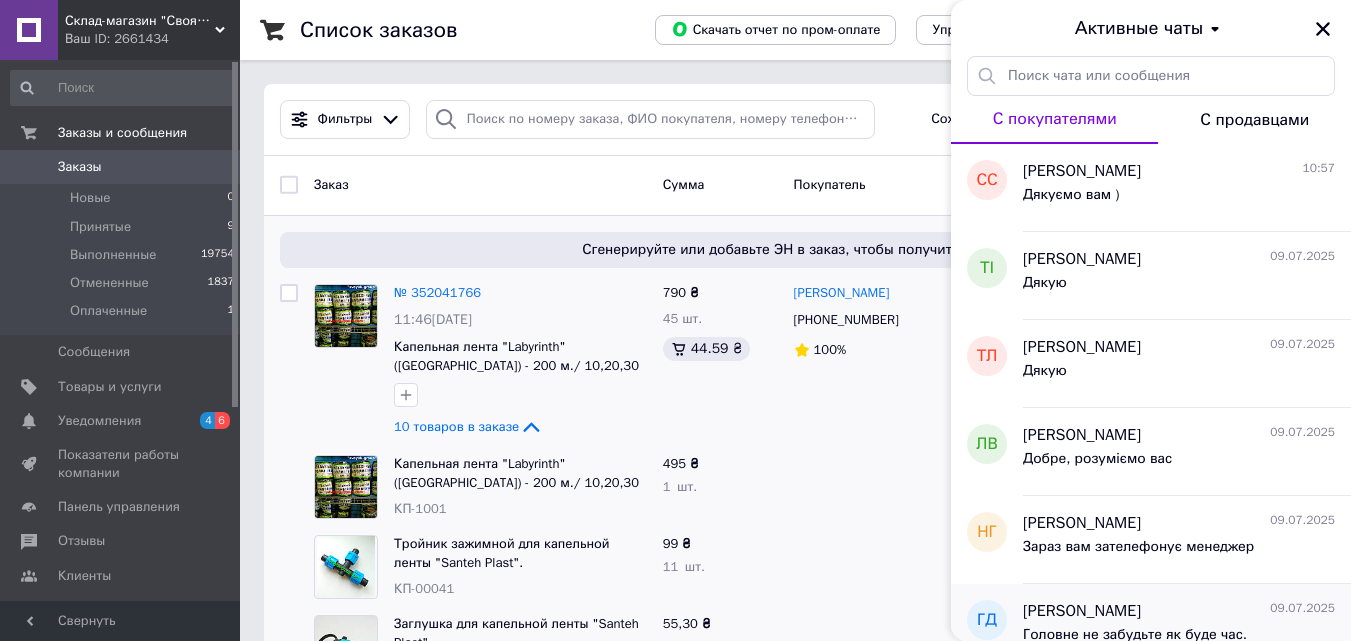 click on "Григорий Дынник" at bounding box center [1082, 611] 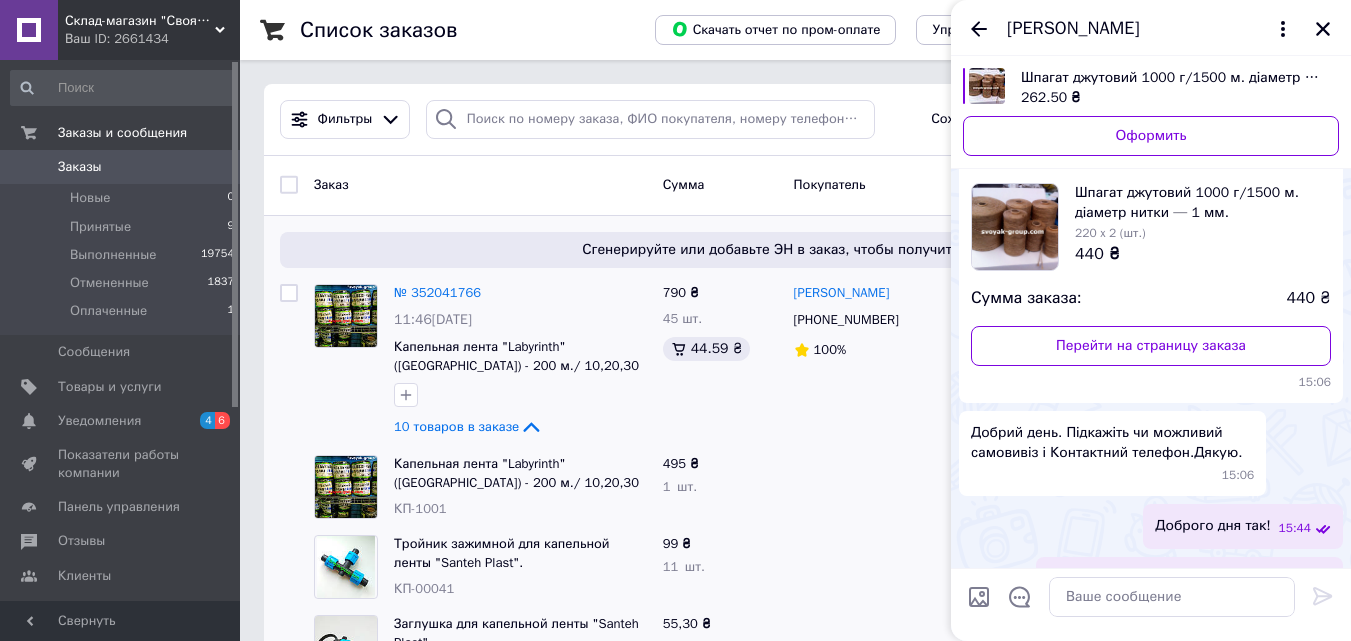 scroll, scrollTop: 1103, scrollLeft: 0, axis: vertical 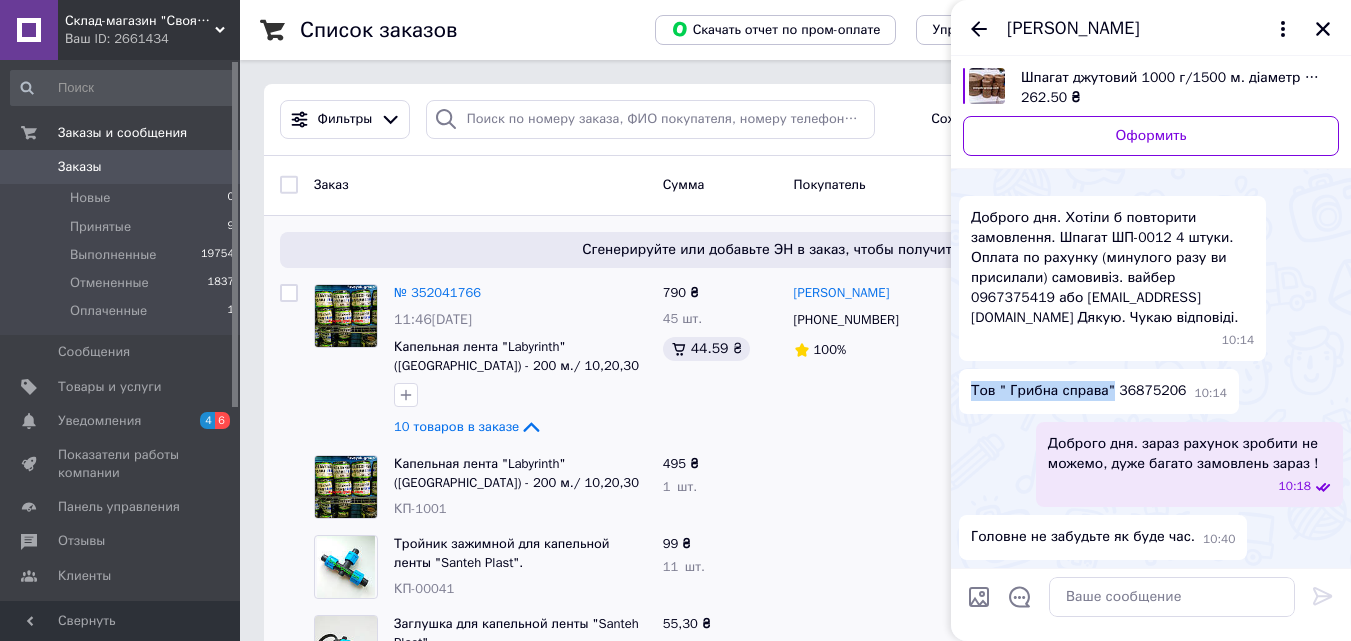 drag, startPoint x: 1109, startPoint y: 389, endPoint x: 957, endPoint y: 386, distance: 152.0296 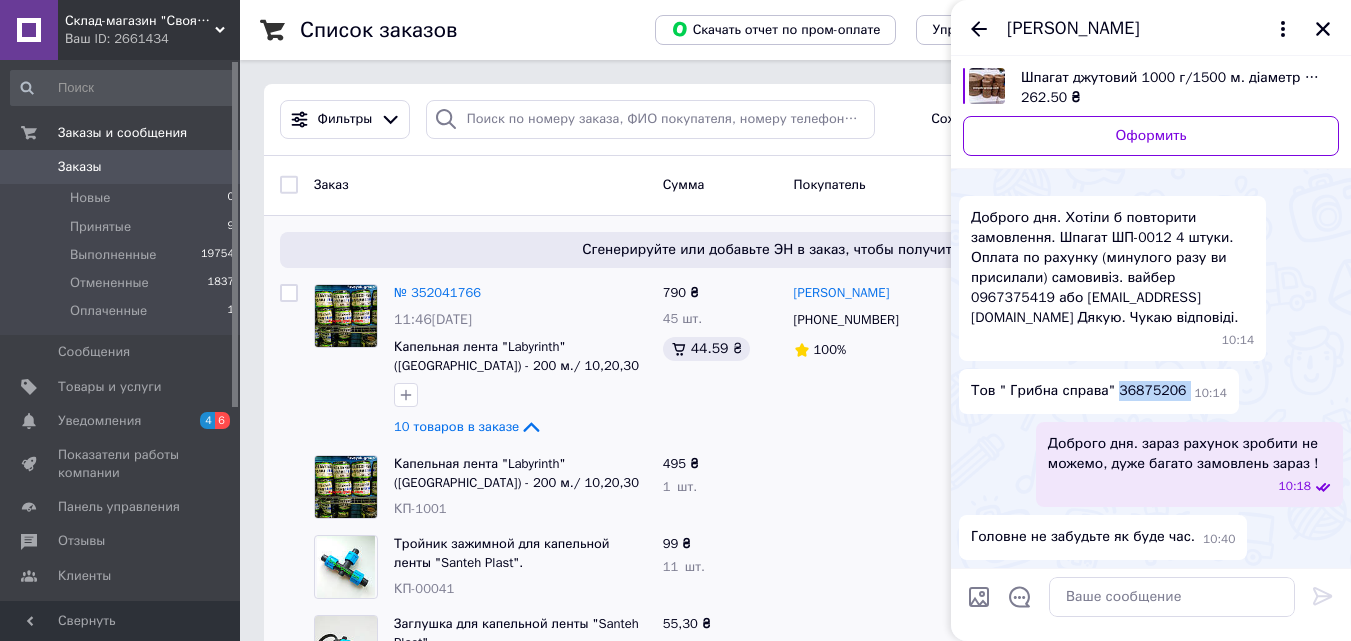 drag, startPoint x: 1176, startPoint y: 389, endPoint x: 1113, endPoint y: 392, distance: 63.07139 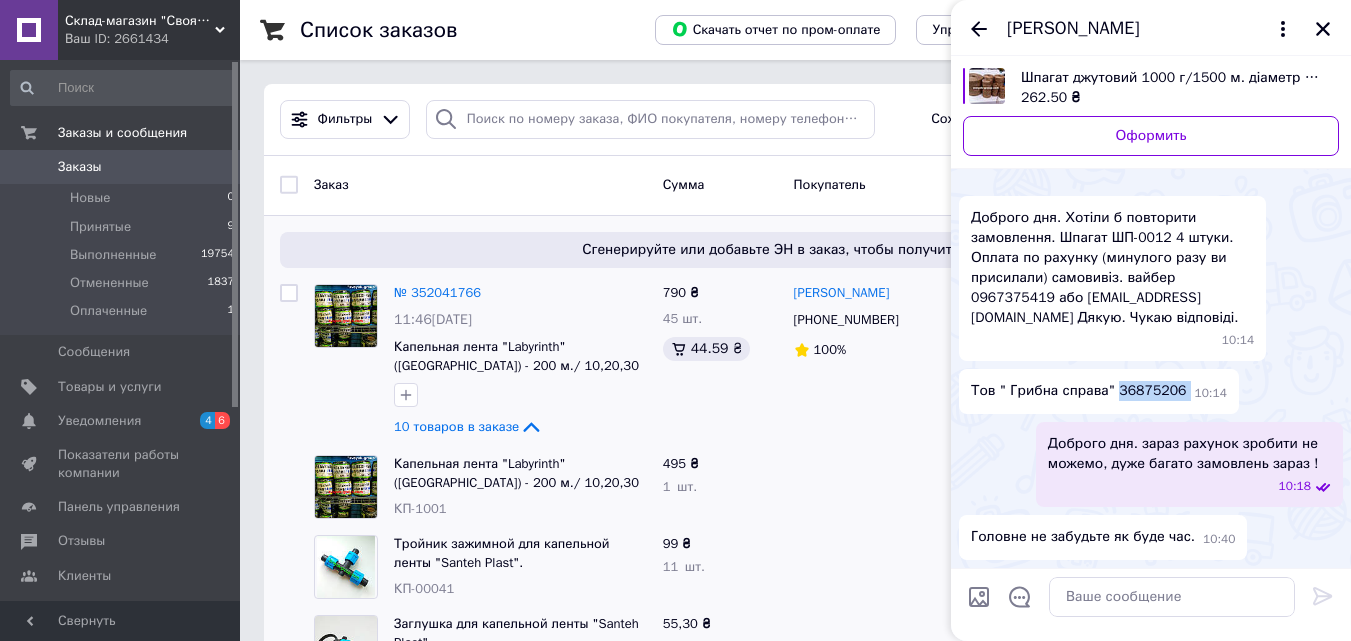 copy on "36875206" 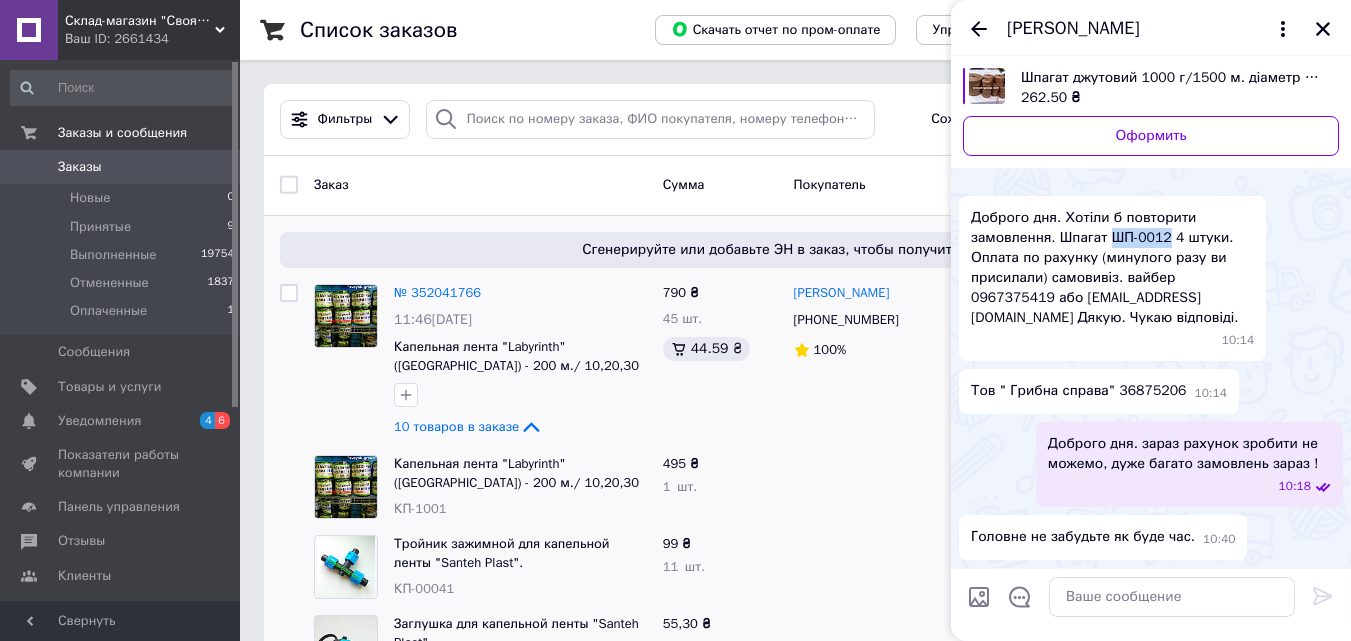 drag, startPoint x: 1164, startPoint y: 238, endPoint x: 1109, endPoint y: 238, distance: 55 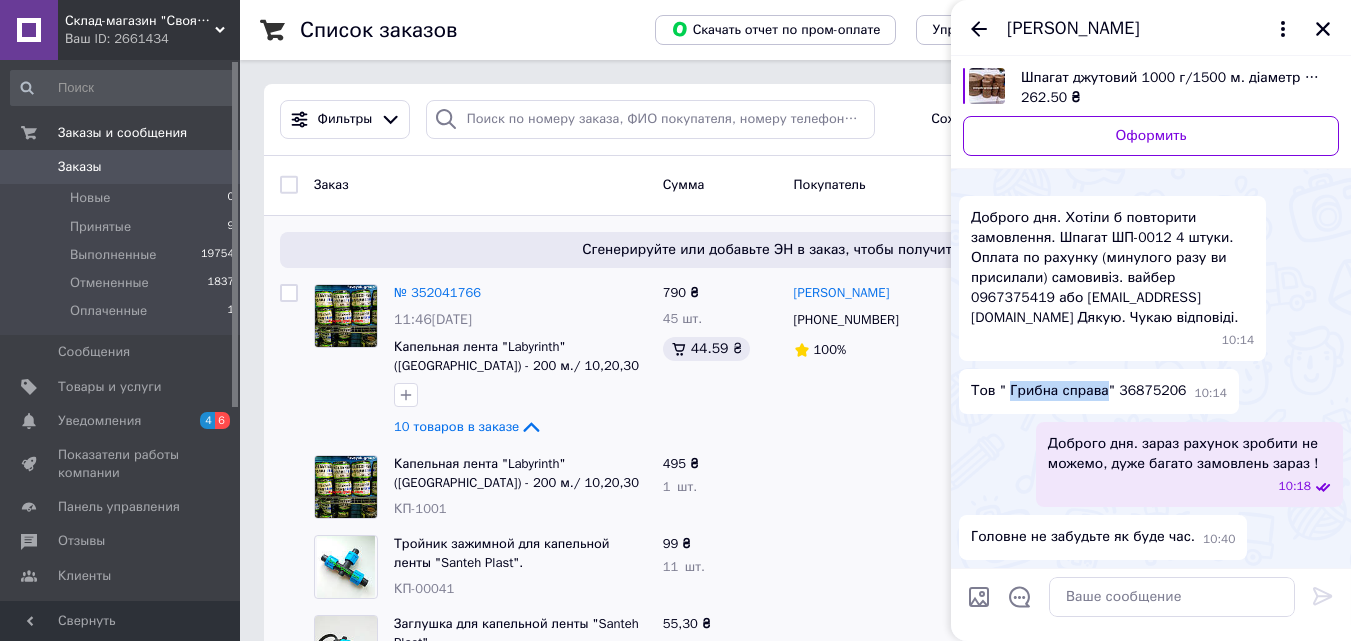 drag, startPoint x: 1102, startPoint y: 390, endPoint x: 1019, endPoint y: 384, distance: 83.21658 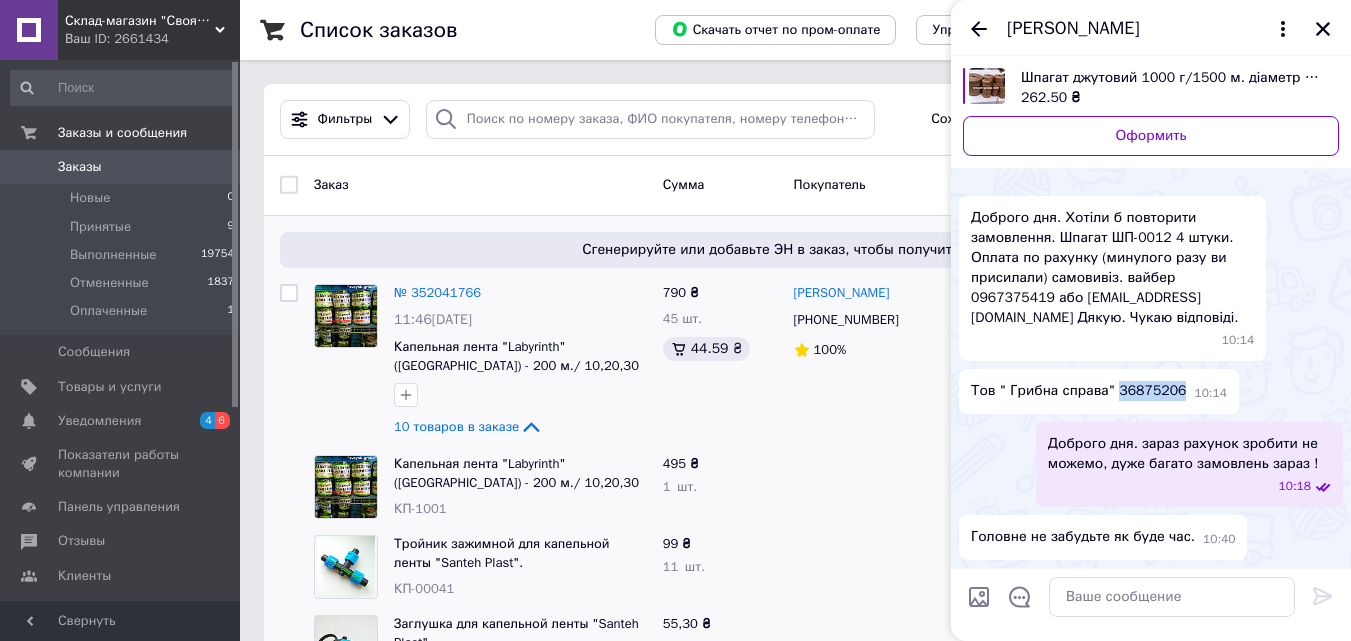 drag, startPoint x: 1170, startPoint y: 391, endPoint x: 1125, endPoint y: 392, distance: 45.01111 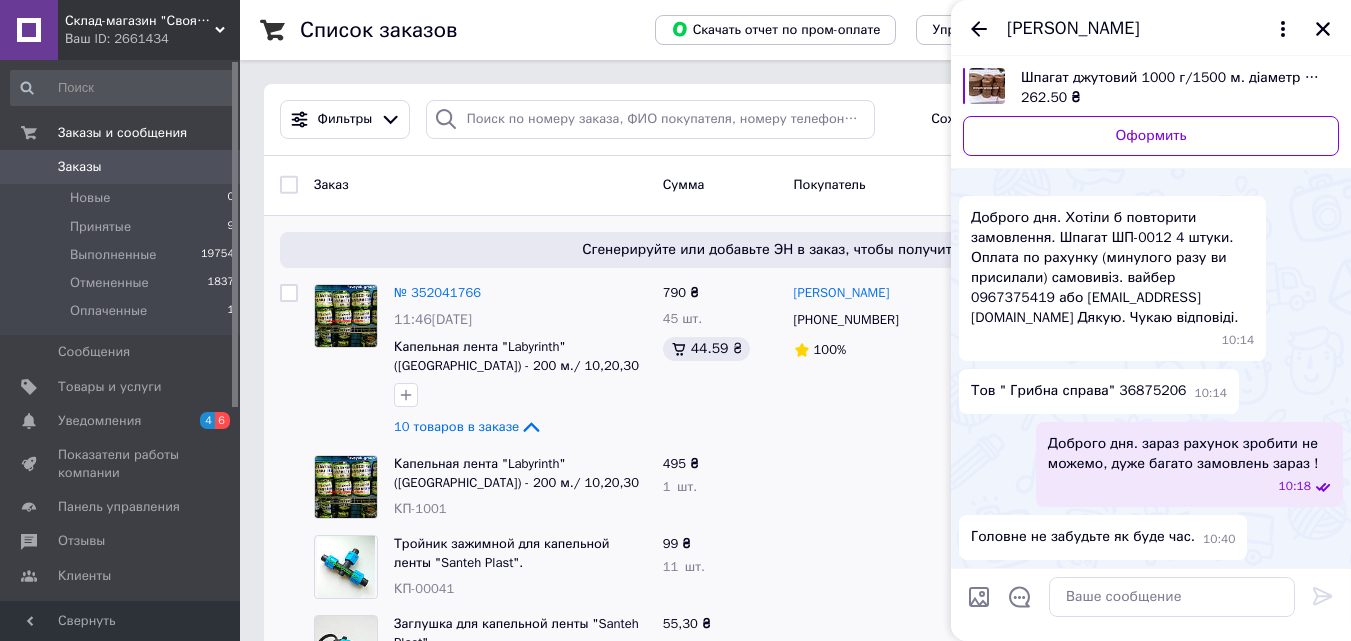 drag, startPoint x: 1125, startPoint y: 392, endPoint x: 1104, endPoint y: 382, distance: 23.259407 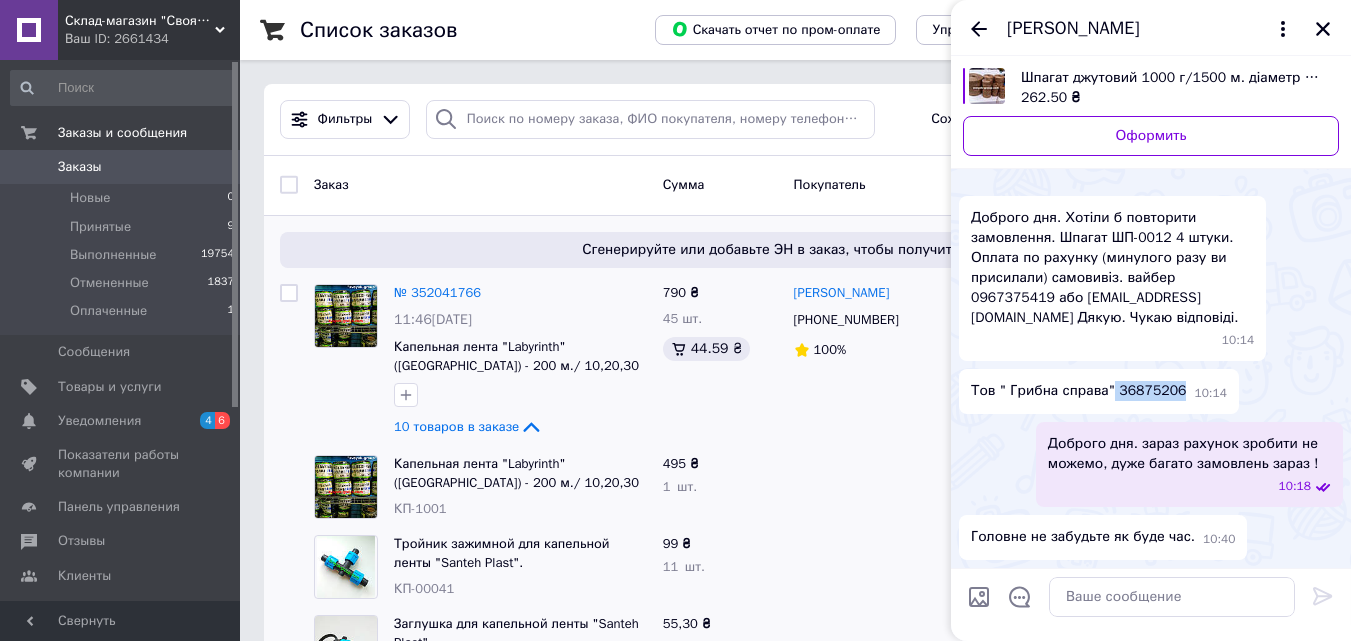 drag, startPoint x: 1170, startPoint y: 391, endPoint x: 1108, endPoint y: 392, distance: 62.008064 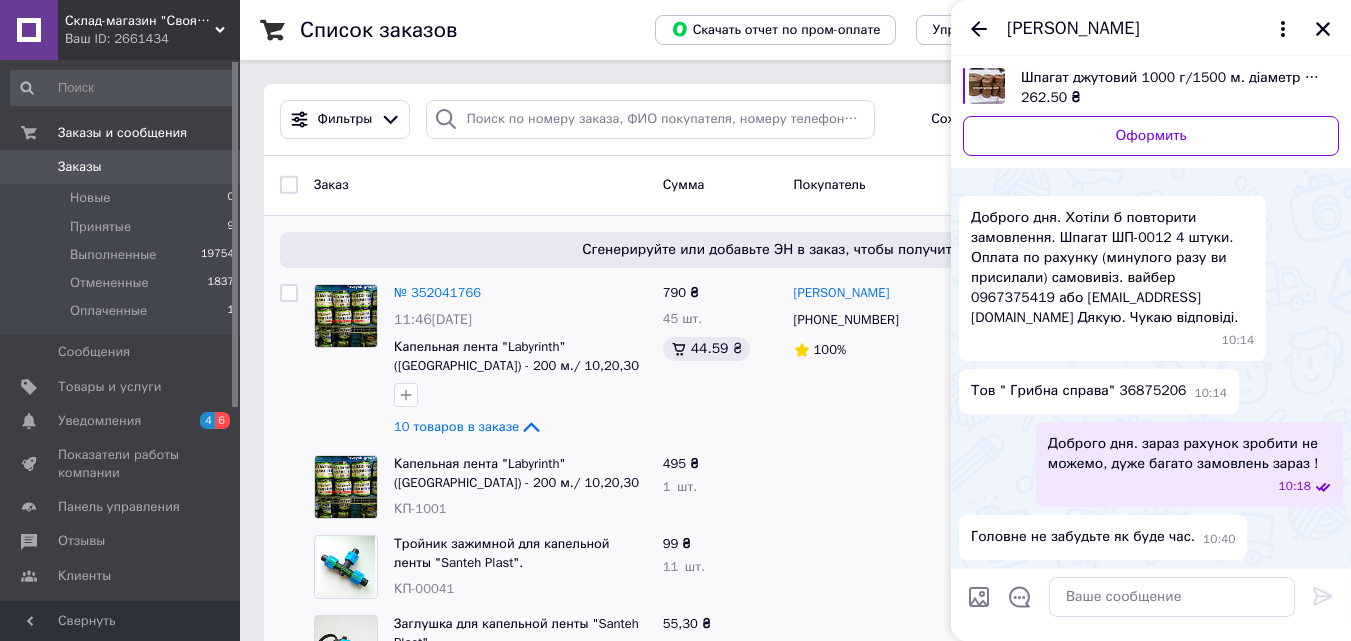 click on "Доброго дня. Хотіли б повторити замовлення. Шпагат ШП-0012  4 штуки.  Оплата по рахунку (минулого разу ви присилали)  самовивіз.  вайбер 0967375419 або  grigorij.19722809@gmail.com   Дякую. Чукаю відповіді." at bounding box center (1112, 268) 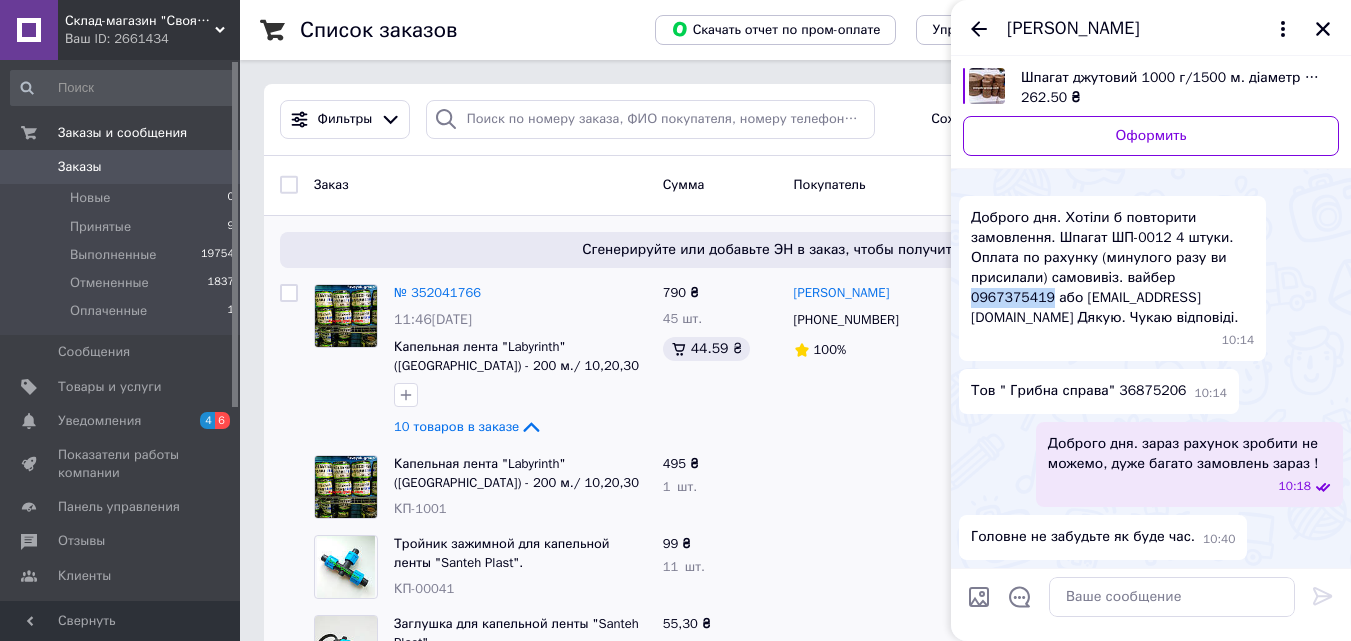 drag, startPoint x: 1247, startPoint y: 280, endPoint x: 1171, endPoint y: 272, distance: 76.41989 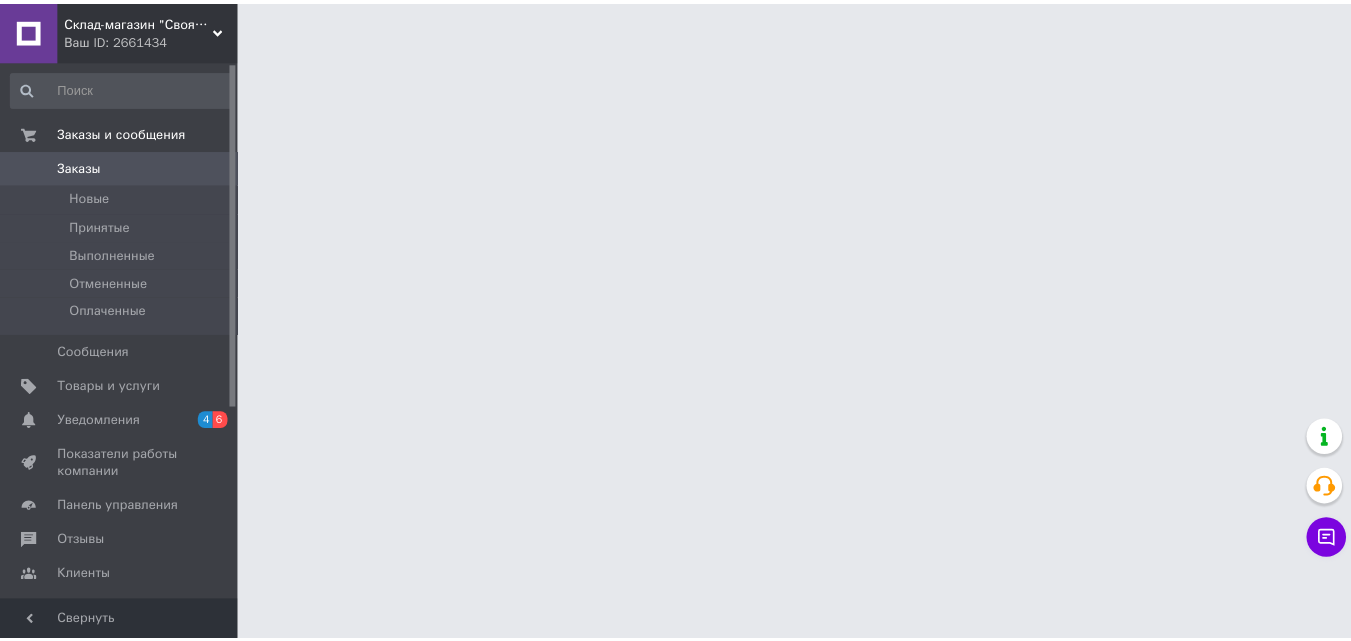 scroll, scrollTop: 0, scrollLeft: 0, axis: both 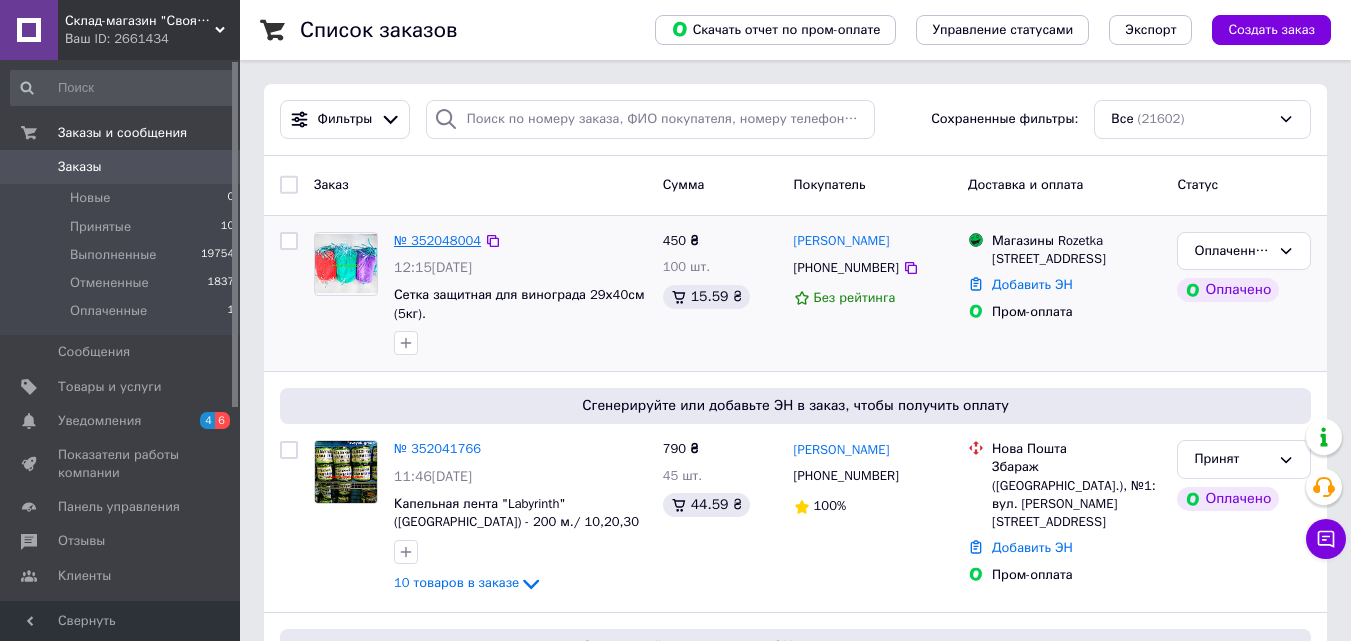 click on "№ 352048004" at bounding box center [437, 240] 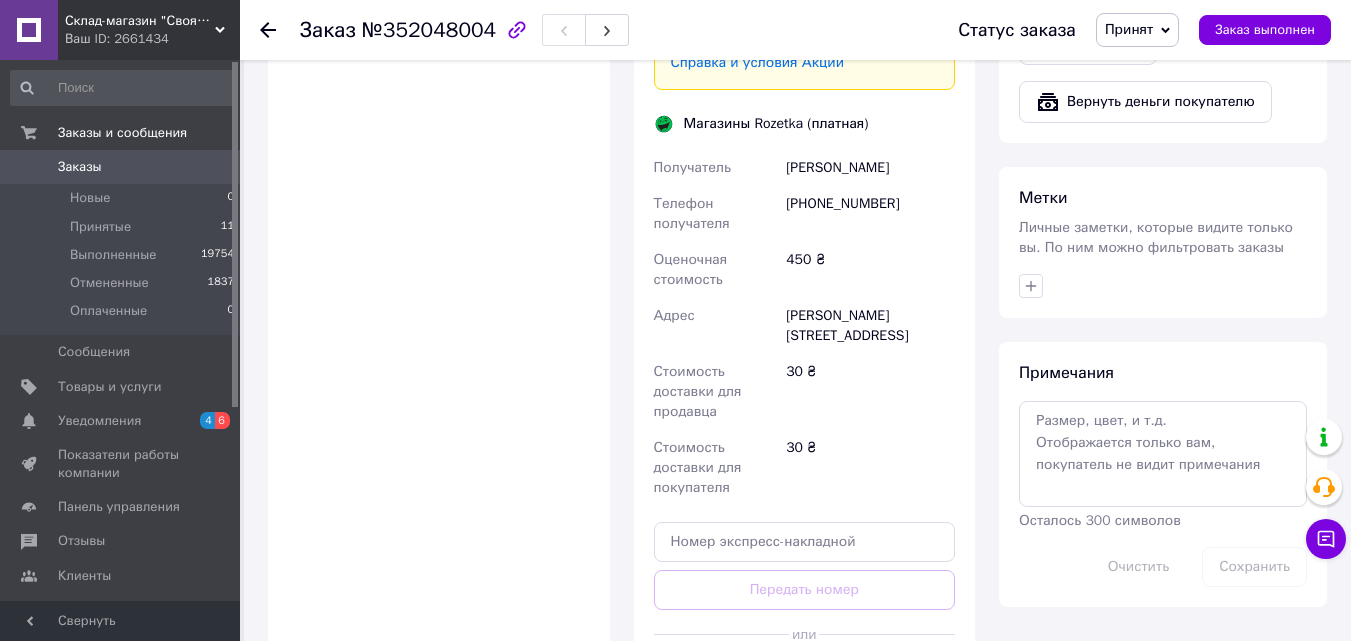 scroll, scrollTop: 1789, scrollLeft: 0, axis: vertical 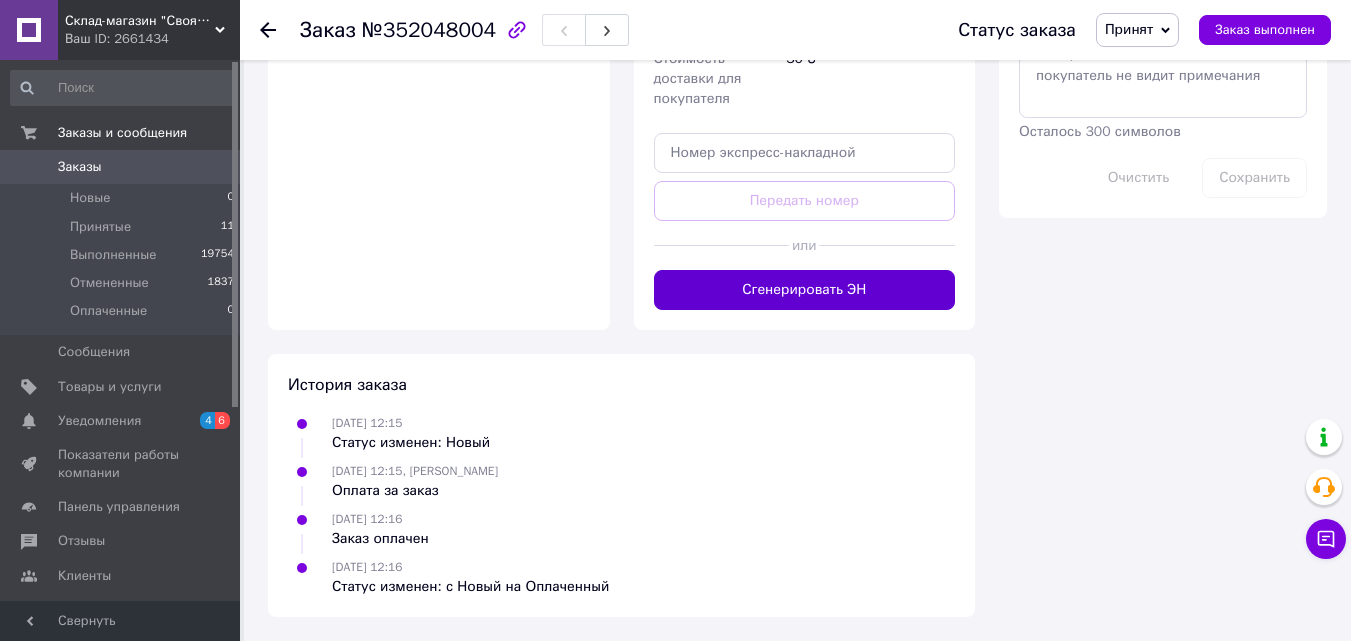 click on "Сгенерировать ЭН" at bounding box center [805, 290] 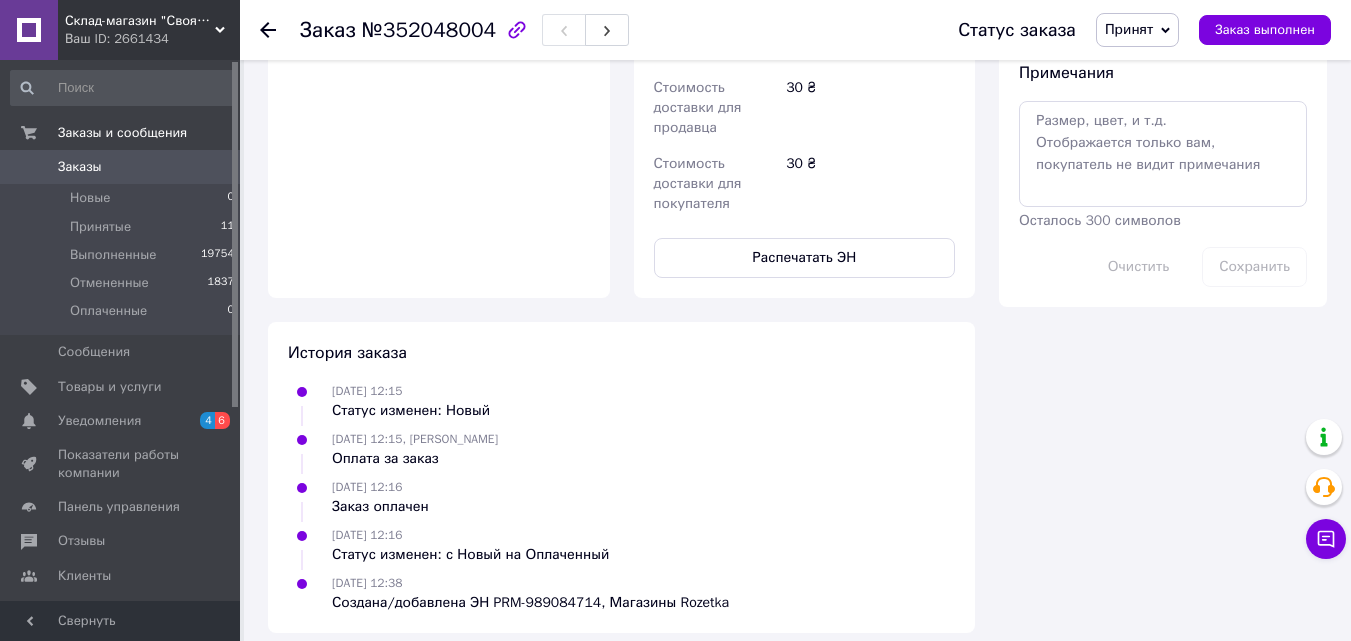 scroll, scrollTop: 1789, scrollLeft: 0, axis: vertical 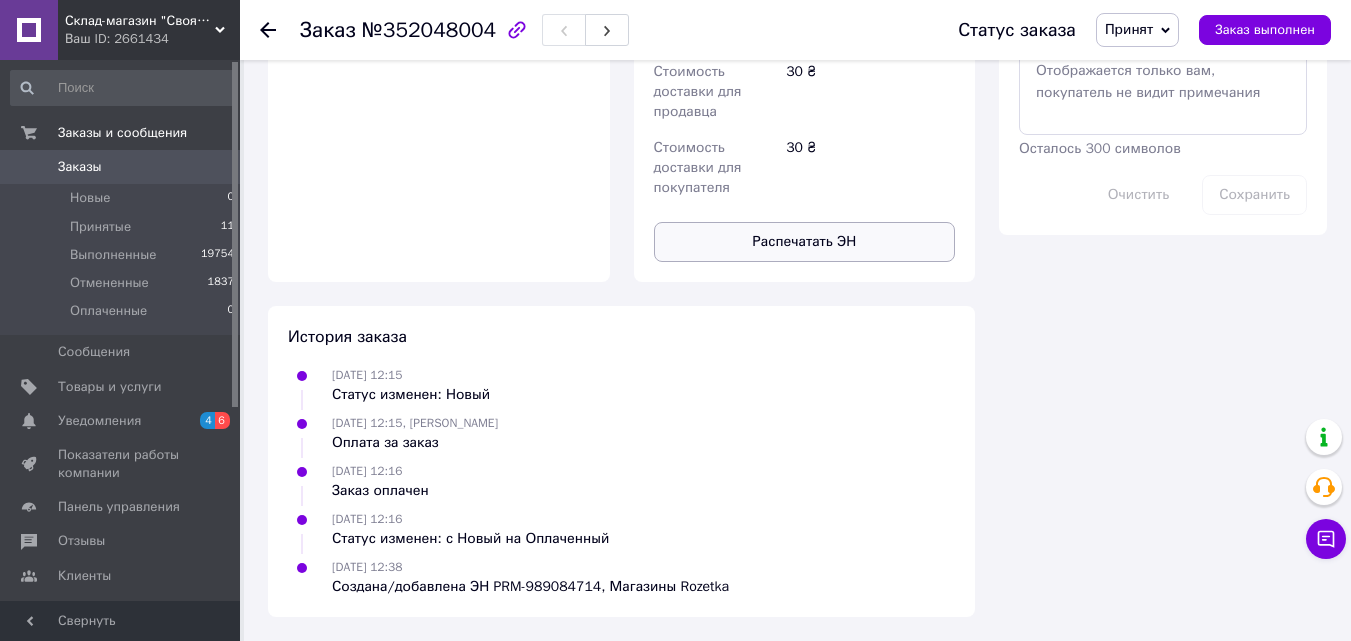 click on "Распечатать ЭН" at bounding box center (805, 242) 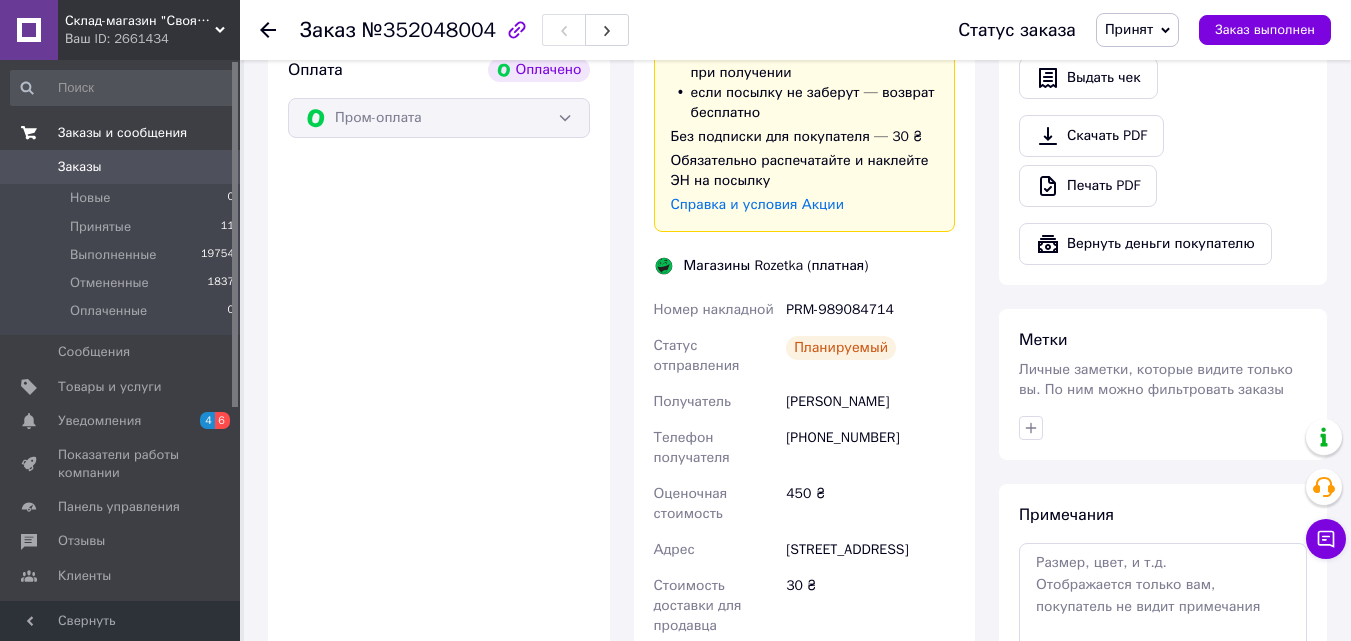 scroll, scrollTop: 989, scrollLeft: 0, axis: vertical 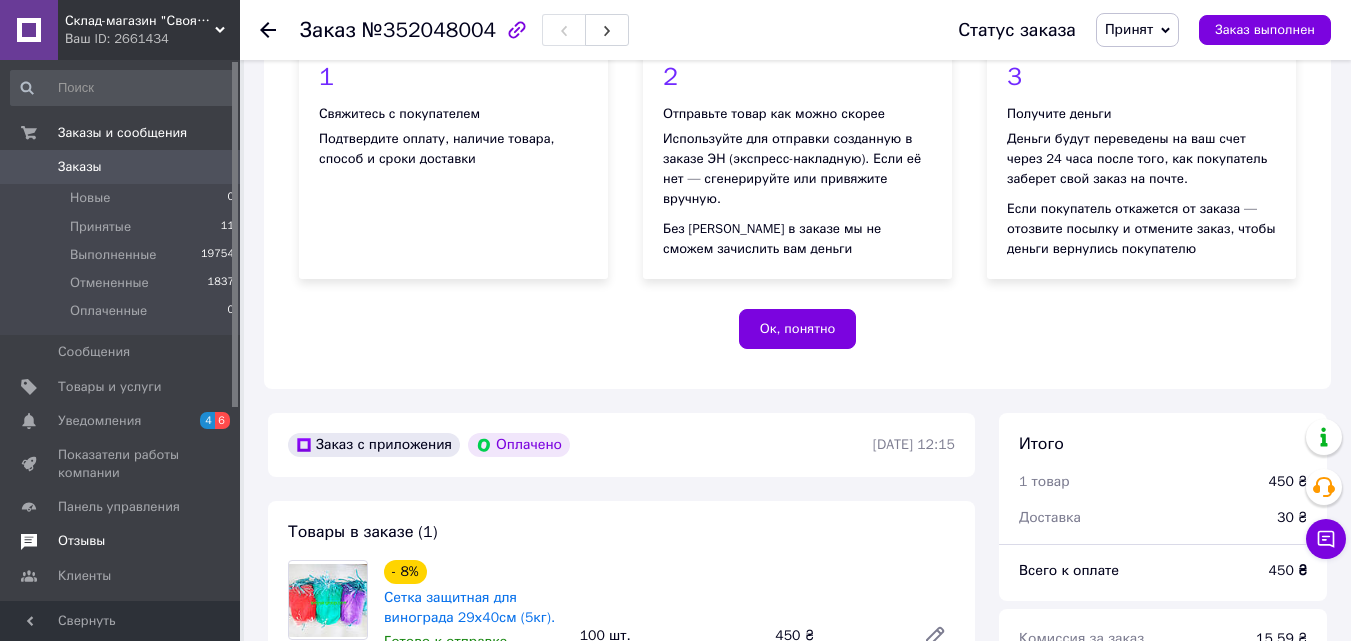 click on "Отзывы" at bounding box center [81, 541] 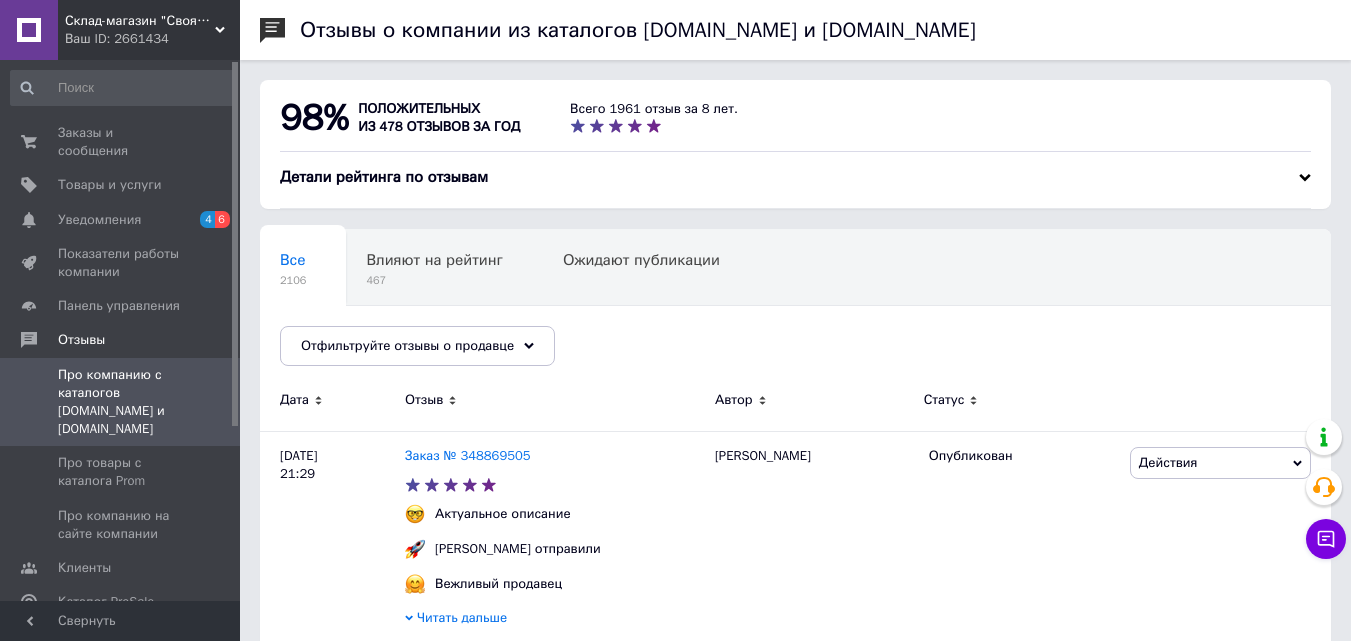 click on "Склад-магазин "Свояк Group"." at bounding box center (140, 21) 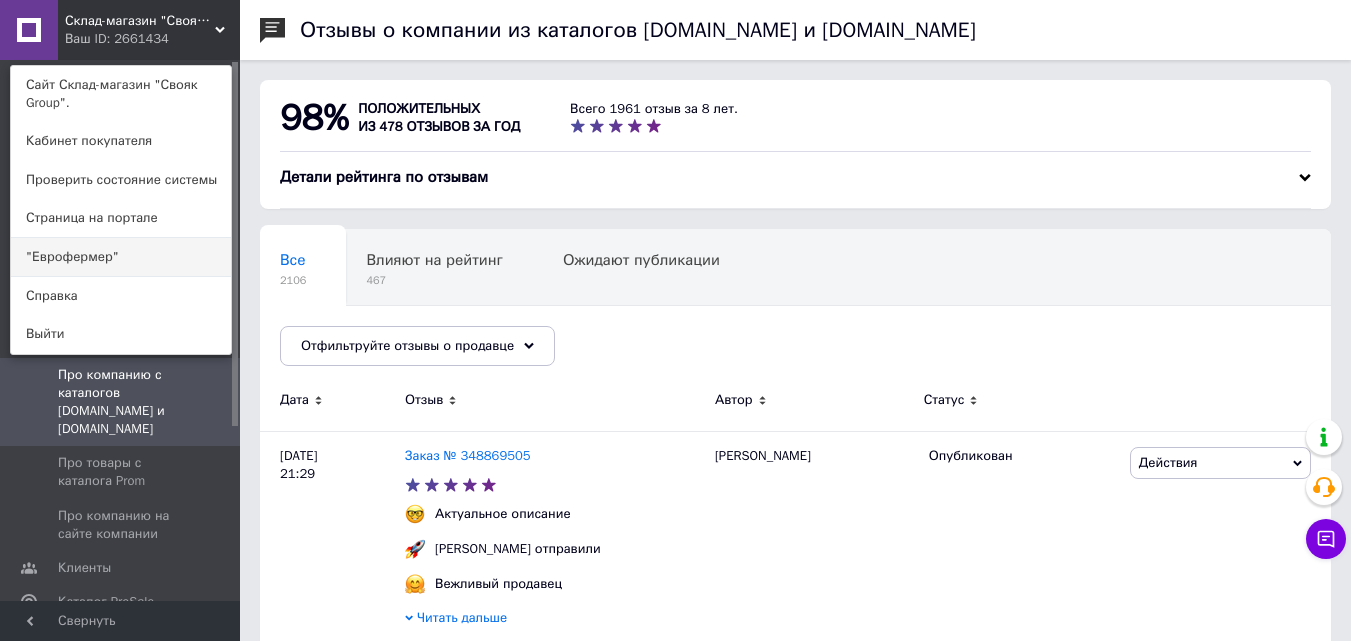 click on ""Еврофермер"" at bounding box center [121, 257] 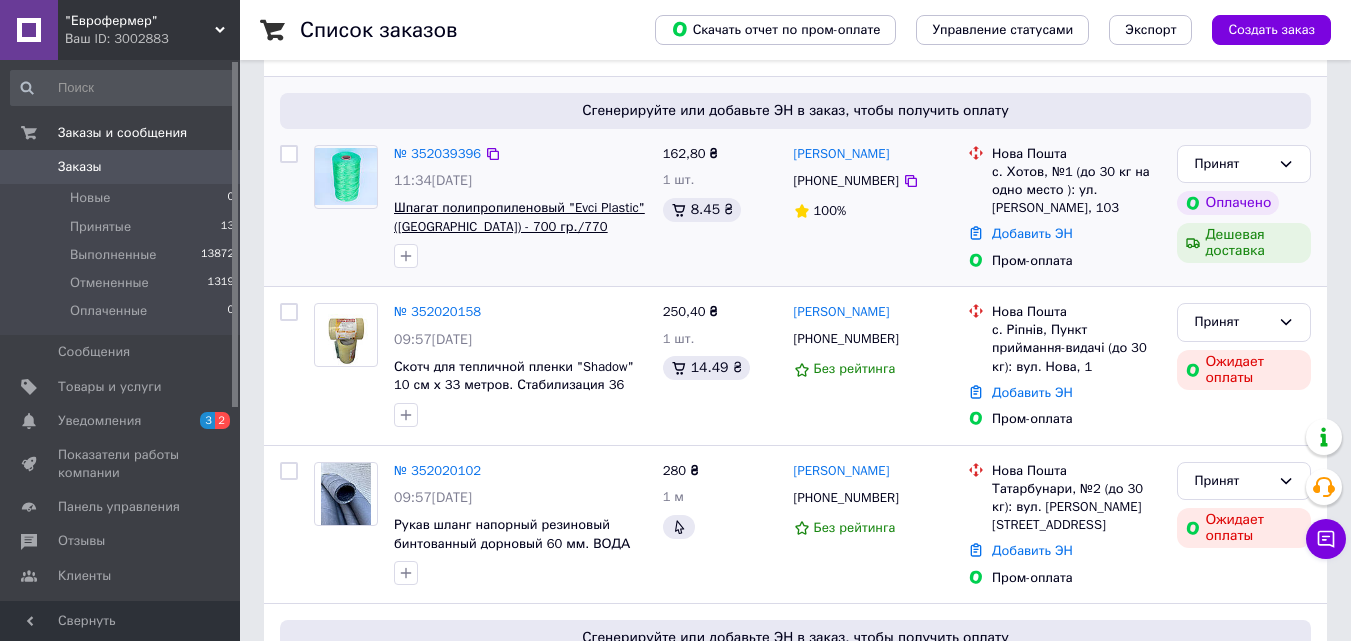 scroll, scrollTop: 200, scrollLeft: 0, axis: vertical 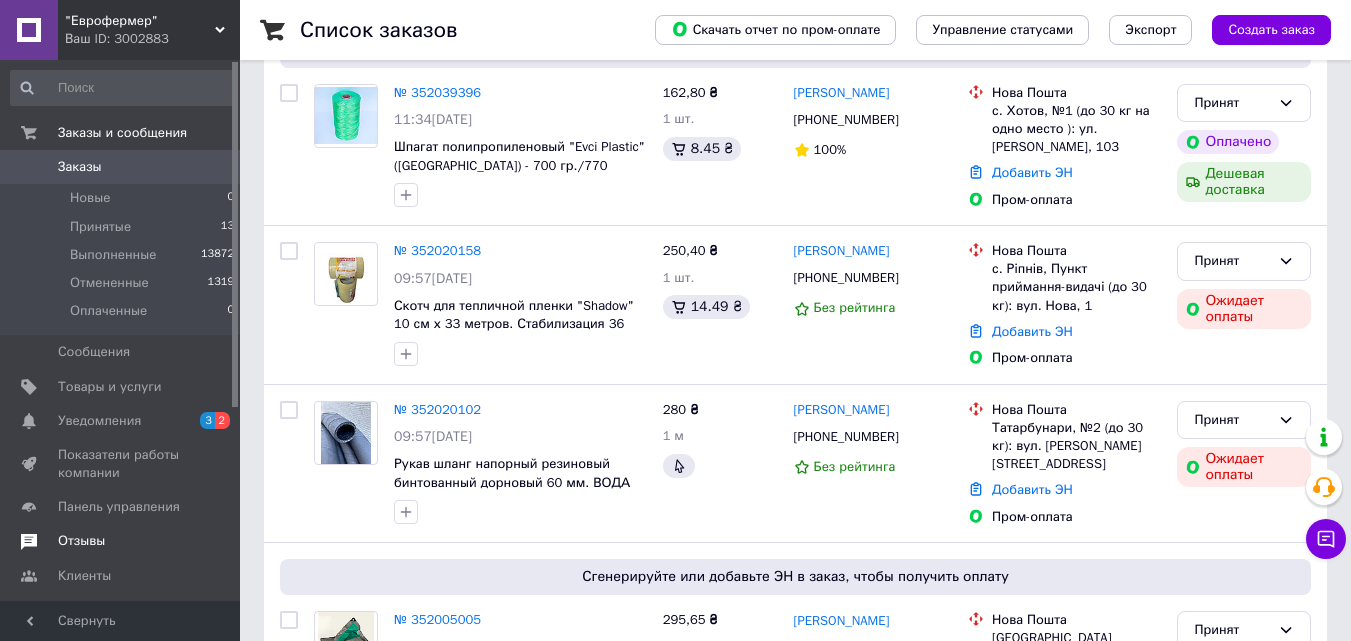 click on "Отзывы" at bounding box center (81, 541) 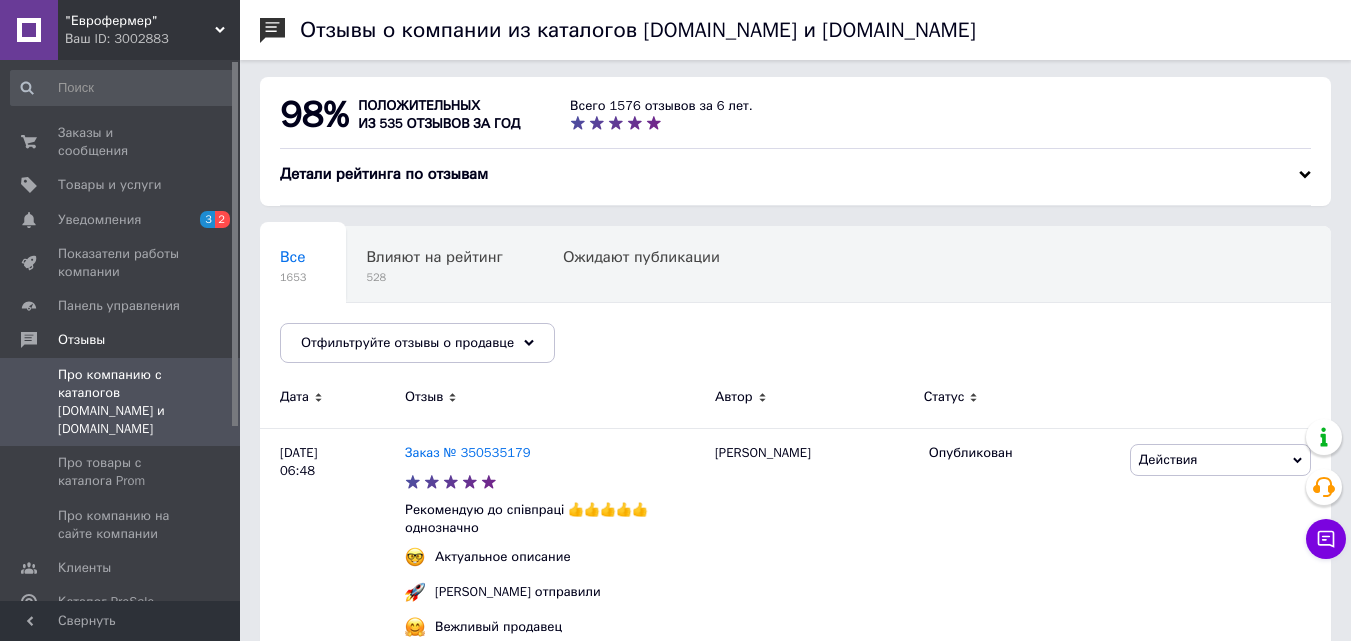 scroll, scrollTop: 0, scrollLeft: 0, axis: both 